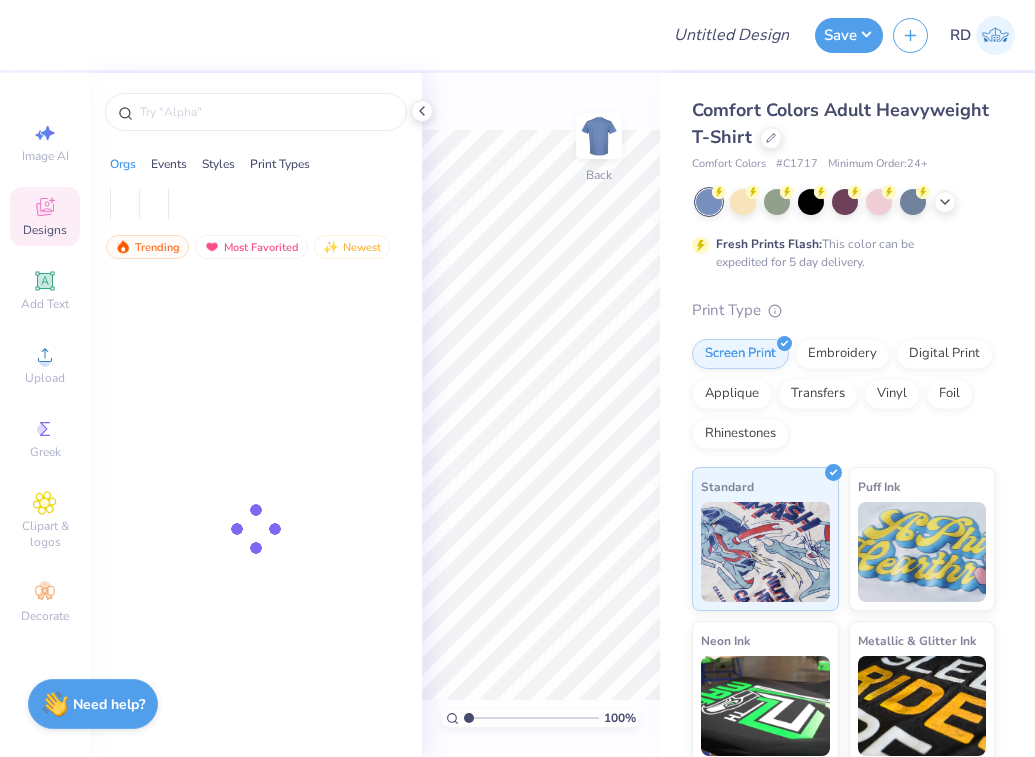 scroll, scrollTop: 0, scrollLeft: 0, axis: both 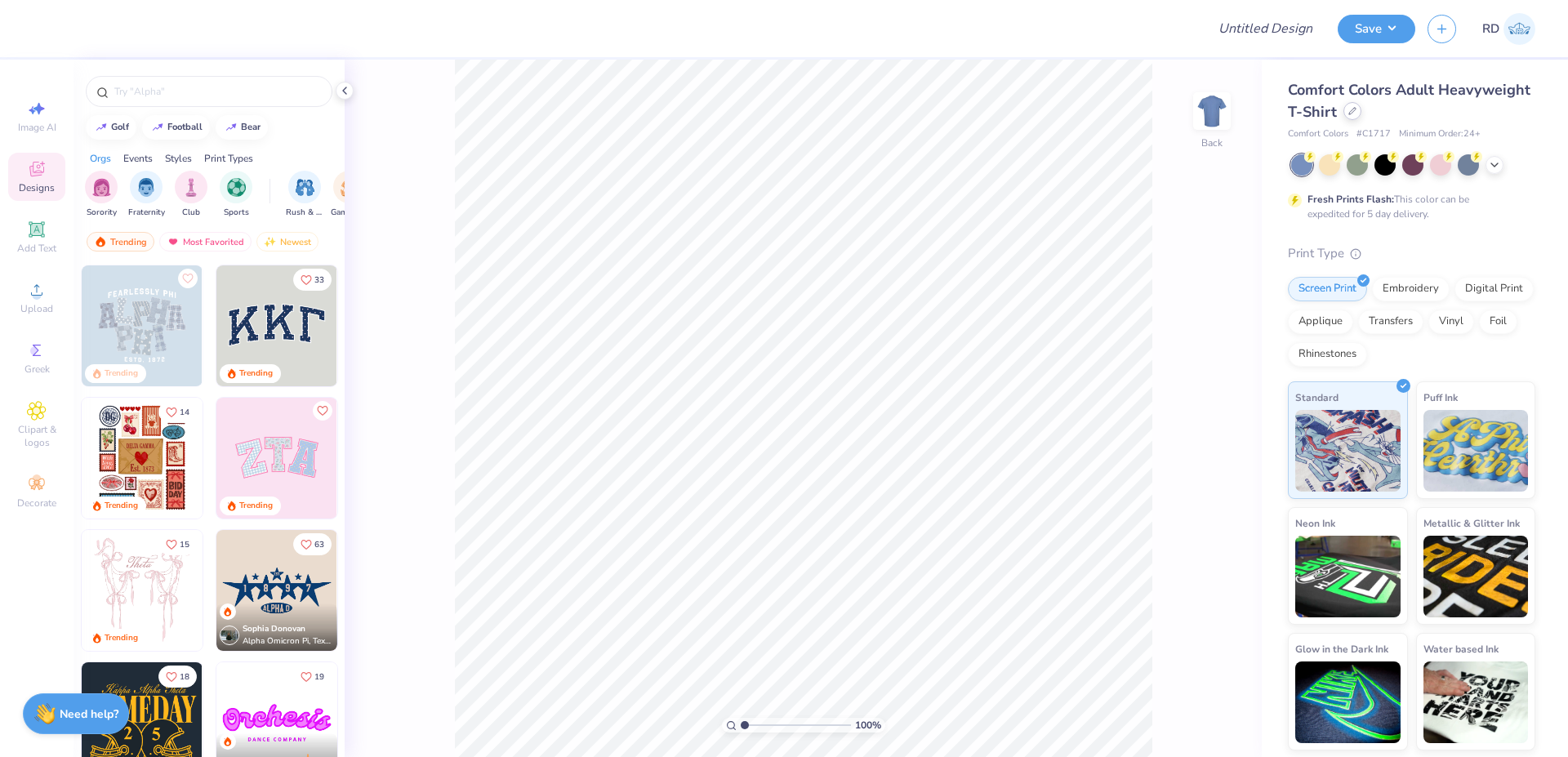 click 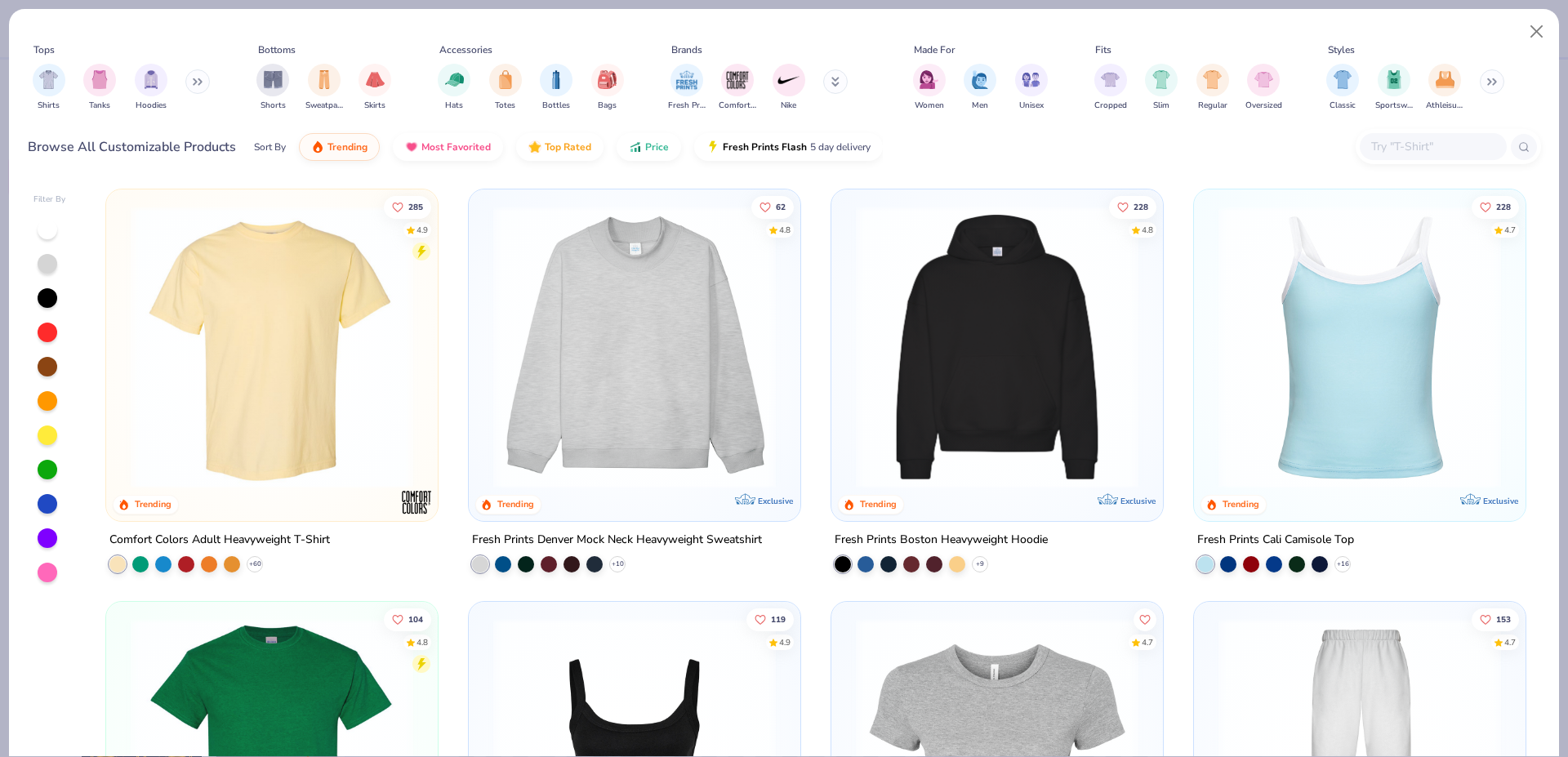 click at bounding box center [1432, 146] 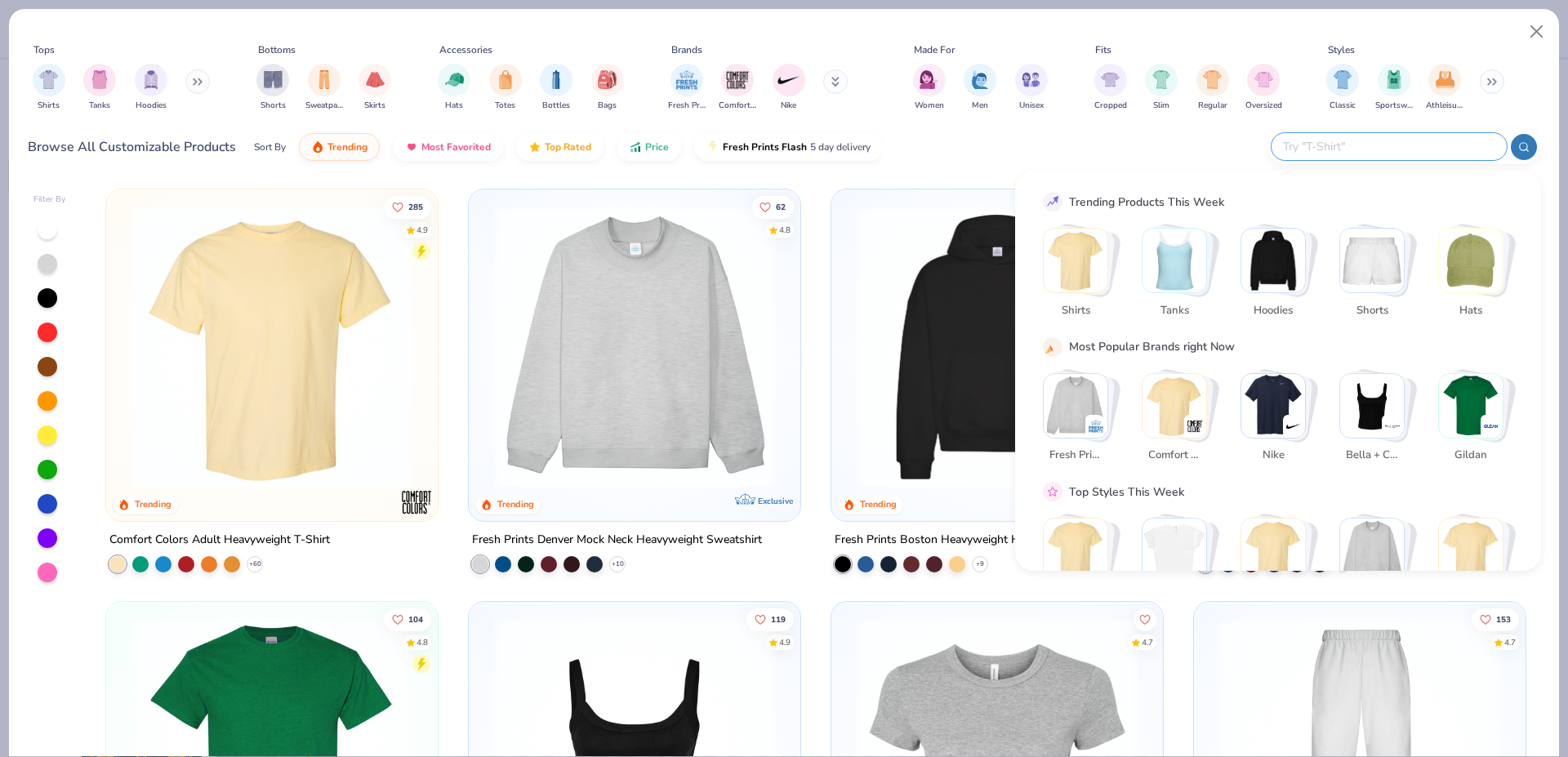 paste on "1567" 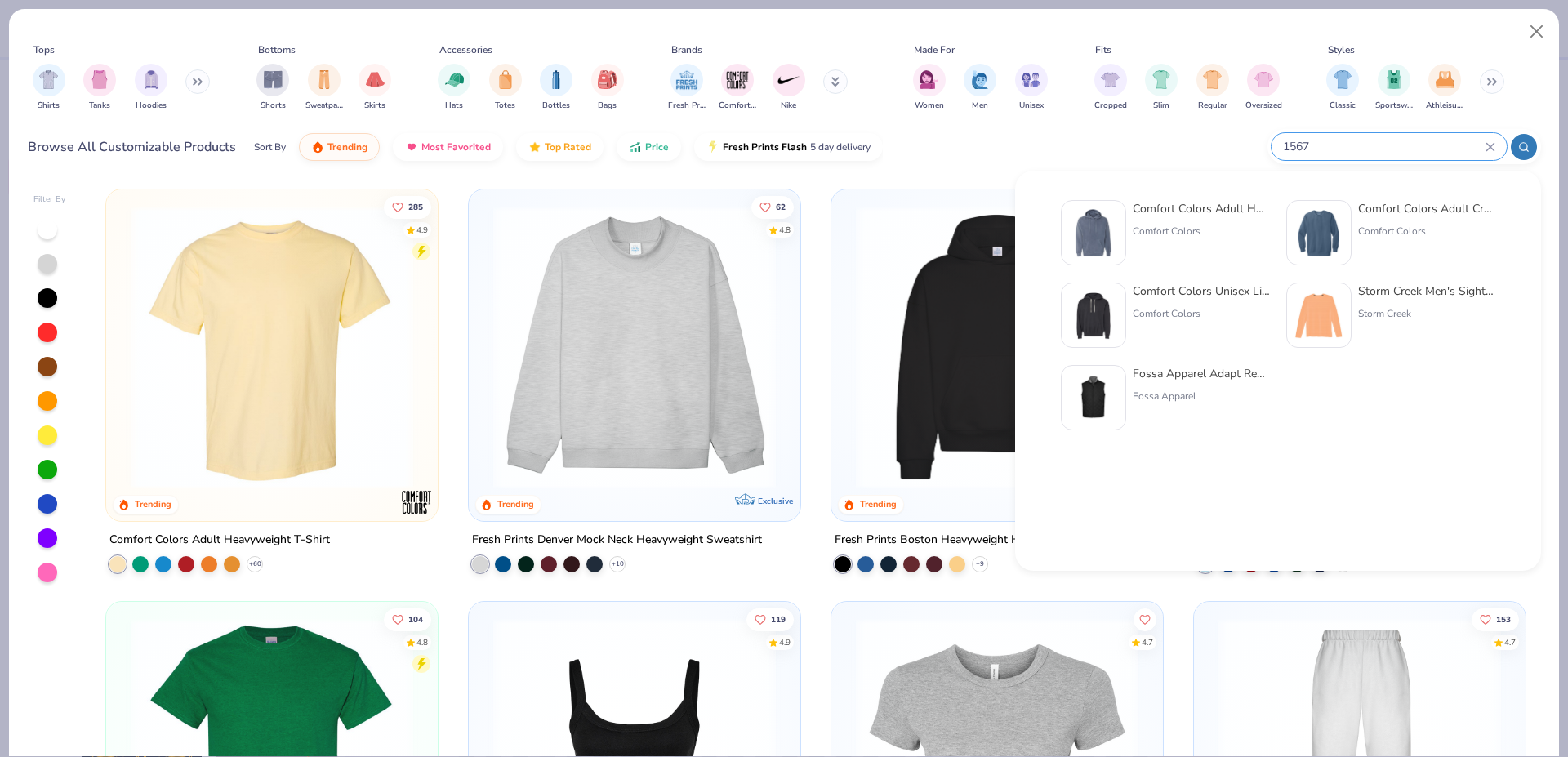 type on "1567" 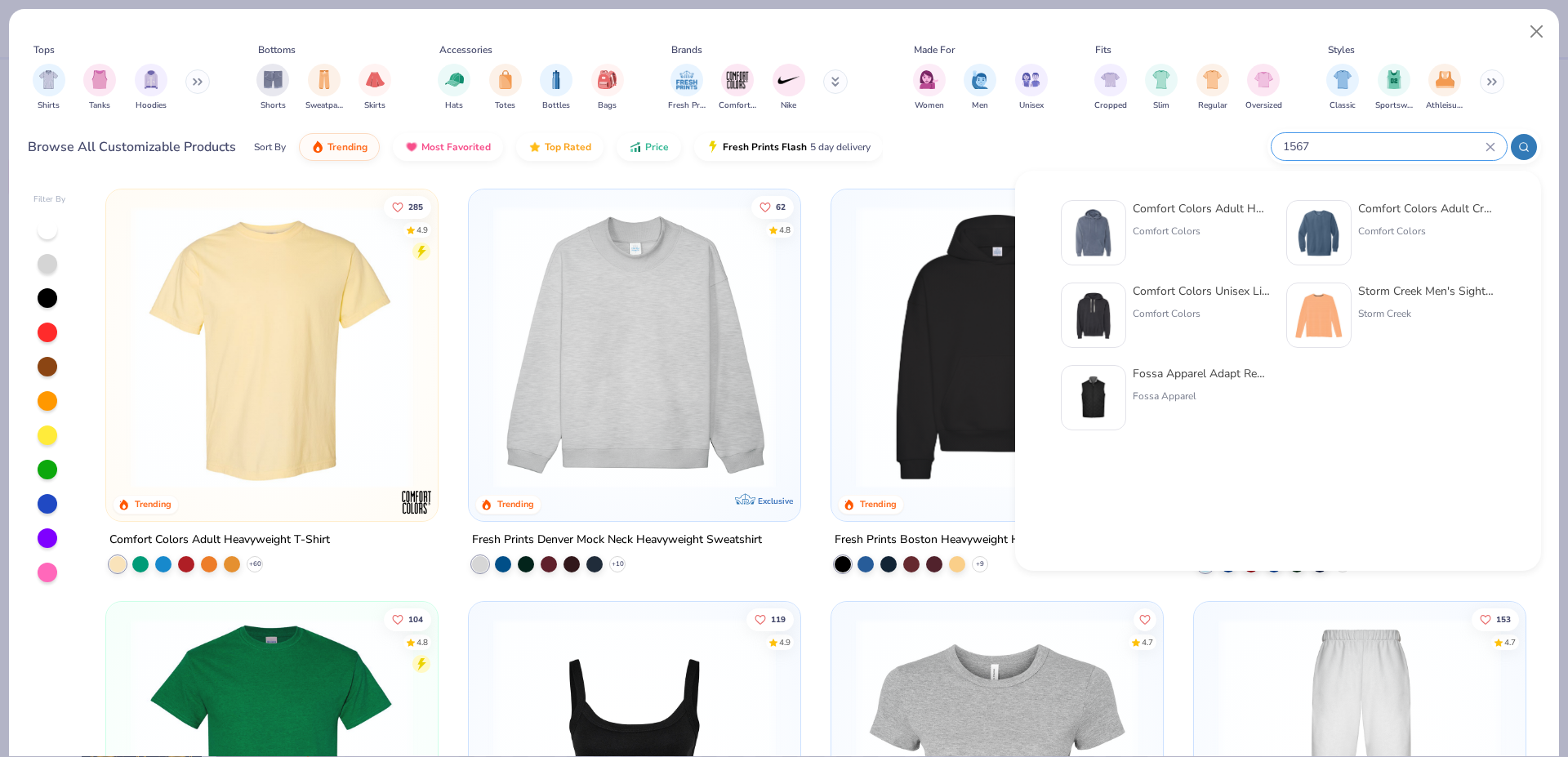 click at bounding box center (1094, 233) 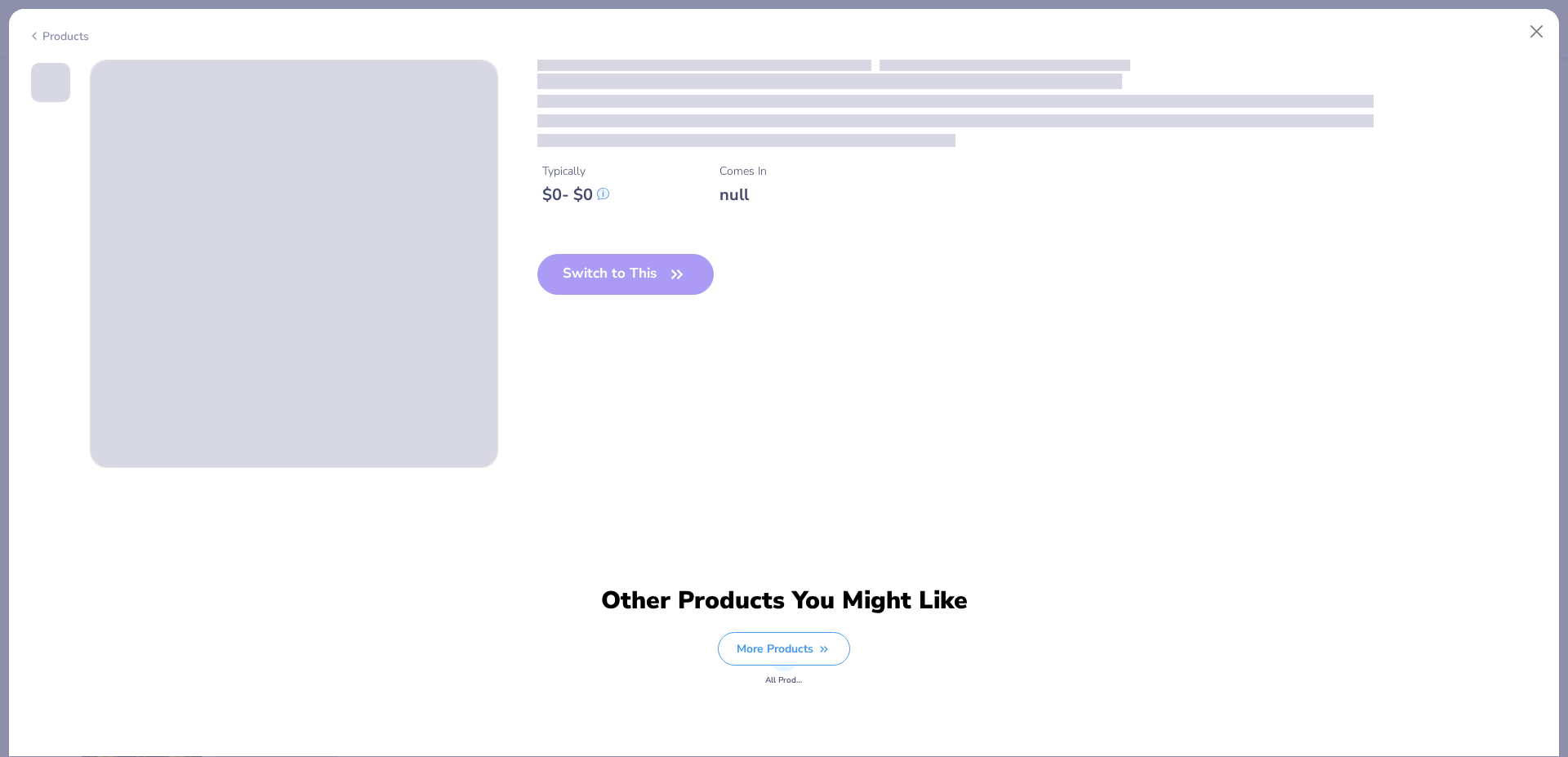 type 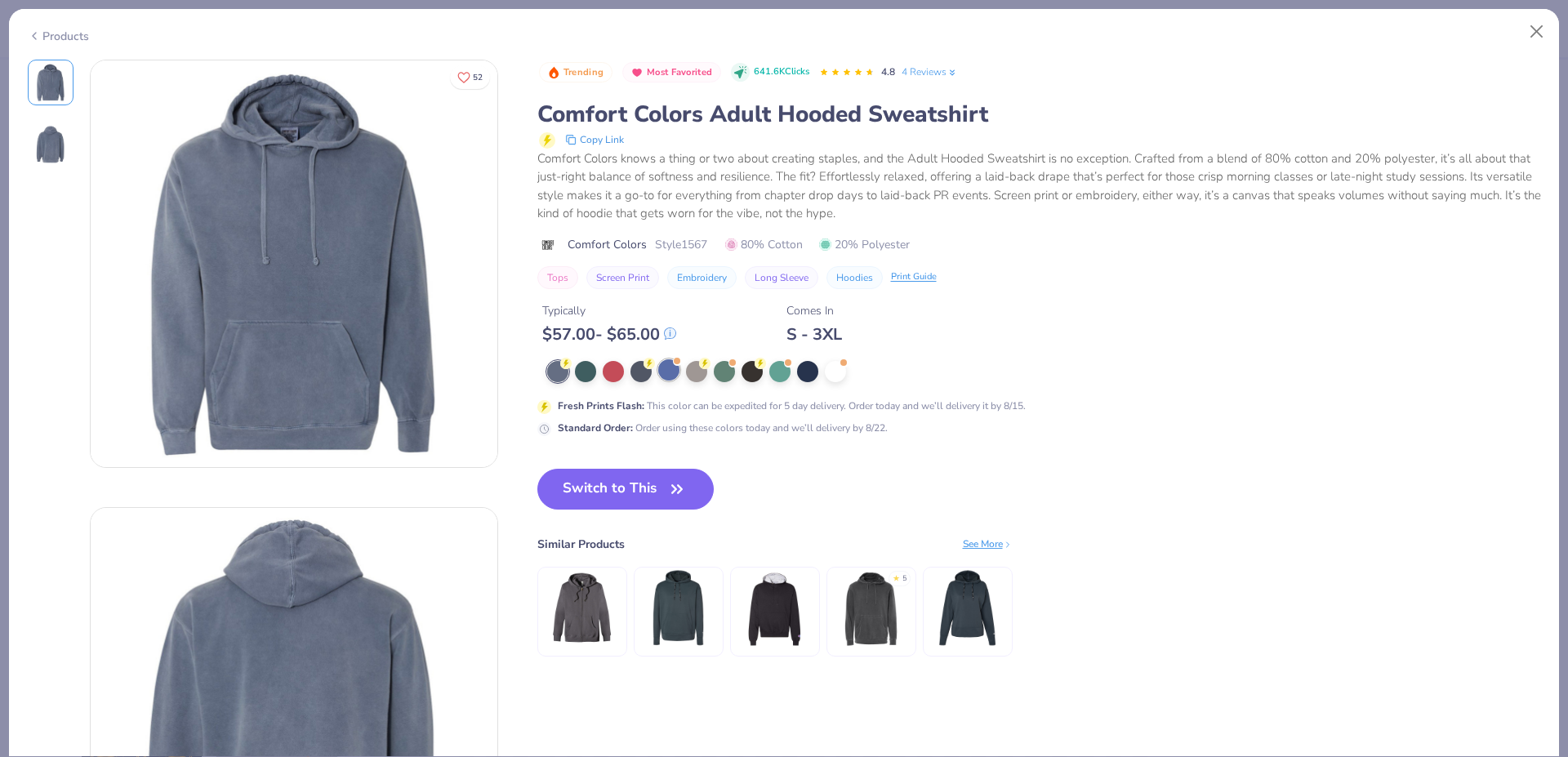 click at bounding box center [669, 370] 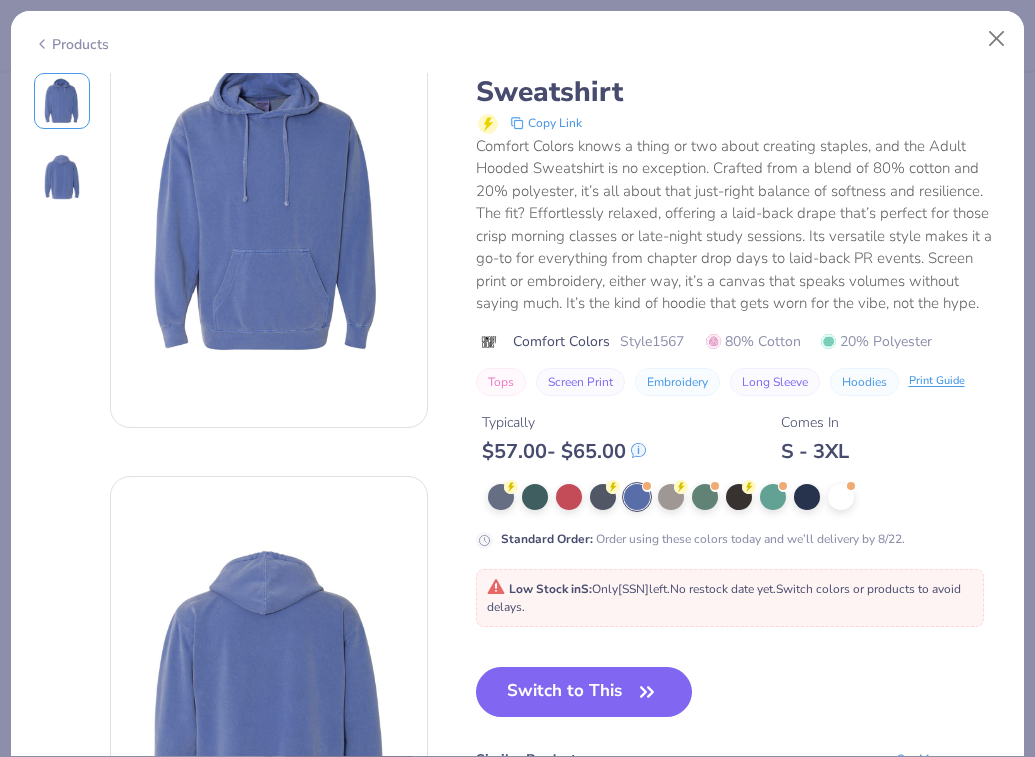 scroll, scrollTop: 132, scrollLeft: 0, axis: vertical 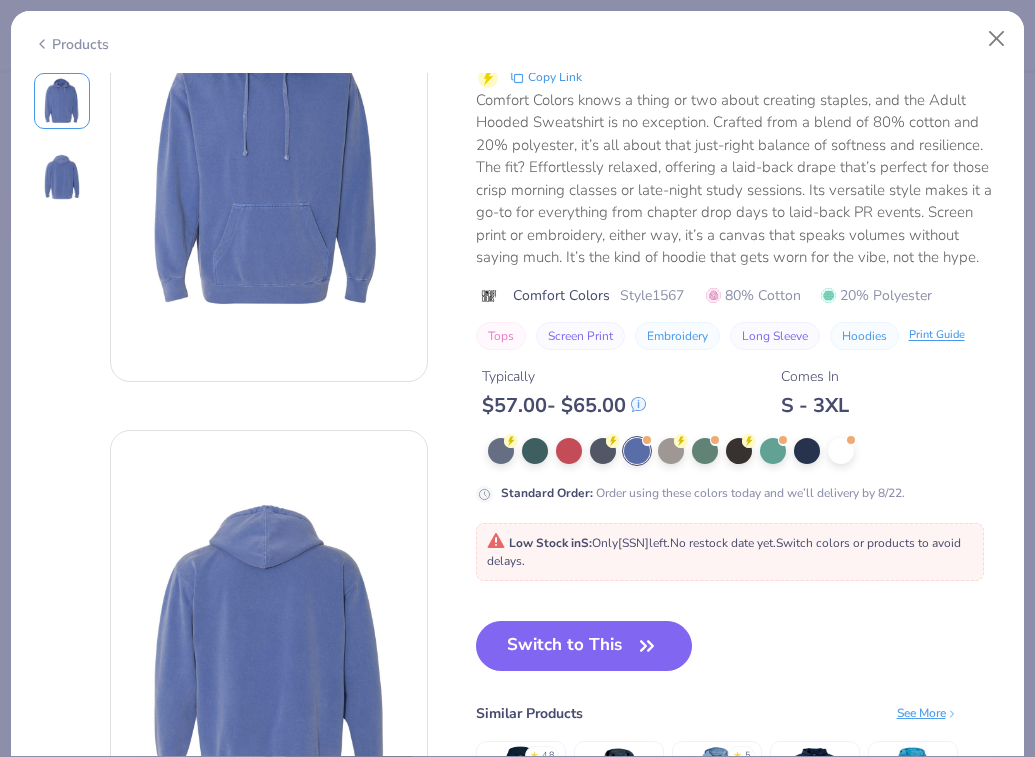 click 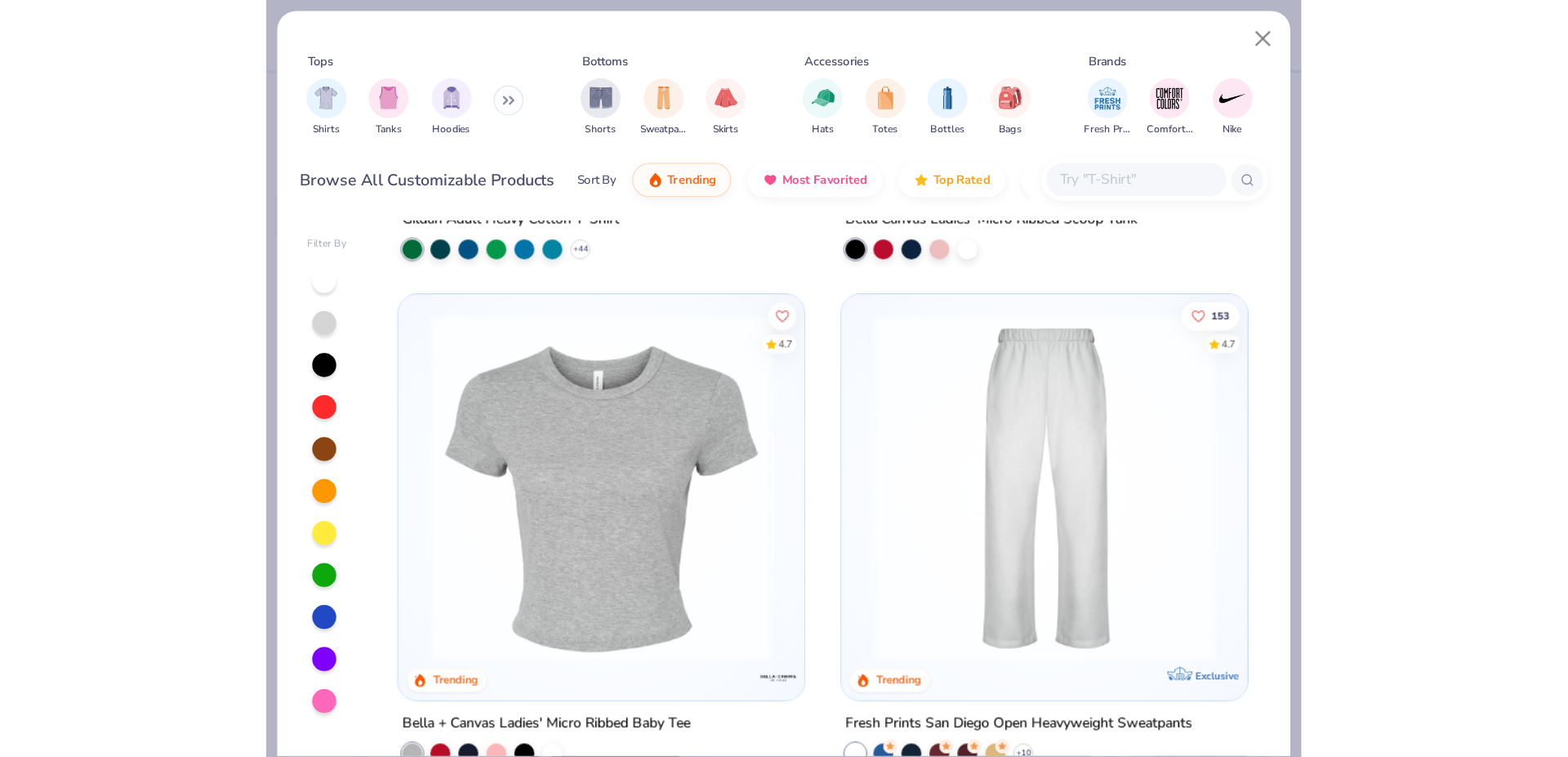 scroll, scrollTop: 1617, scrollLeft: 0, axis: vertical 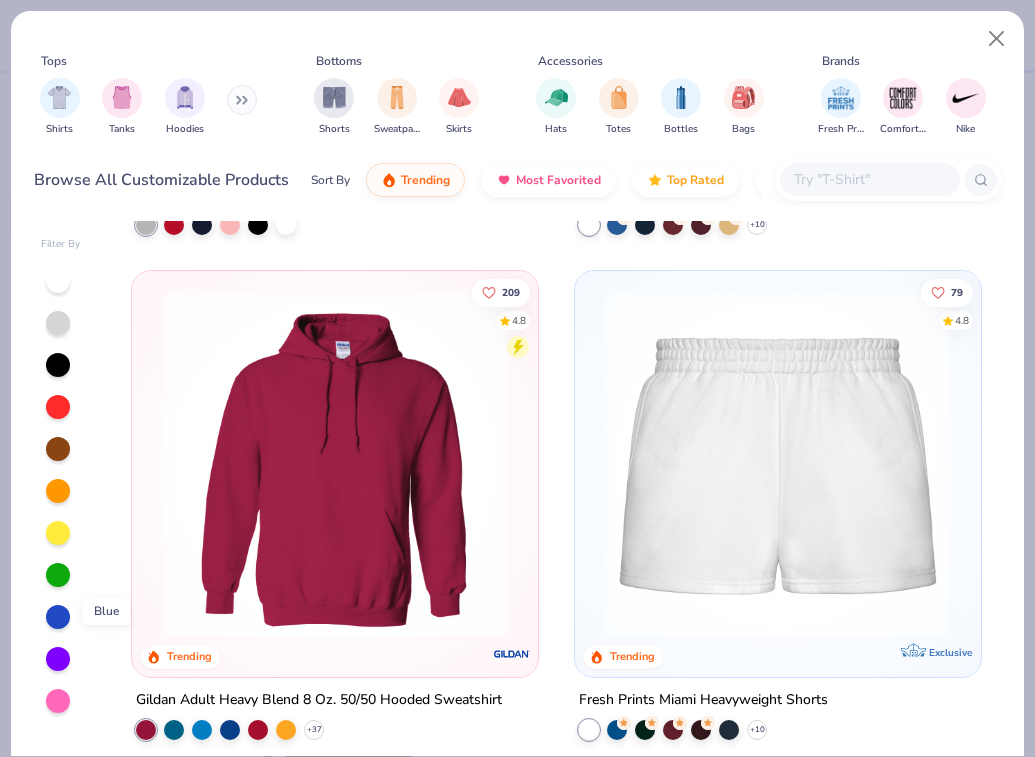 click at bounding box center (58, 617) 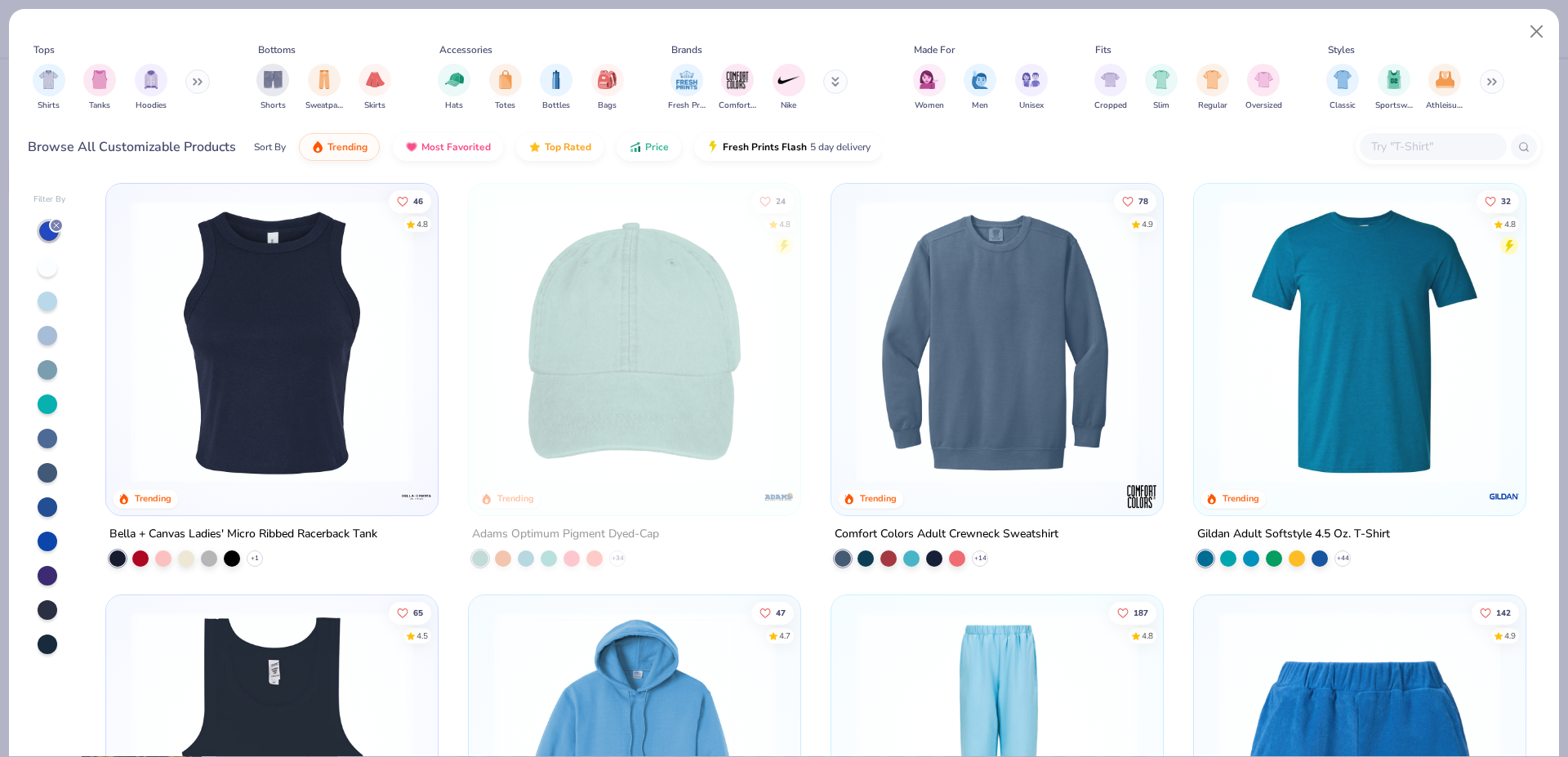 scroll, scrollTop: 2910, scrollLeft: 0, axis: vertical 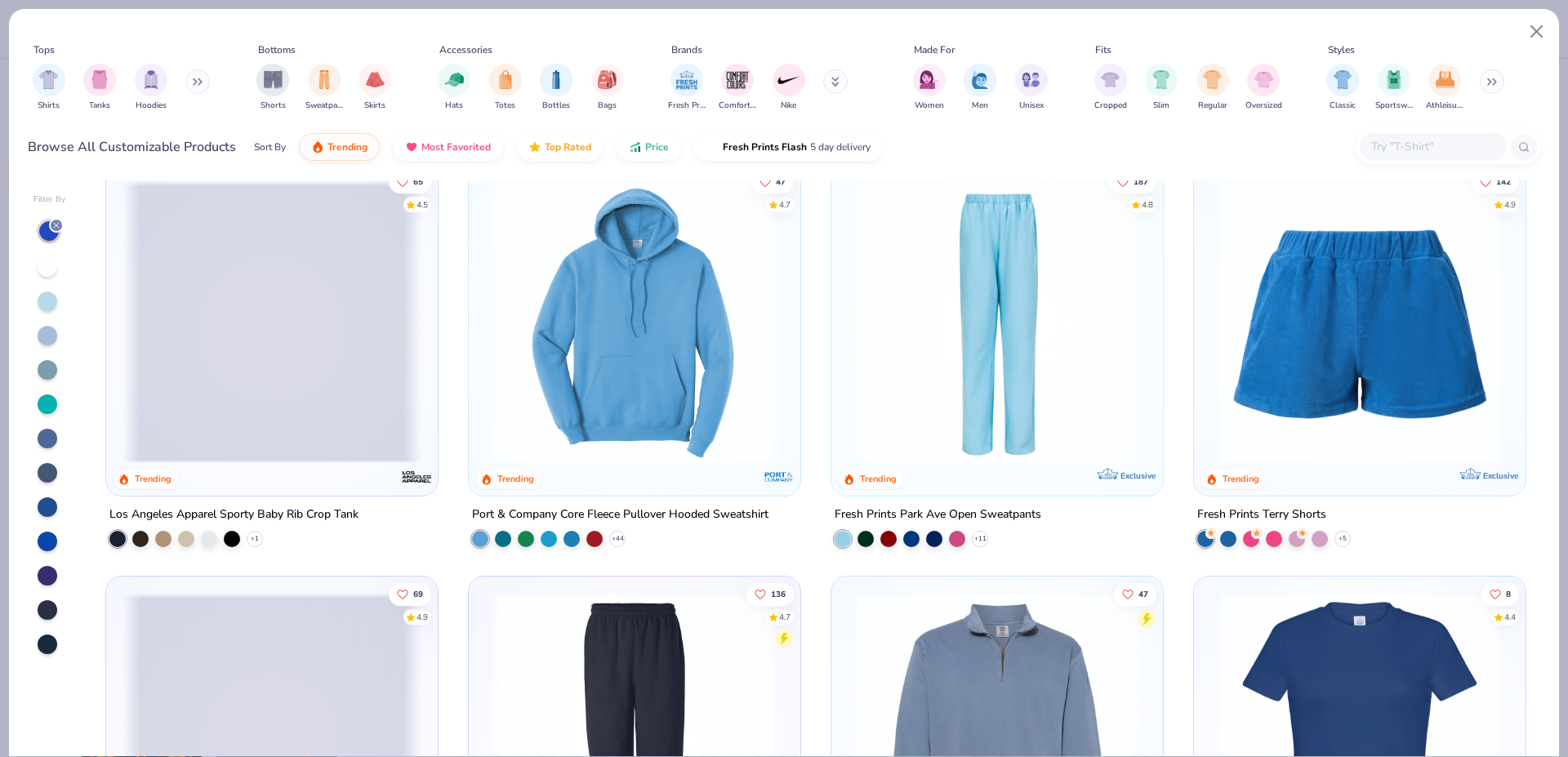 click at bounding box center [47, 541] 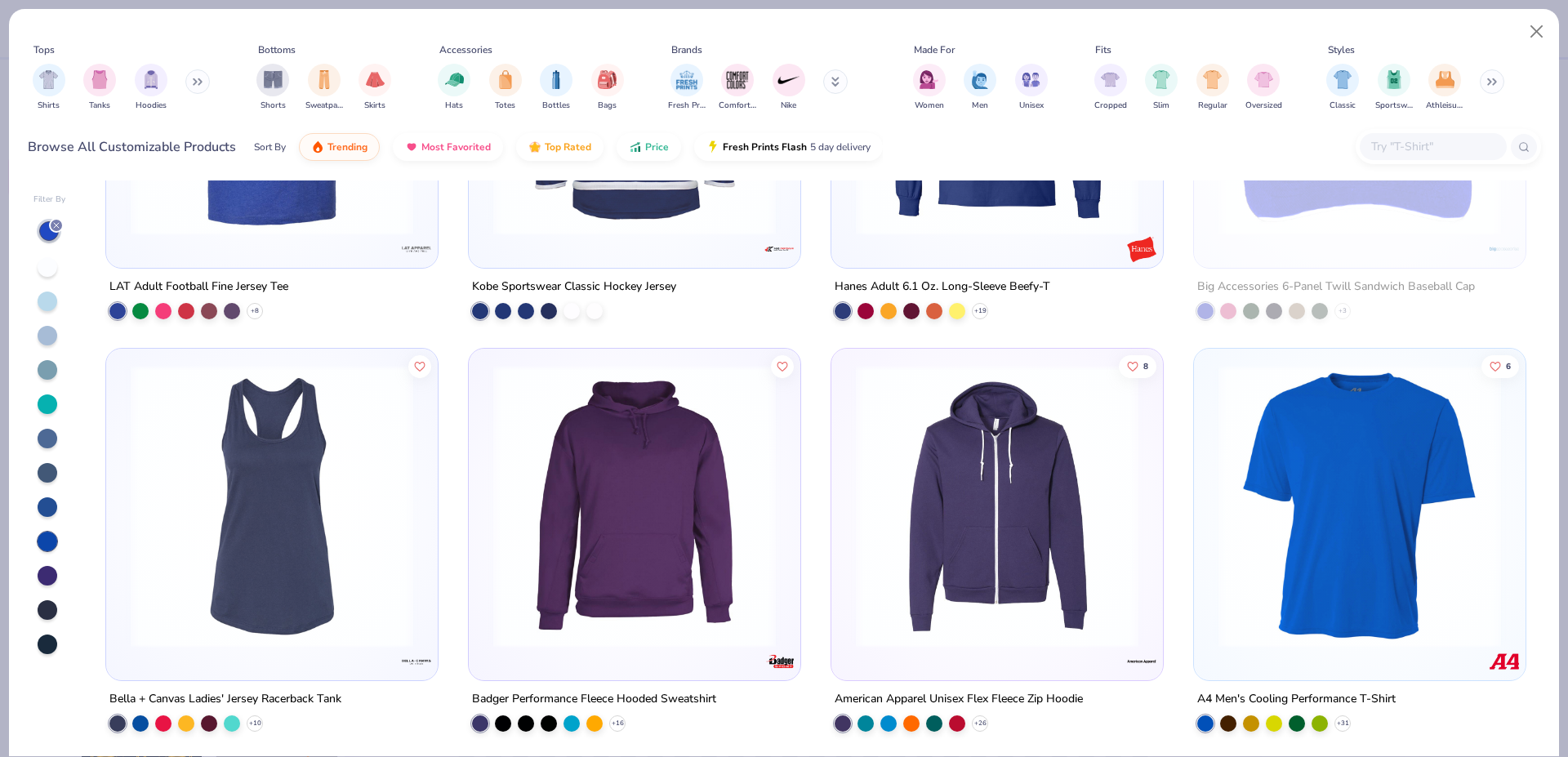 scroll, scrollTop: 8408, scrollLeft: 0, axis: vertical 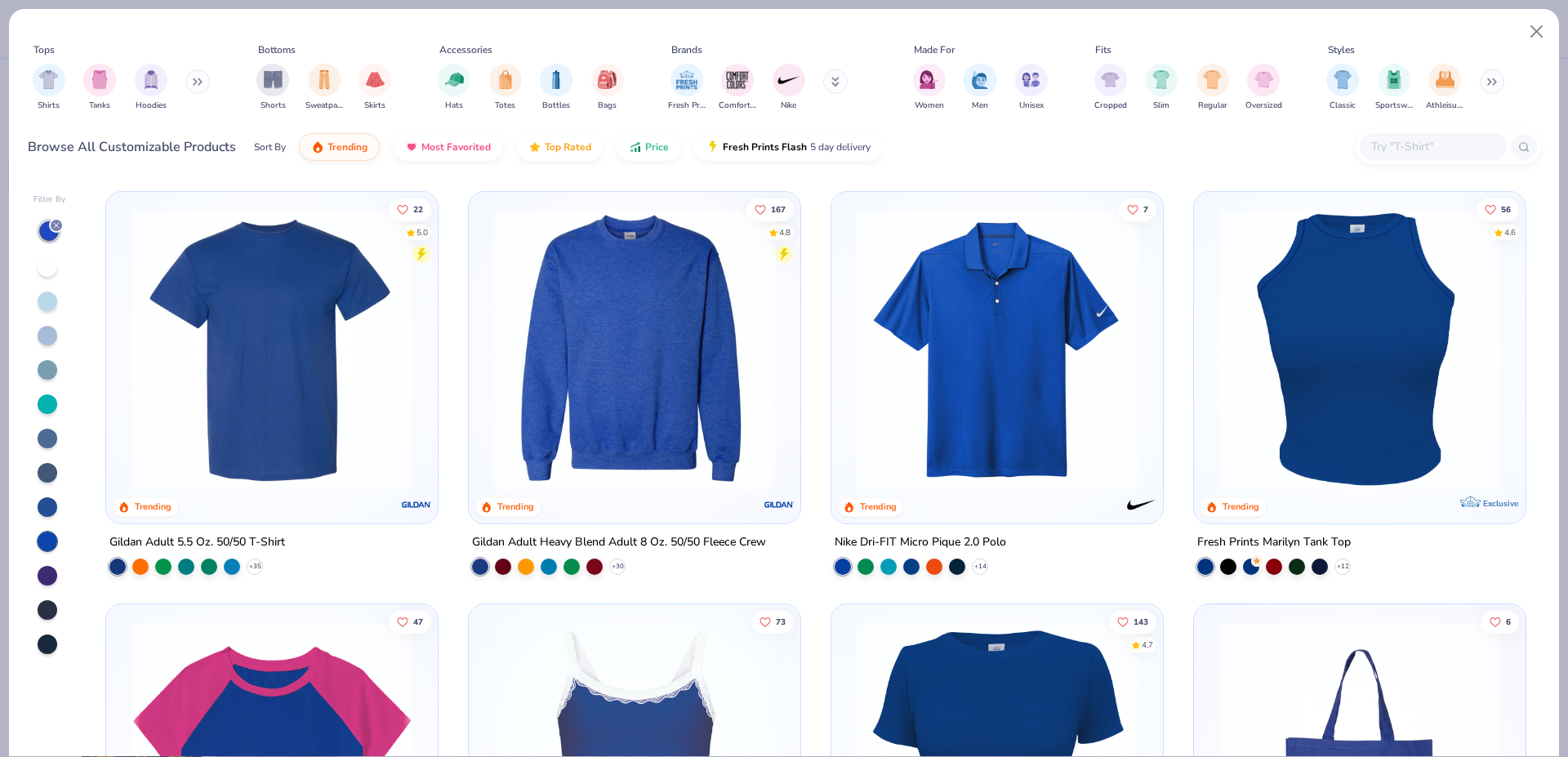 click at bounding box center [635, 350] 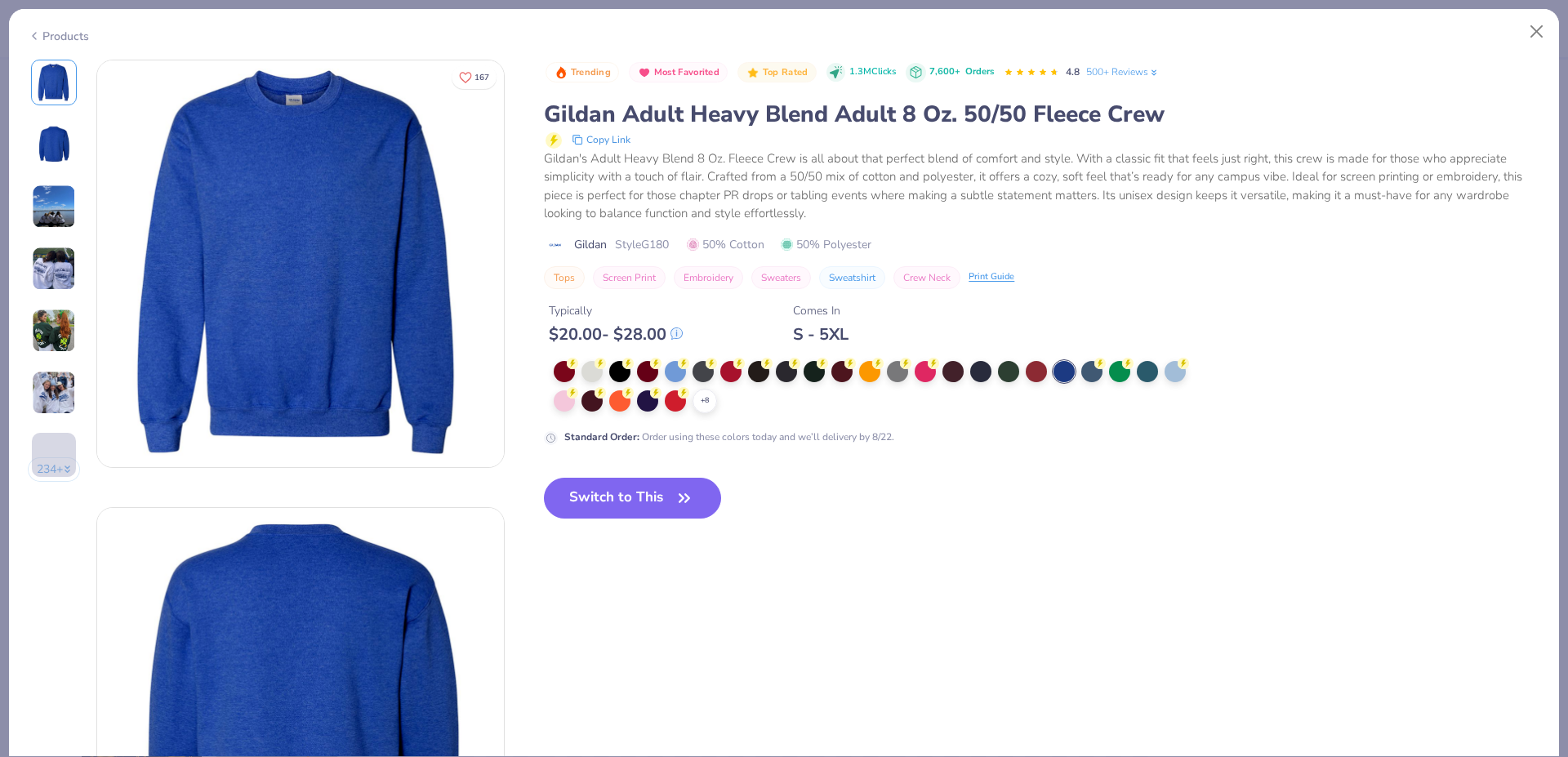 click on "Switch to This" at bounding box center [632, 498] 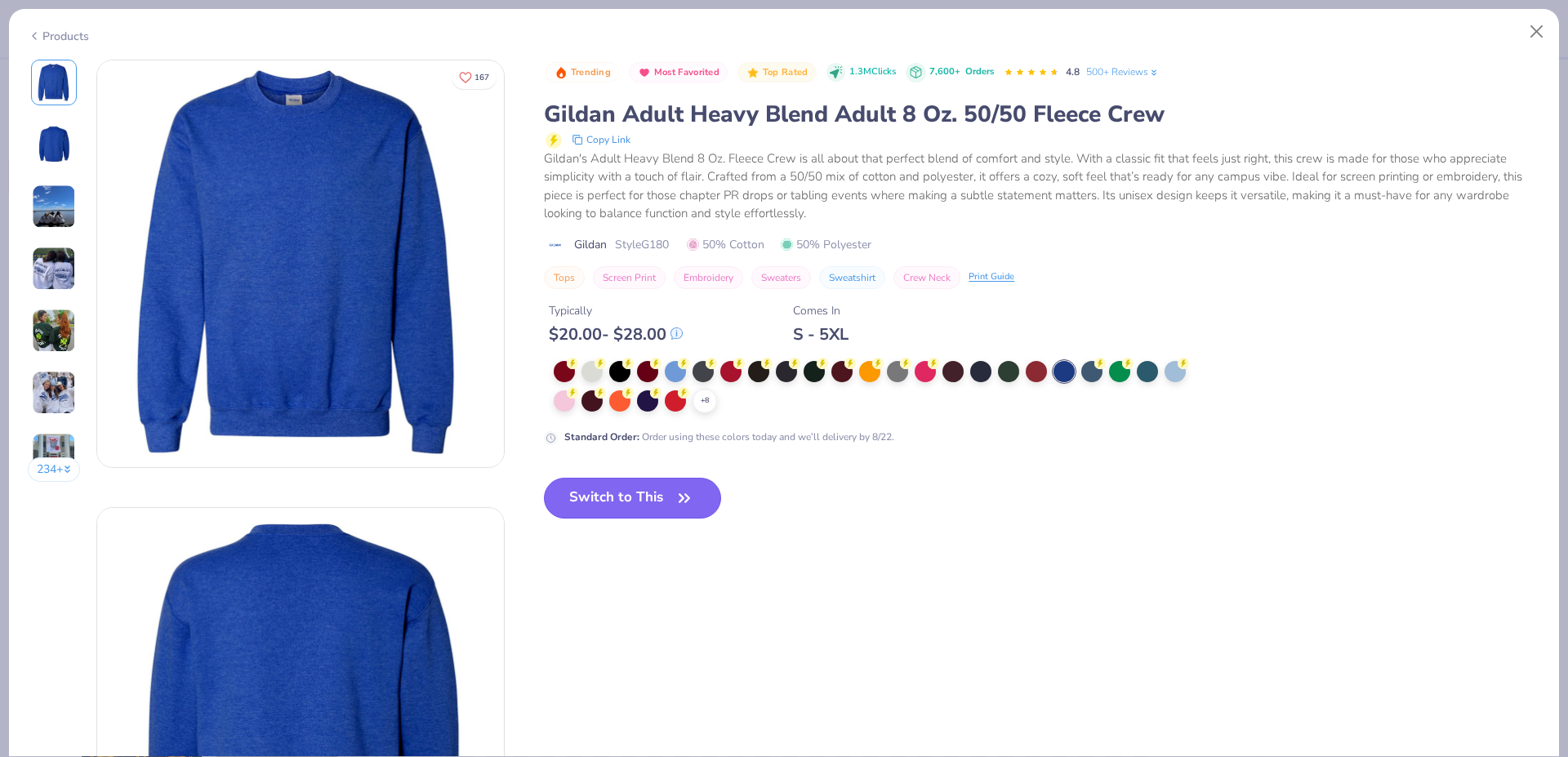 click on "Switch to This" at bounding box center [632, 498] 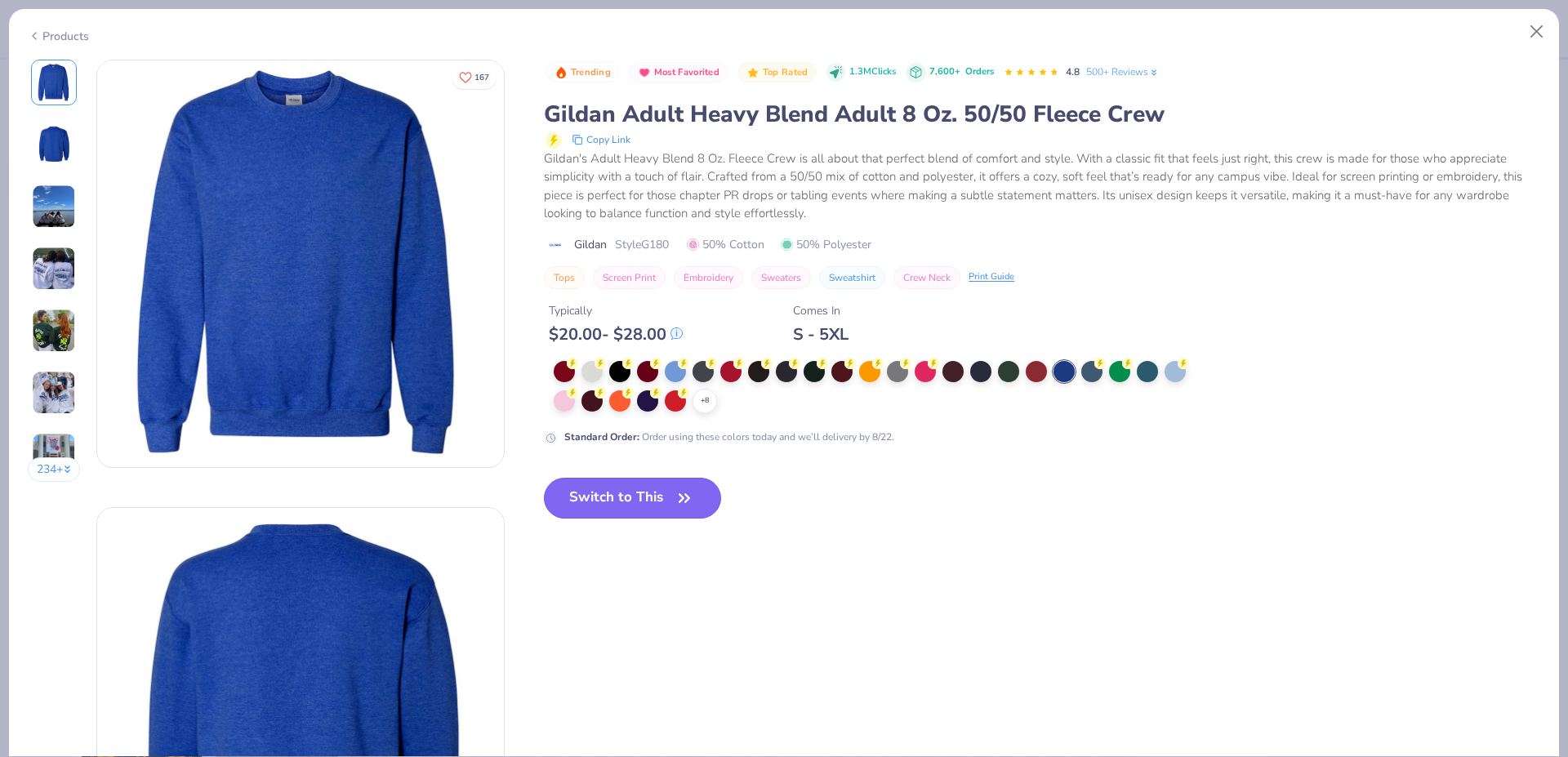 click on "Switch to This" at bounding box center [632, 498] 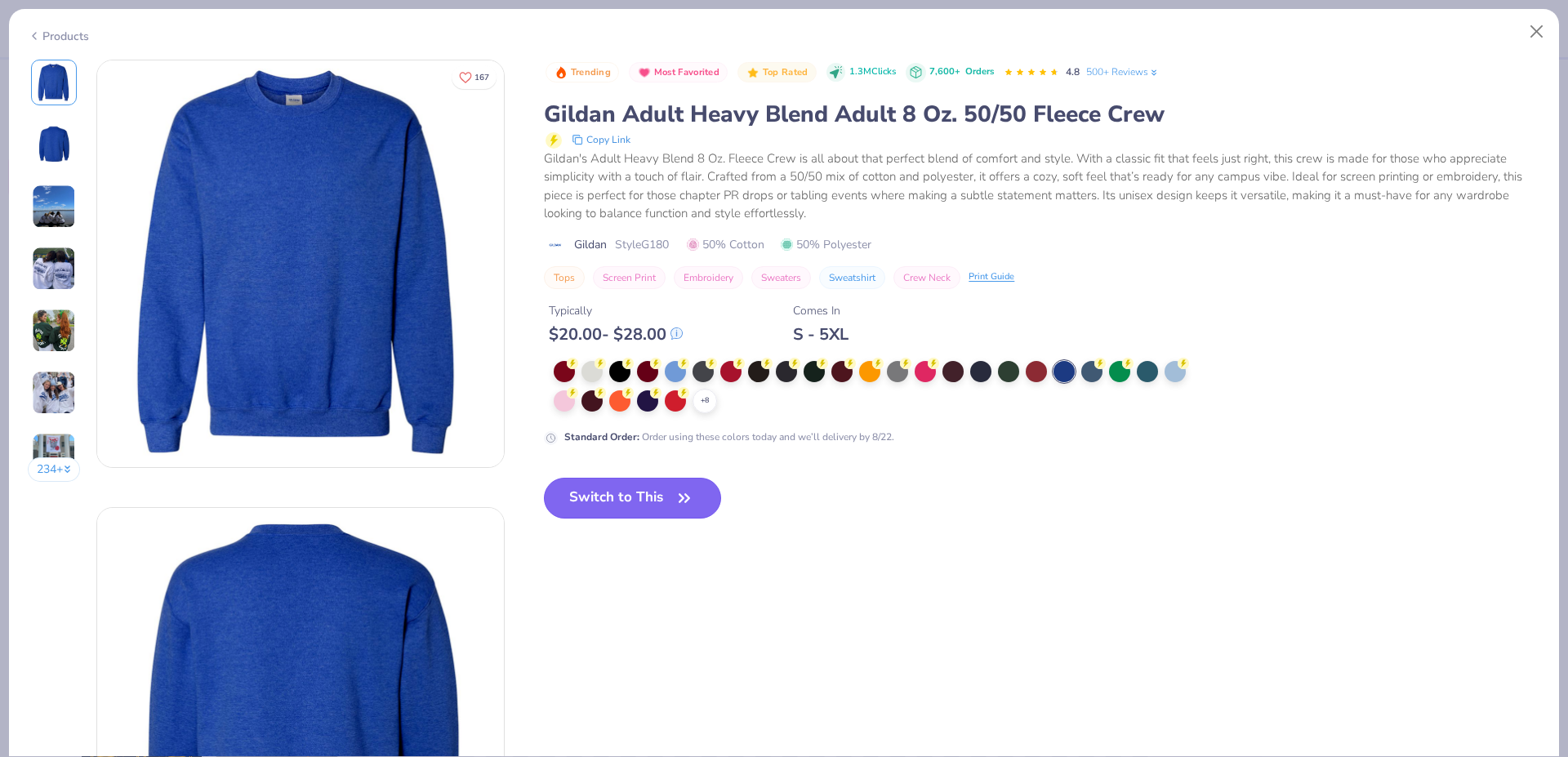 click on "Switch to This" at bounding box center (632, 498) 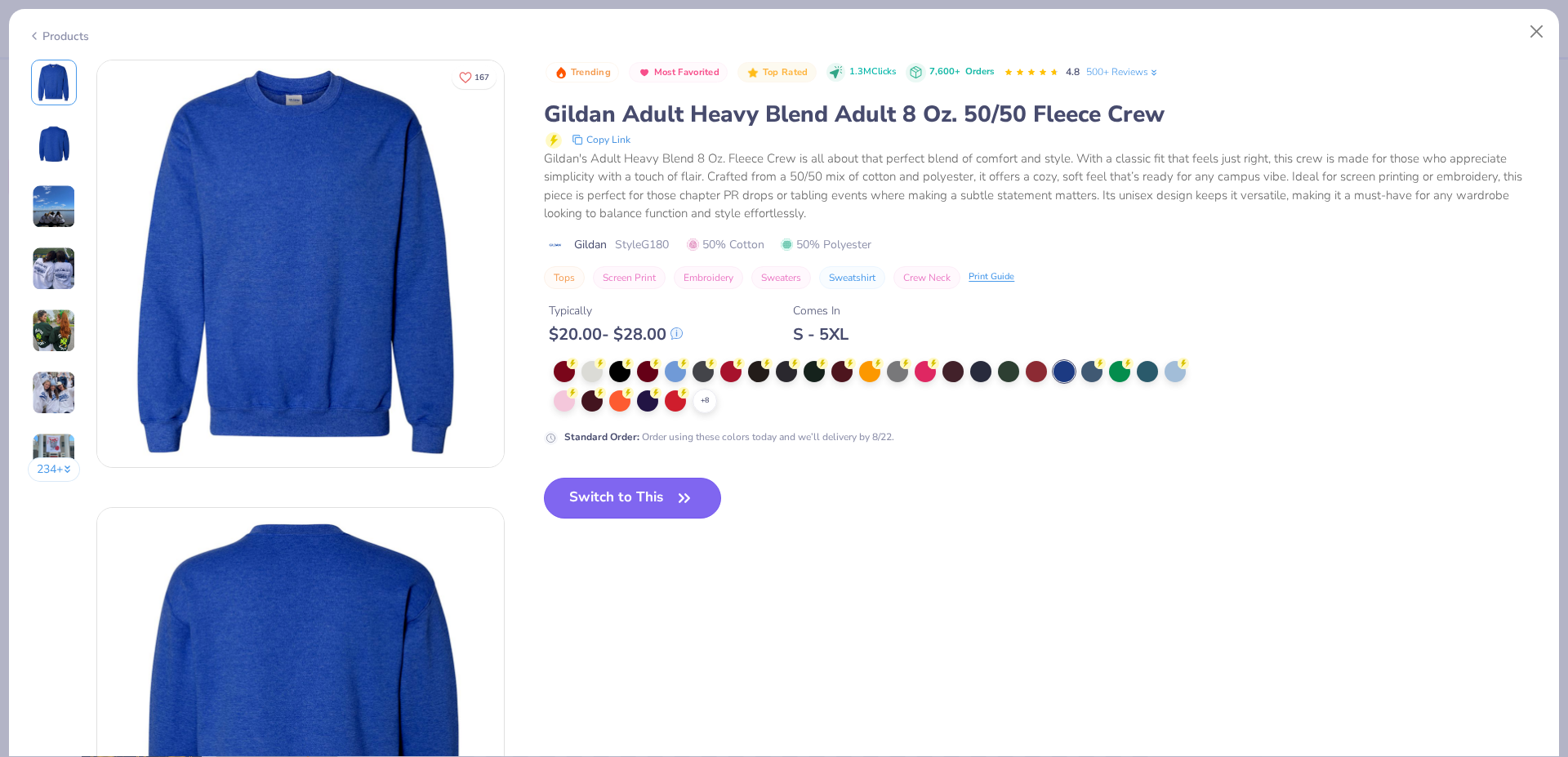 click on "Switch to This" at bounding box center [632, 498] 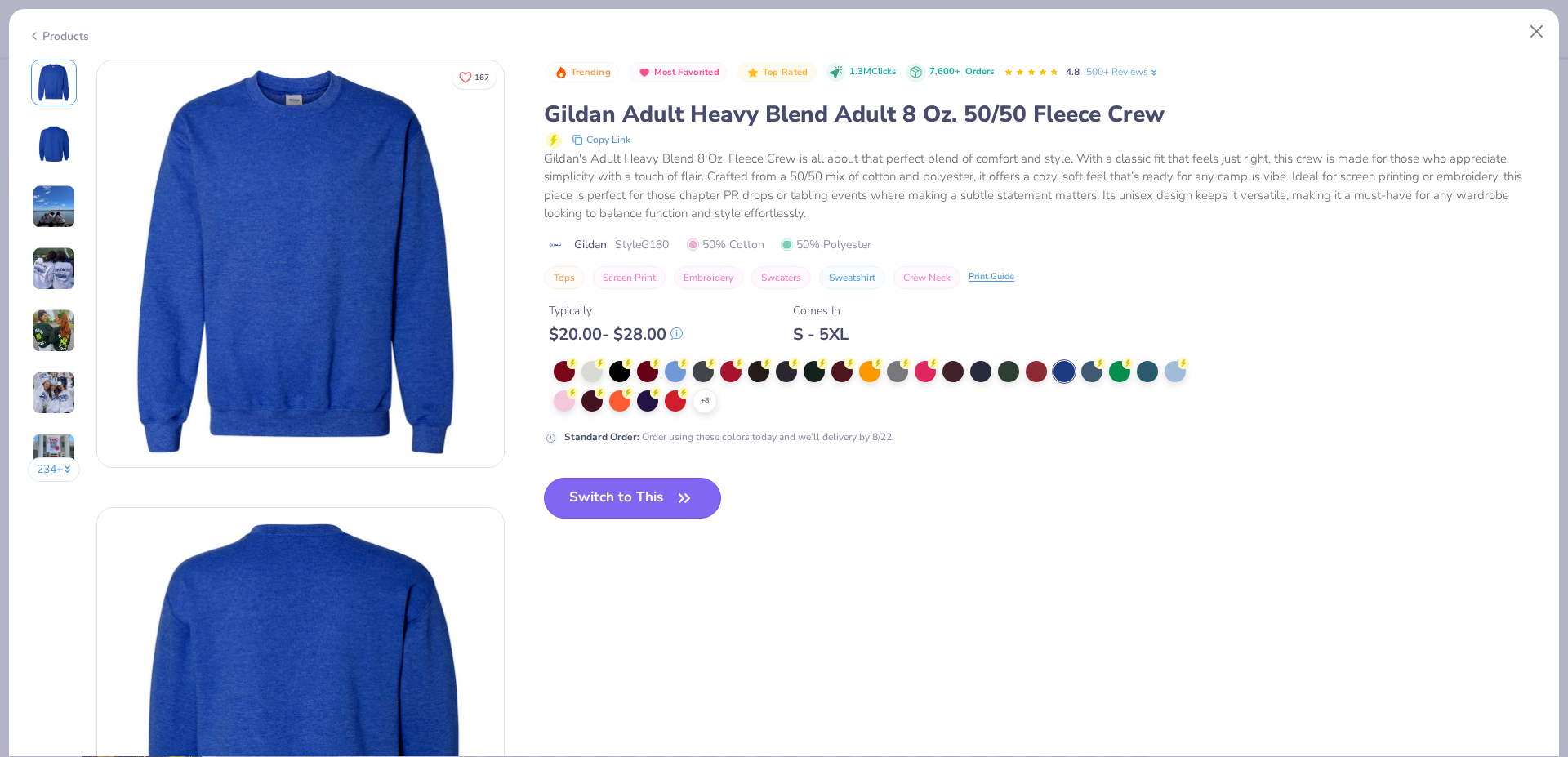 click on "Switch to This" at bounding box center (632, 498) 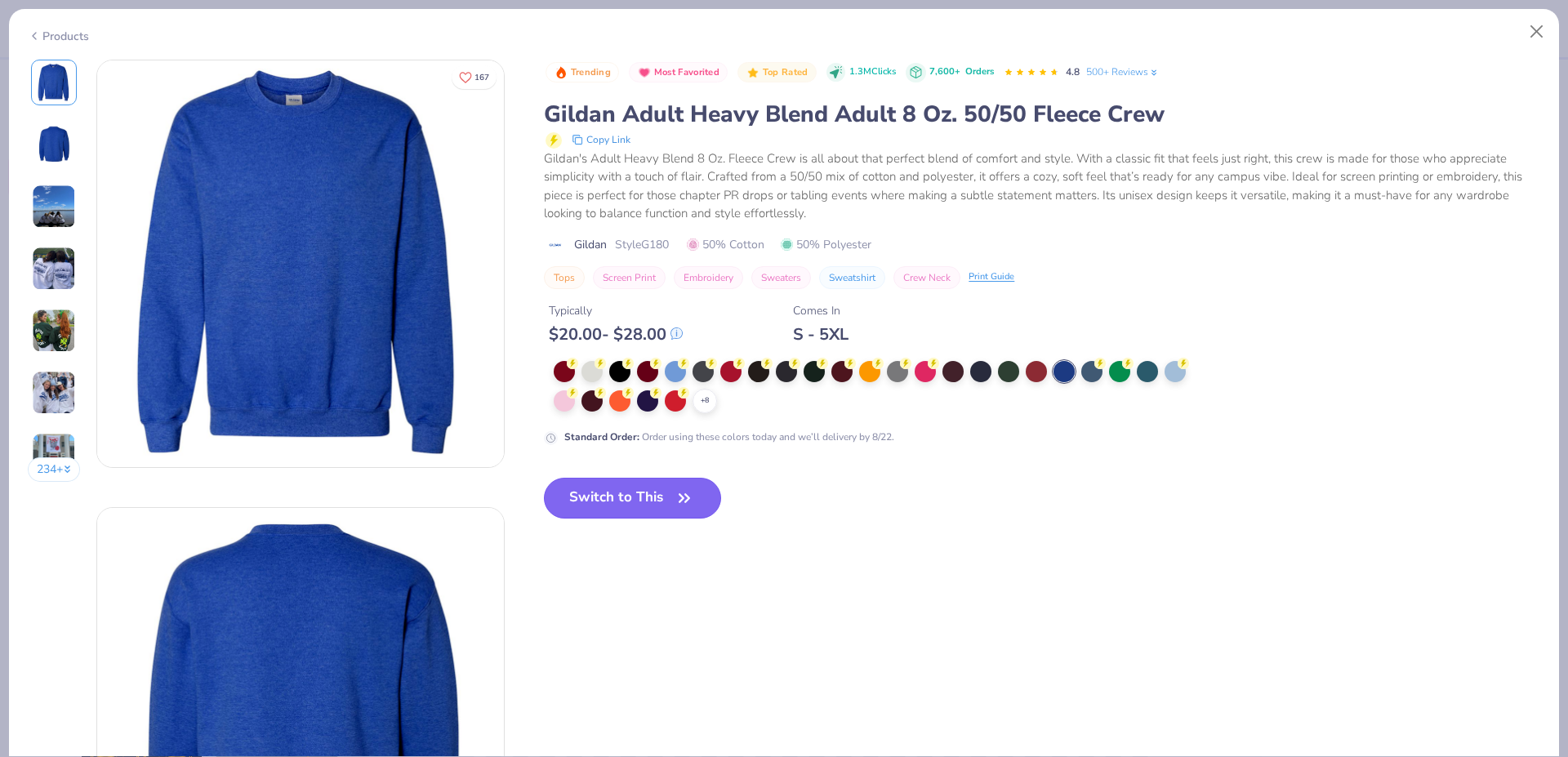 click on "Switch to This" at bounding box center [632, 498] 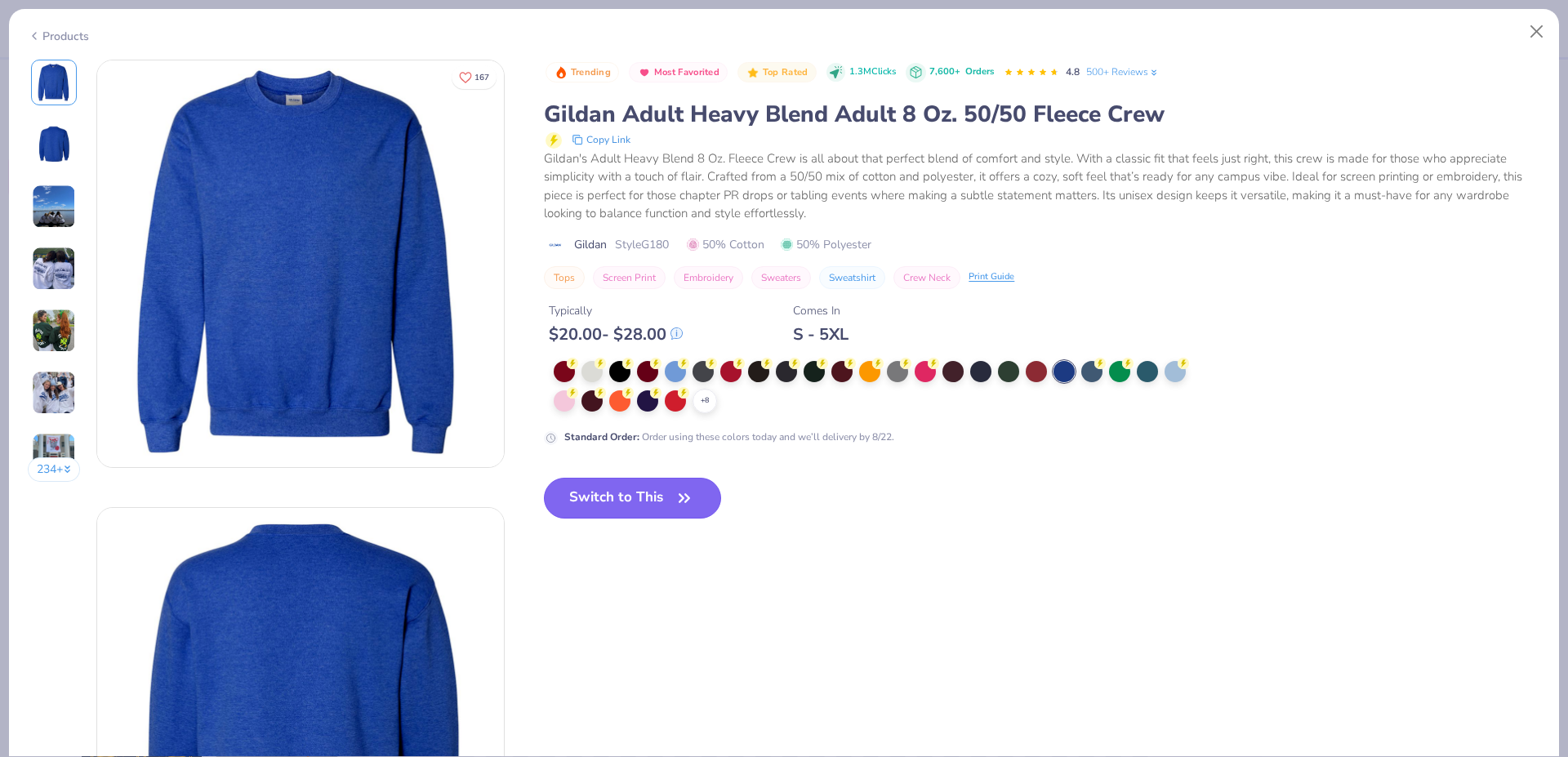 click on "Switch to This" at bounding box center (632, 498) 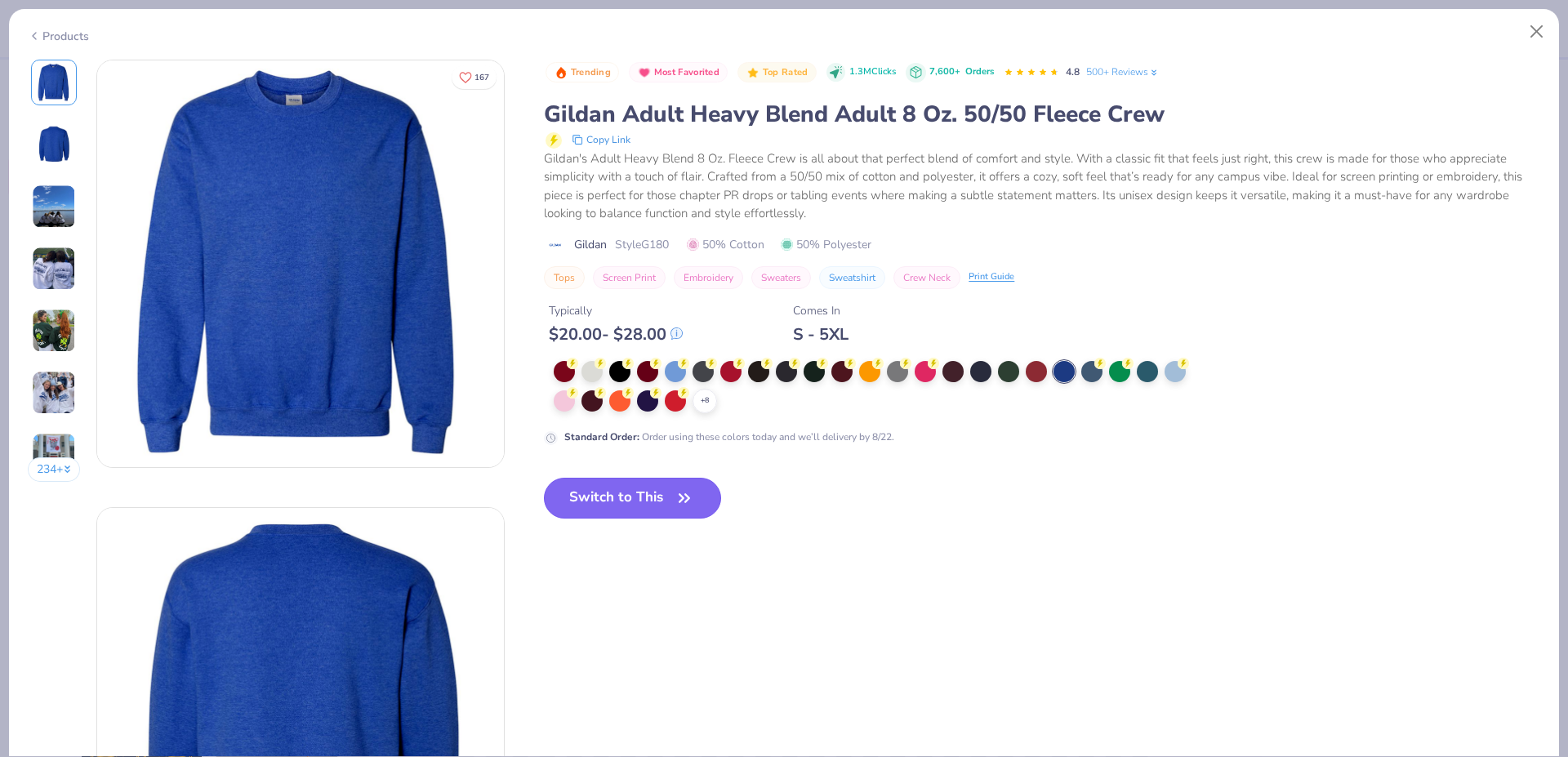 click on "Switch to This" at bounding box center [632, 498] 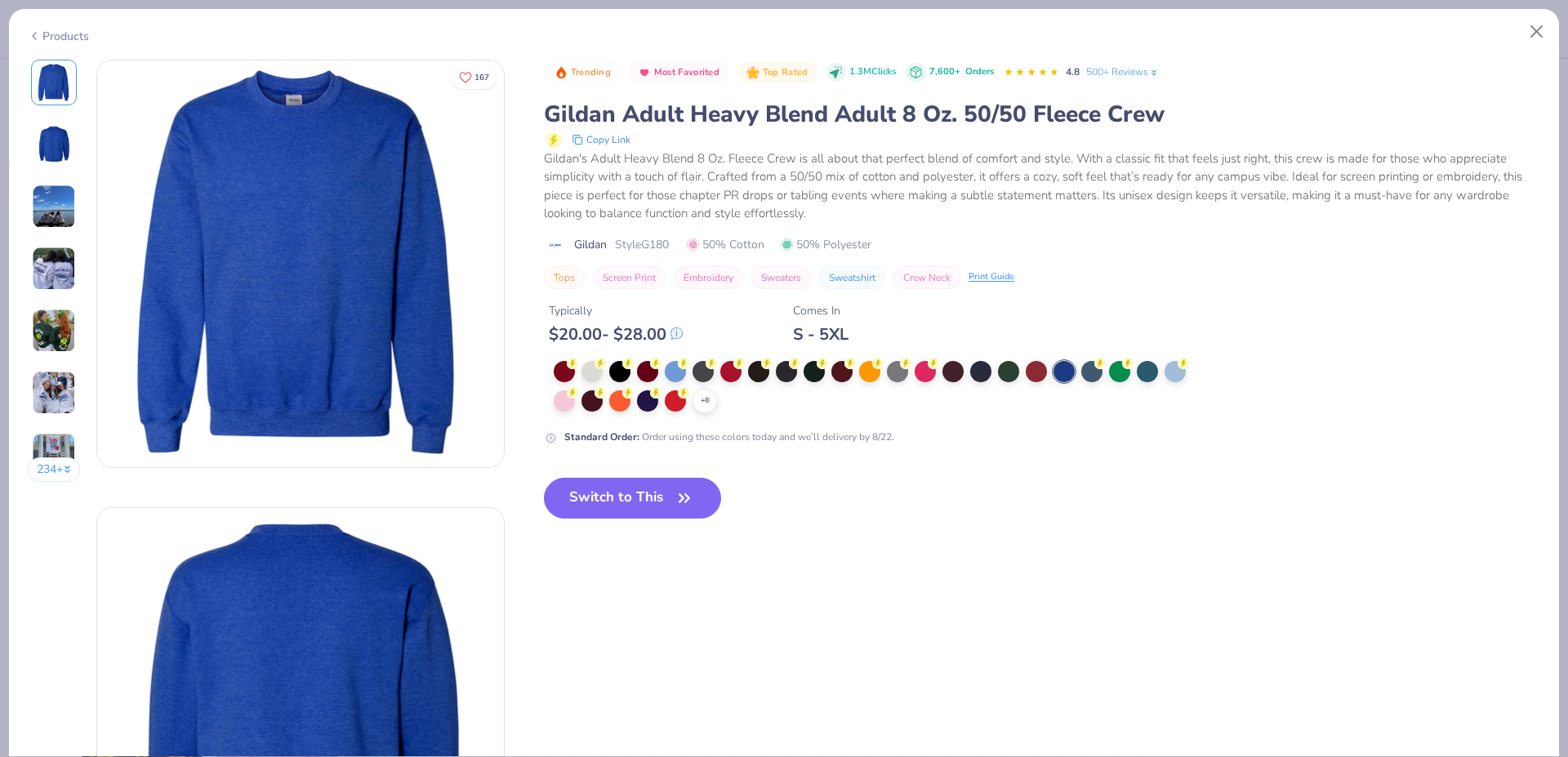 click on "Style  G180" at bounding box center (642, 244) 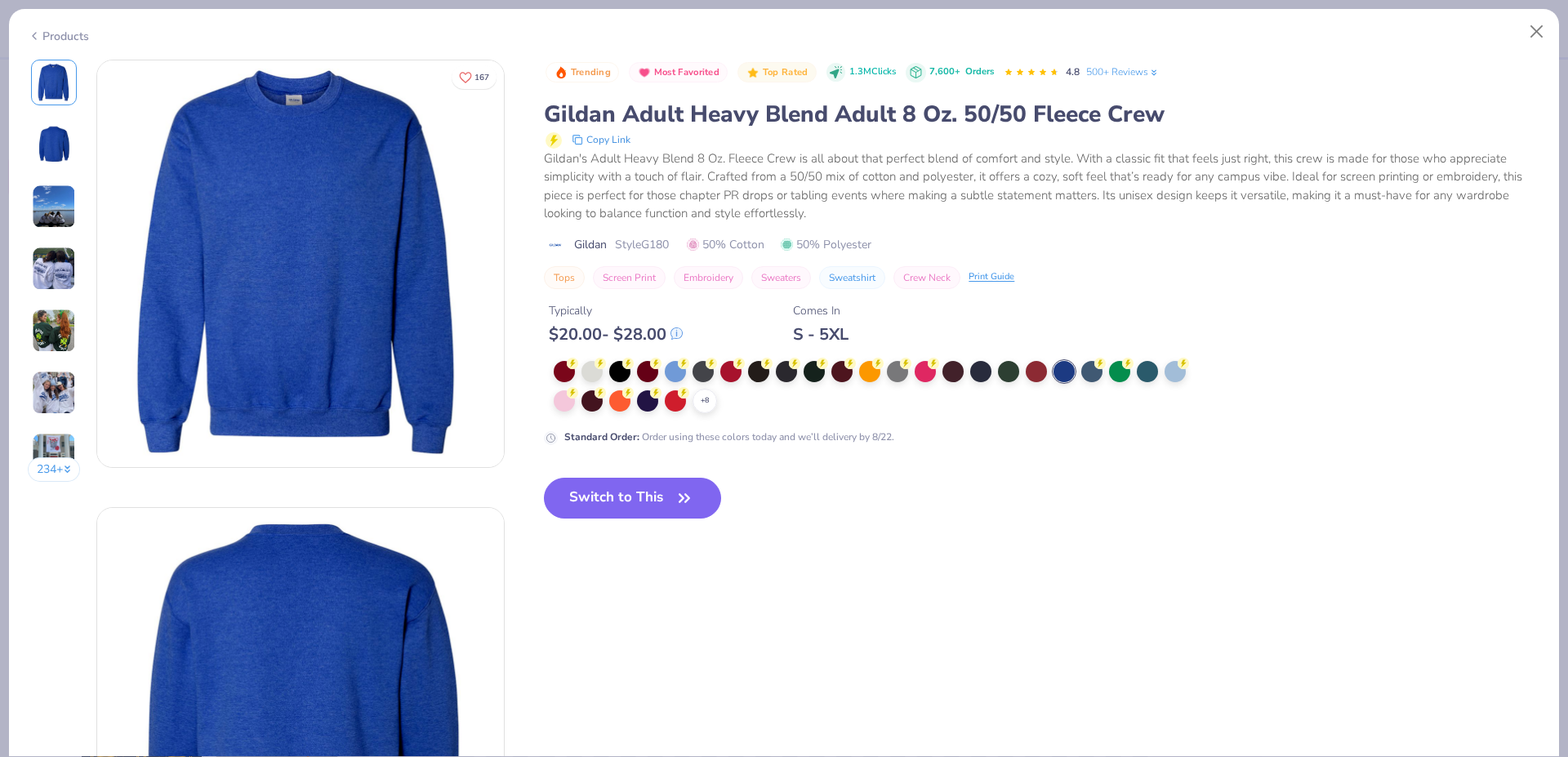 click on "Style  G180" at bounding box center (642, 244) 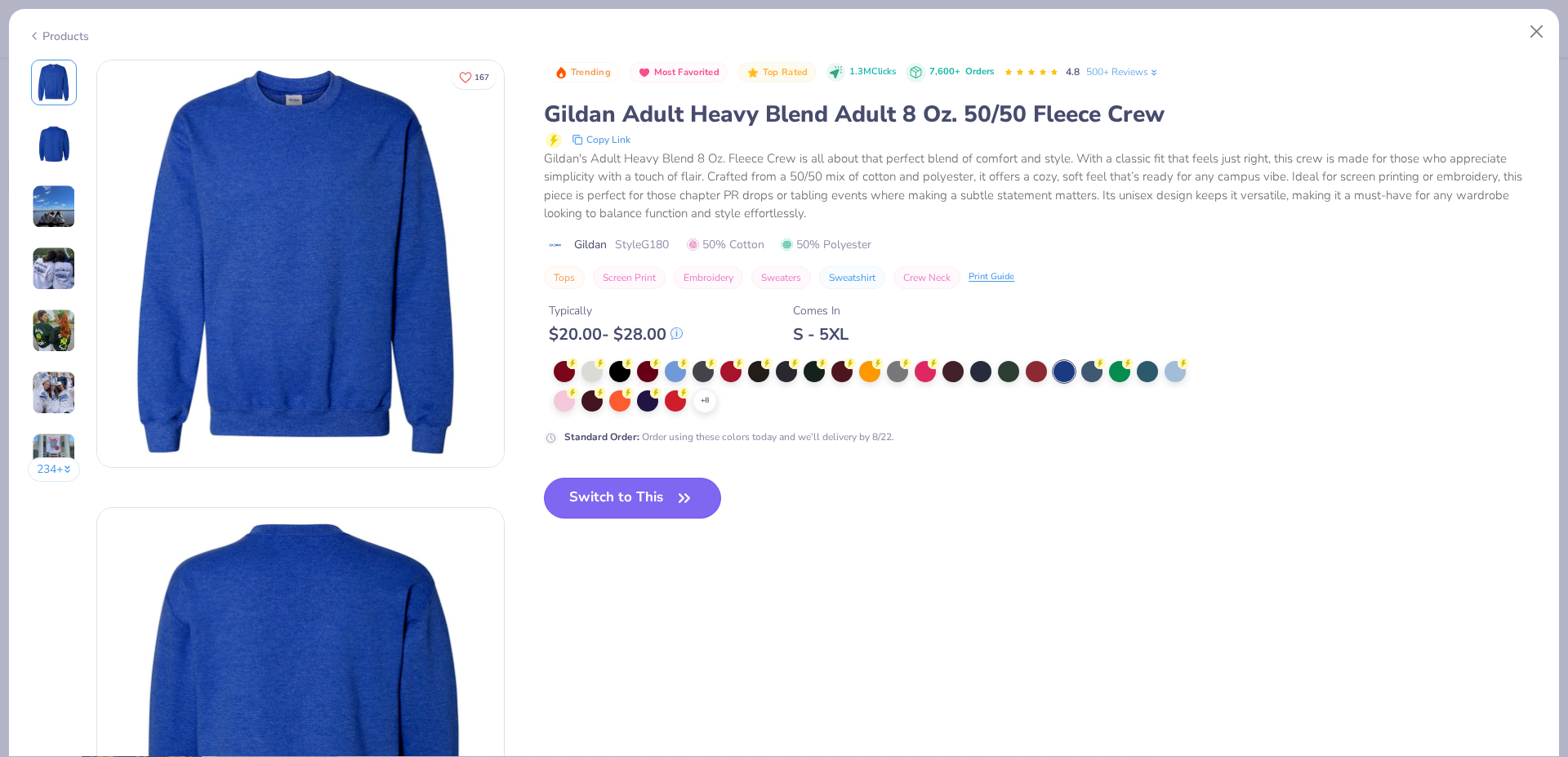 click on "Switch to This" at bounding box center [632, 498] 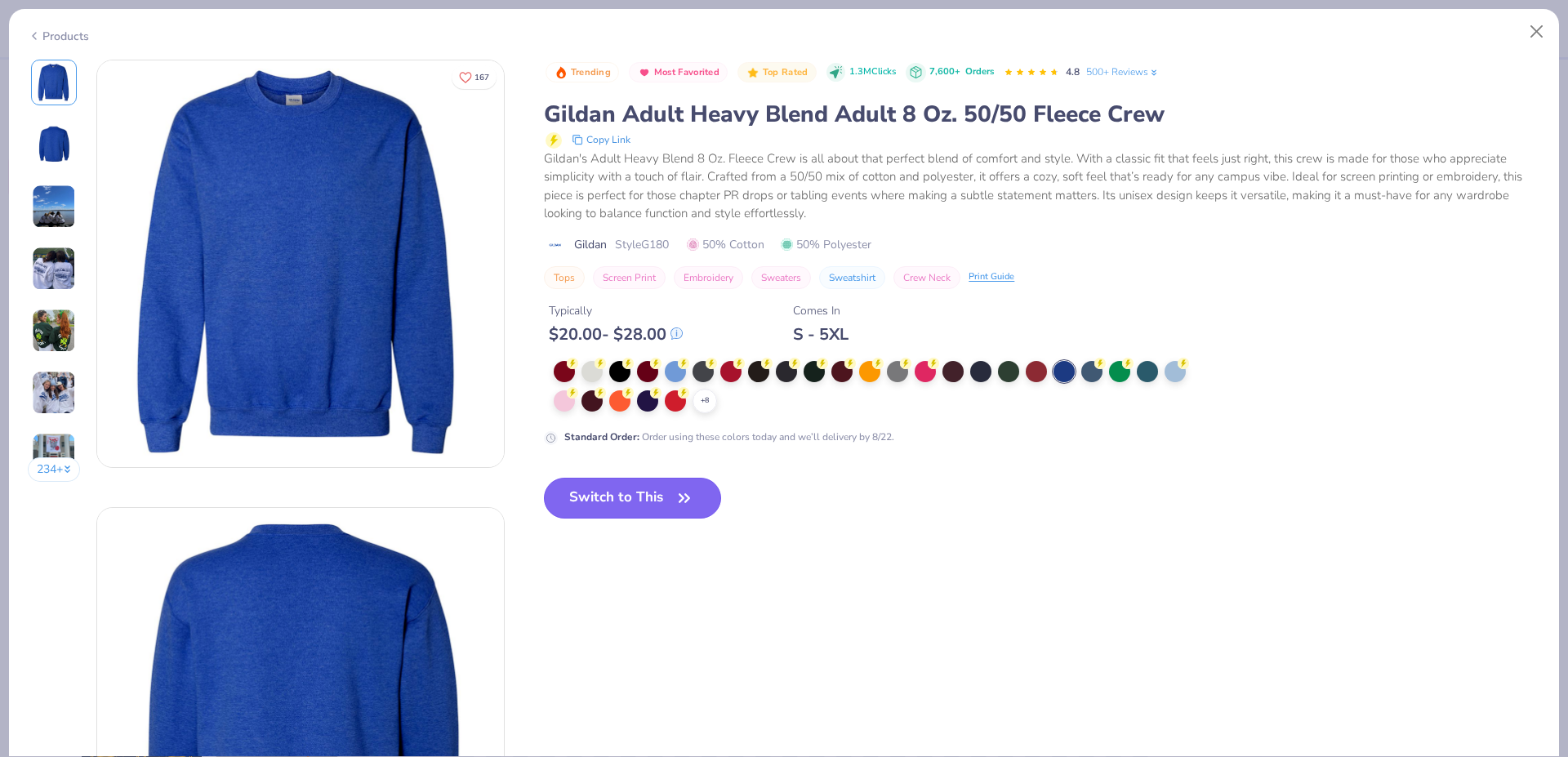 click on "Switch to This" at bounding box center [632, 498] 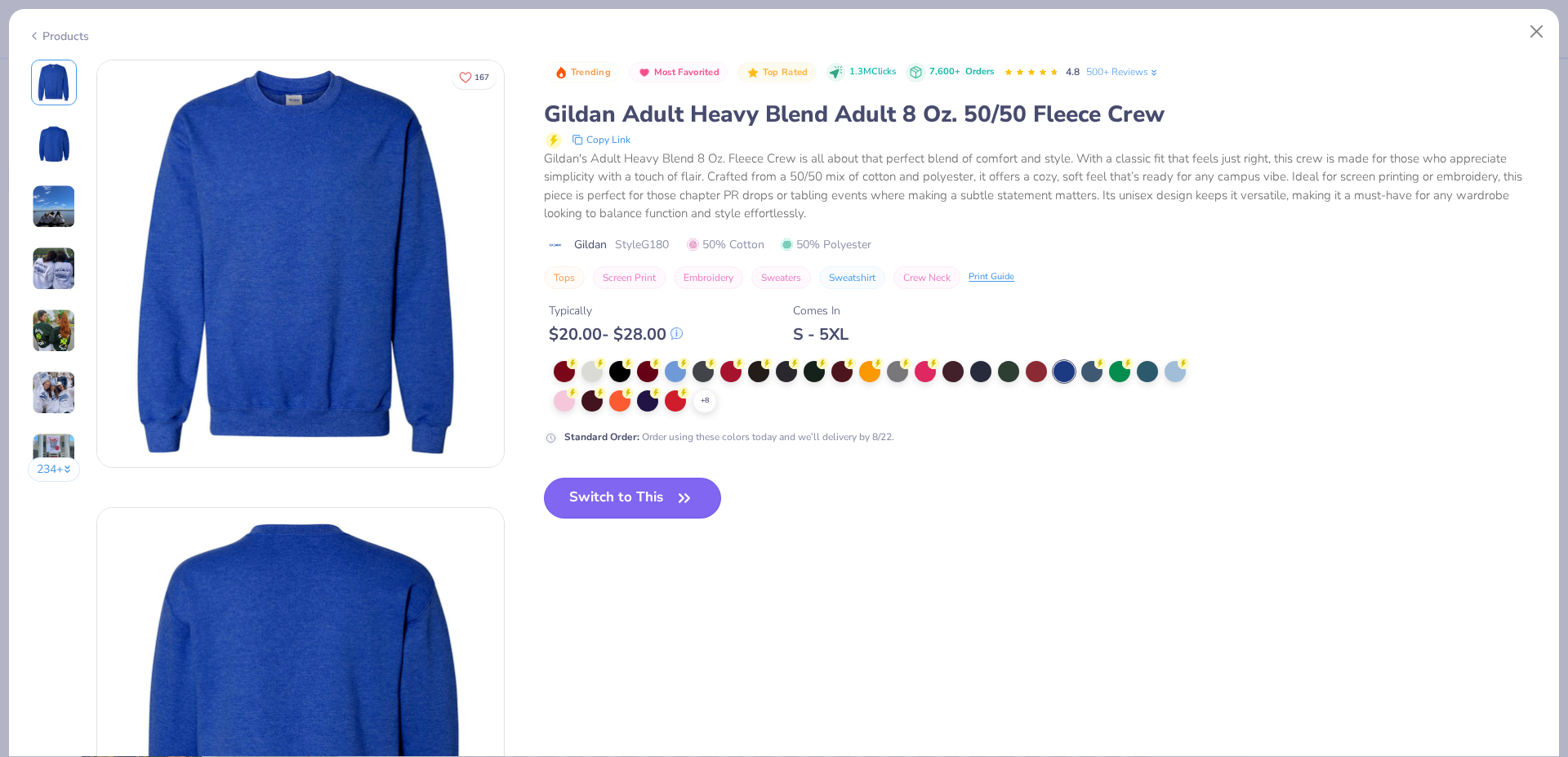 click on "Switch to This" at bounding box center (632, 498) 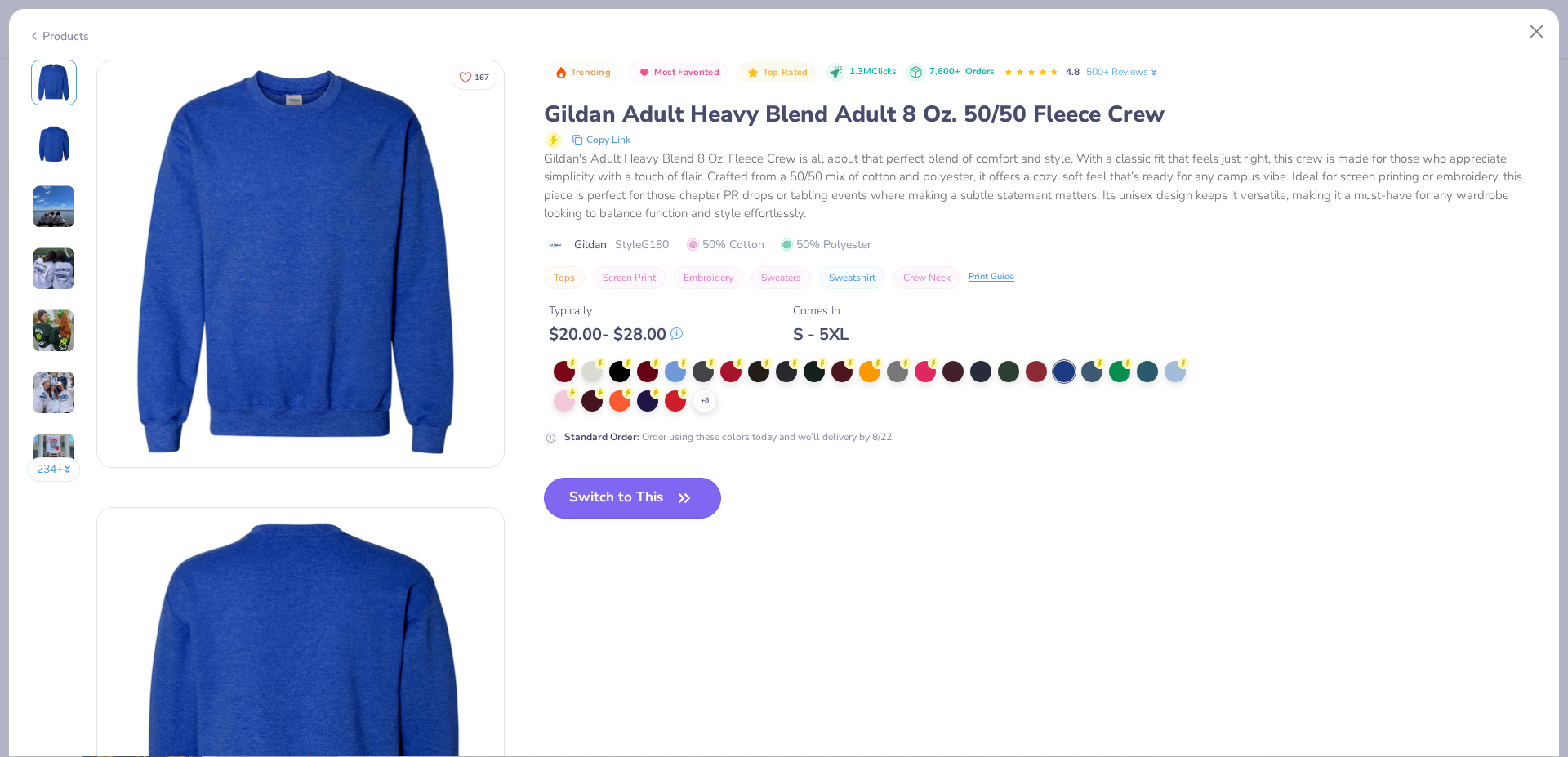click on "Switch to This" at bounding box center [632, 498] 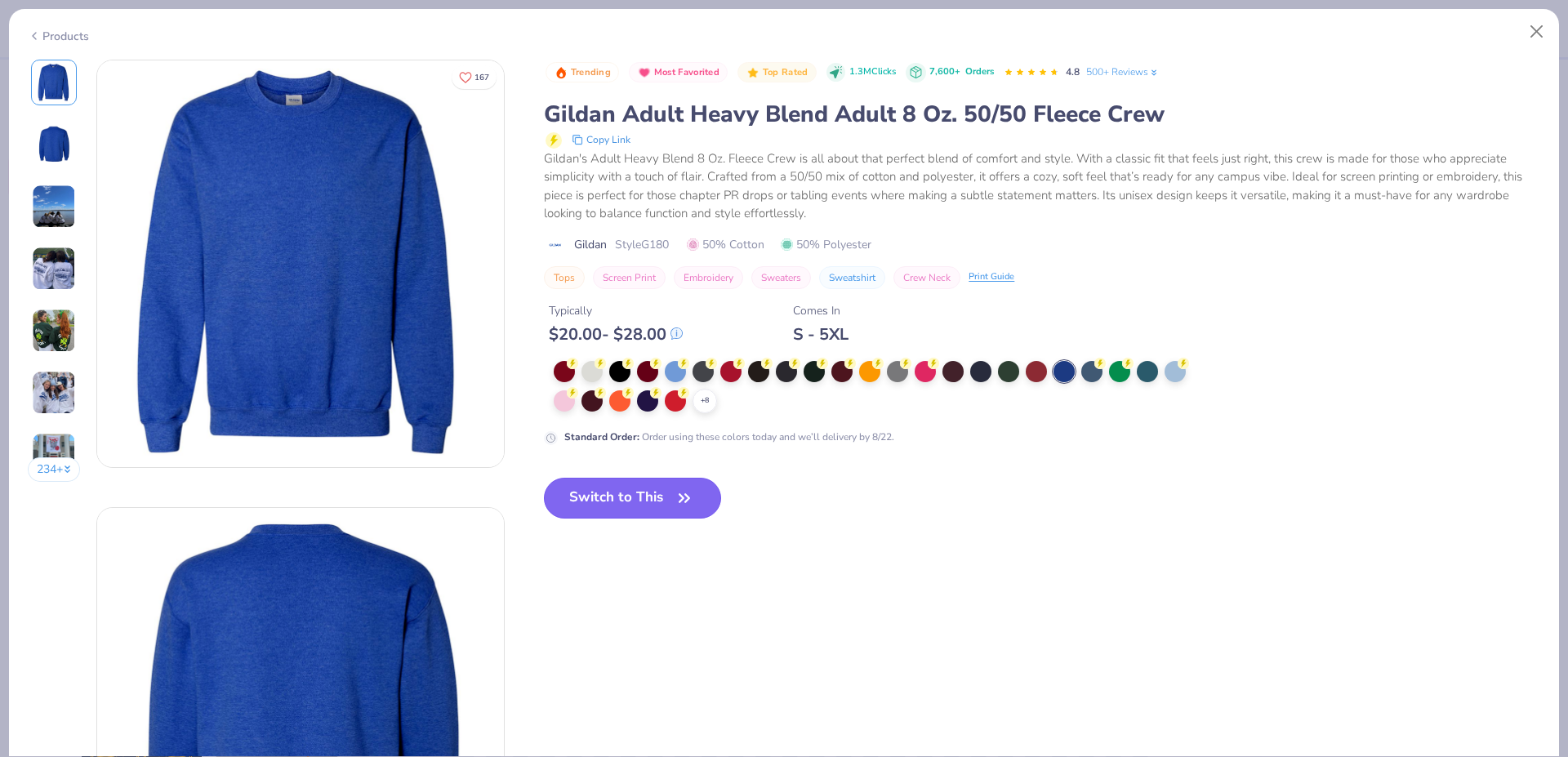 click on "Switch to This" at bounding box center [632, 498] 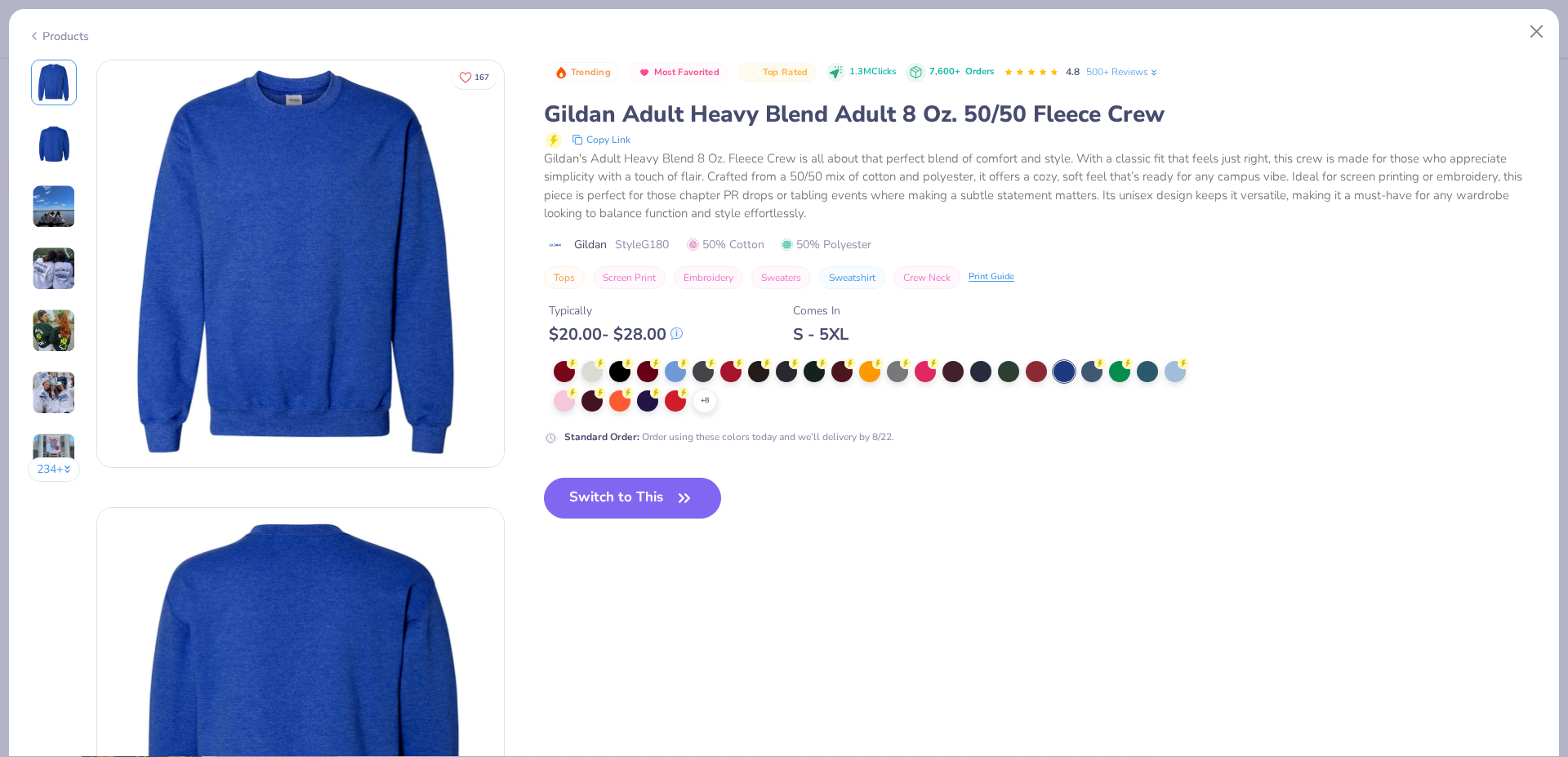 click on "Products" at bounding box center [58, 36] 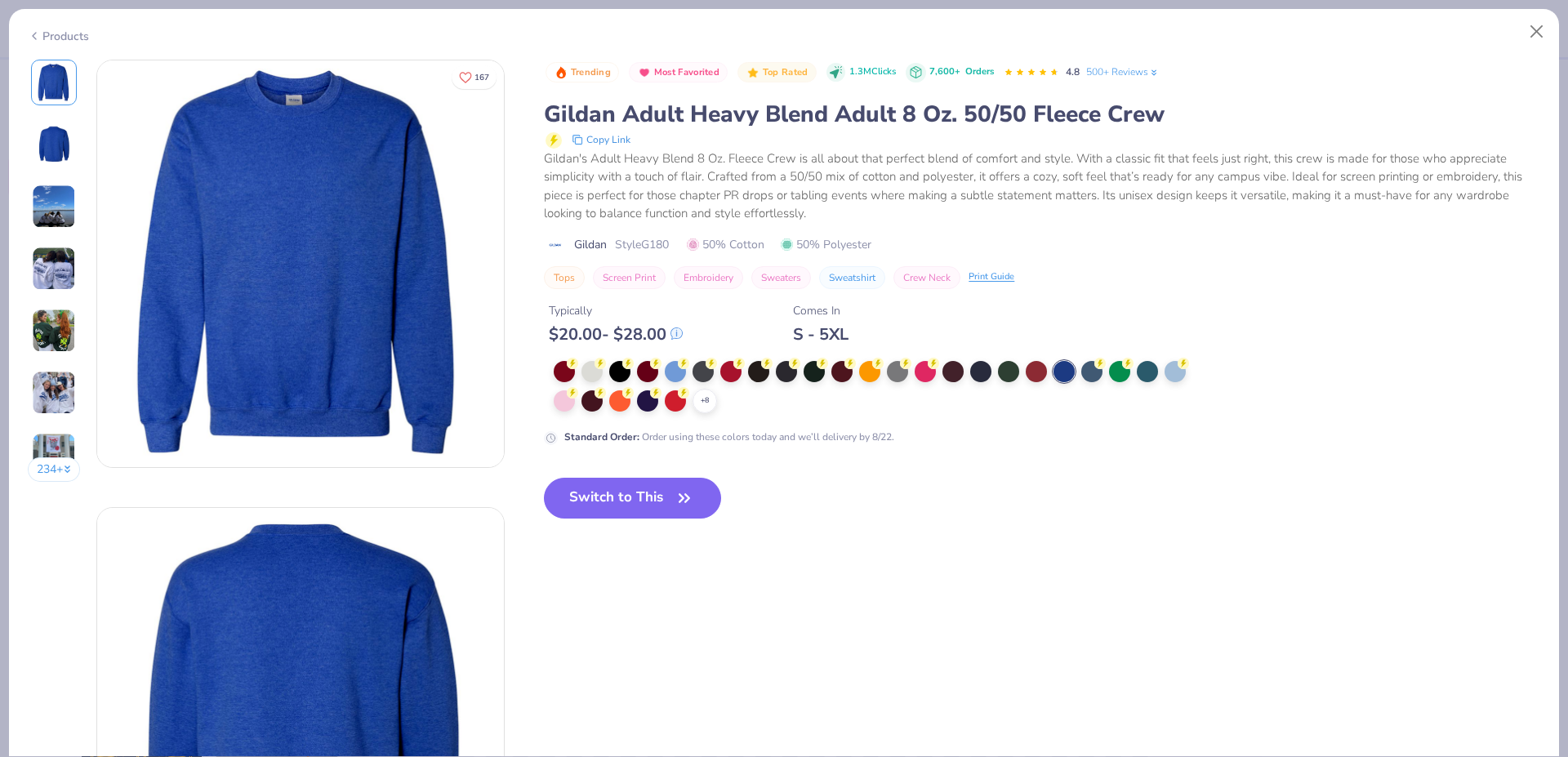 click on "Products" at bounding box center [58, 36] 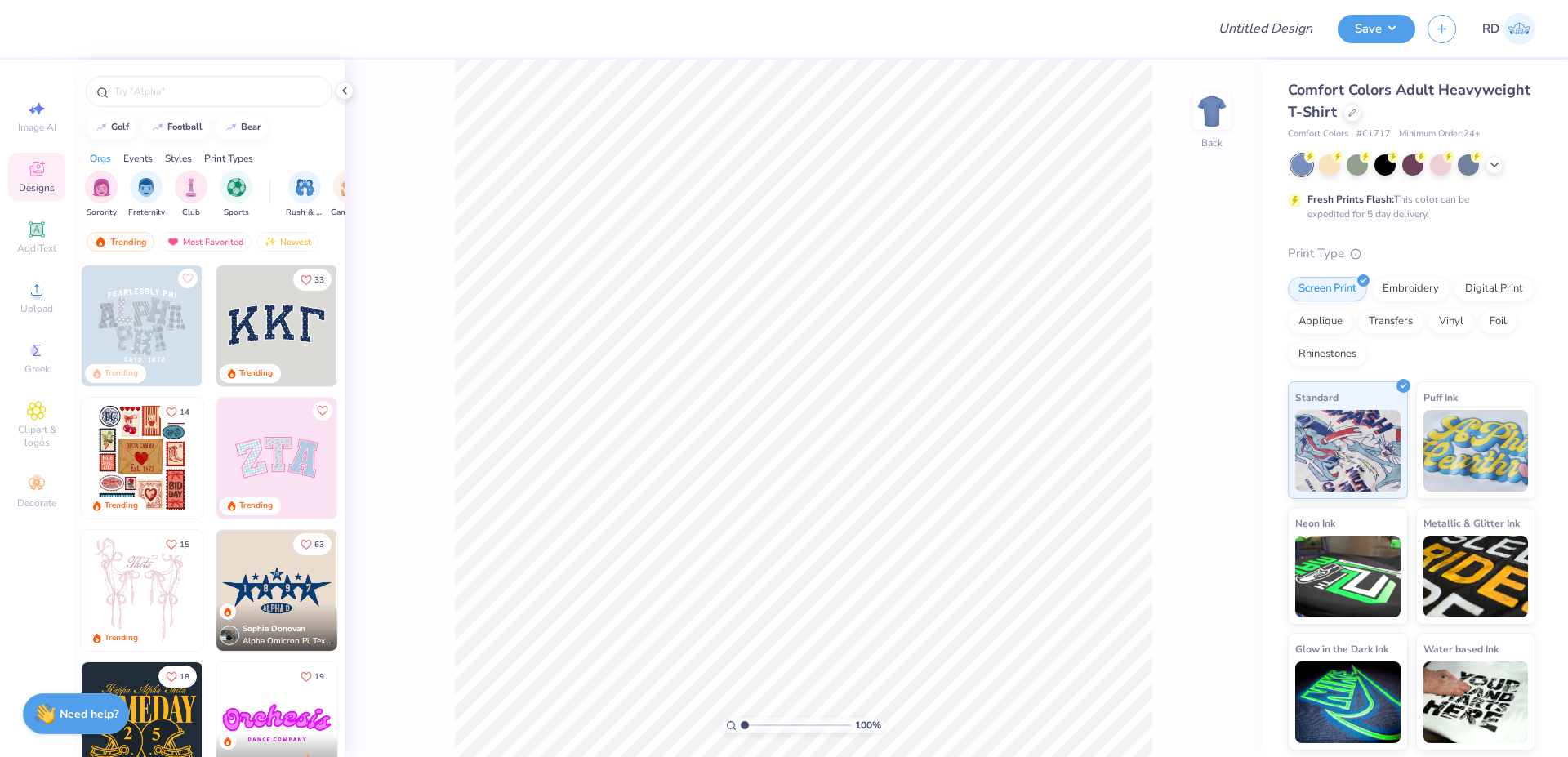 scroll, scrollTop: 0, scrollLeft: 0, axis: both 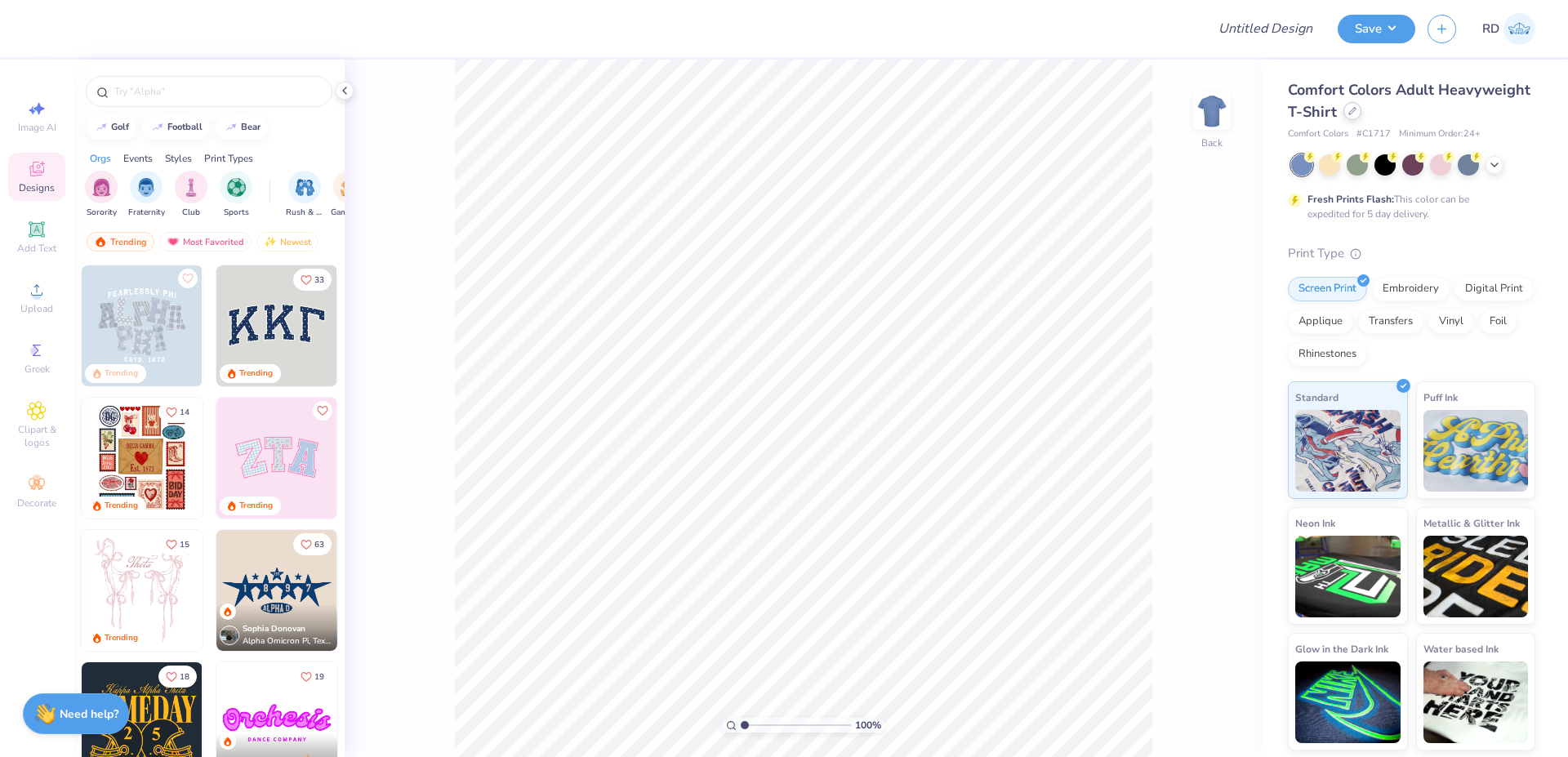 click at bounding box center [1352, 111] 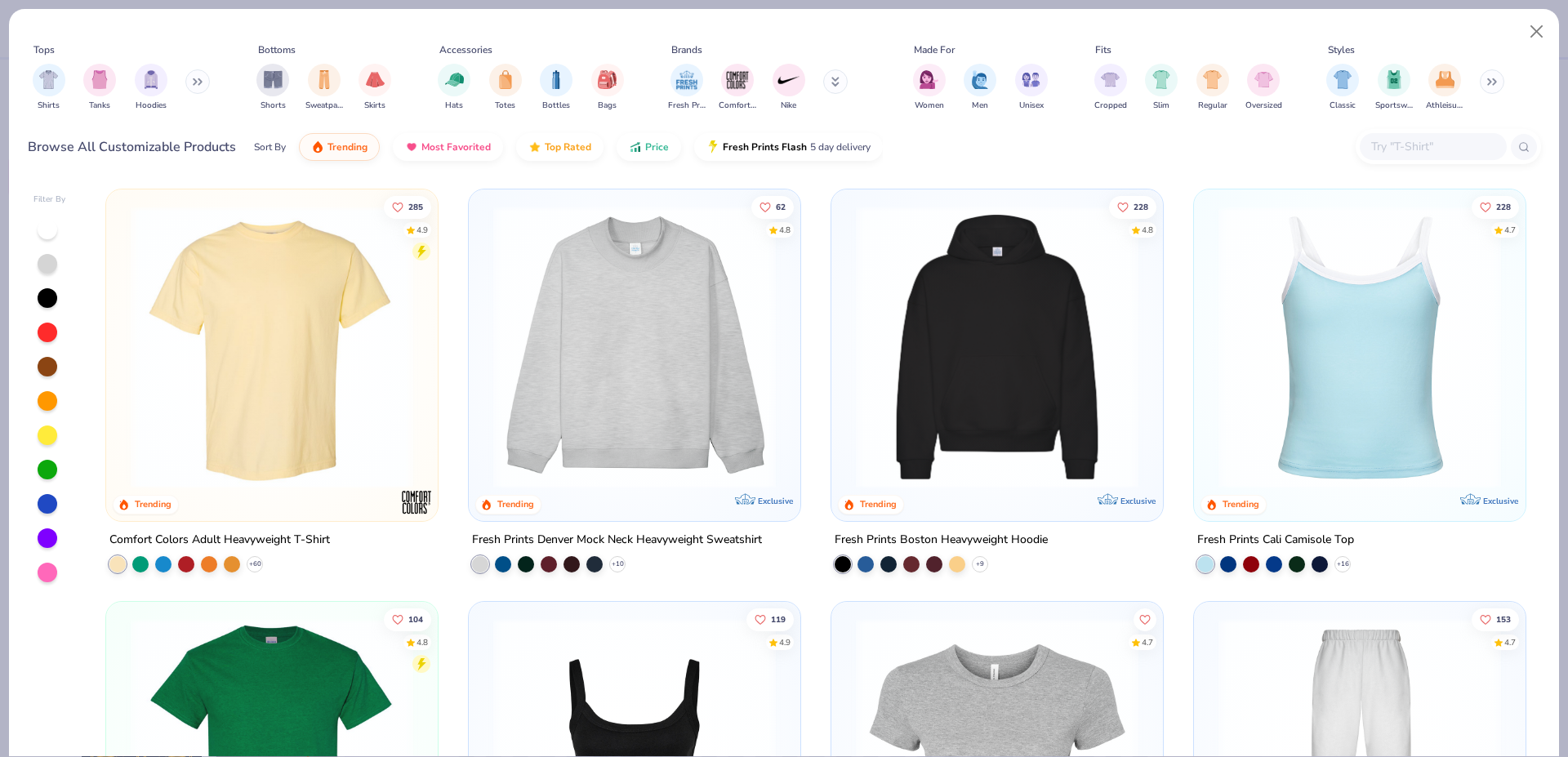 click at bounding box center (1432, 146) 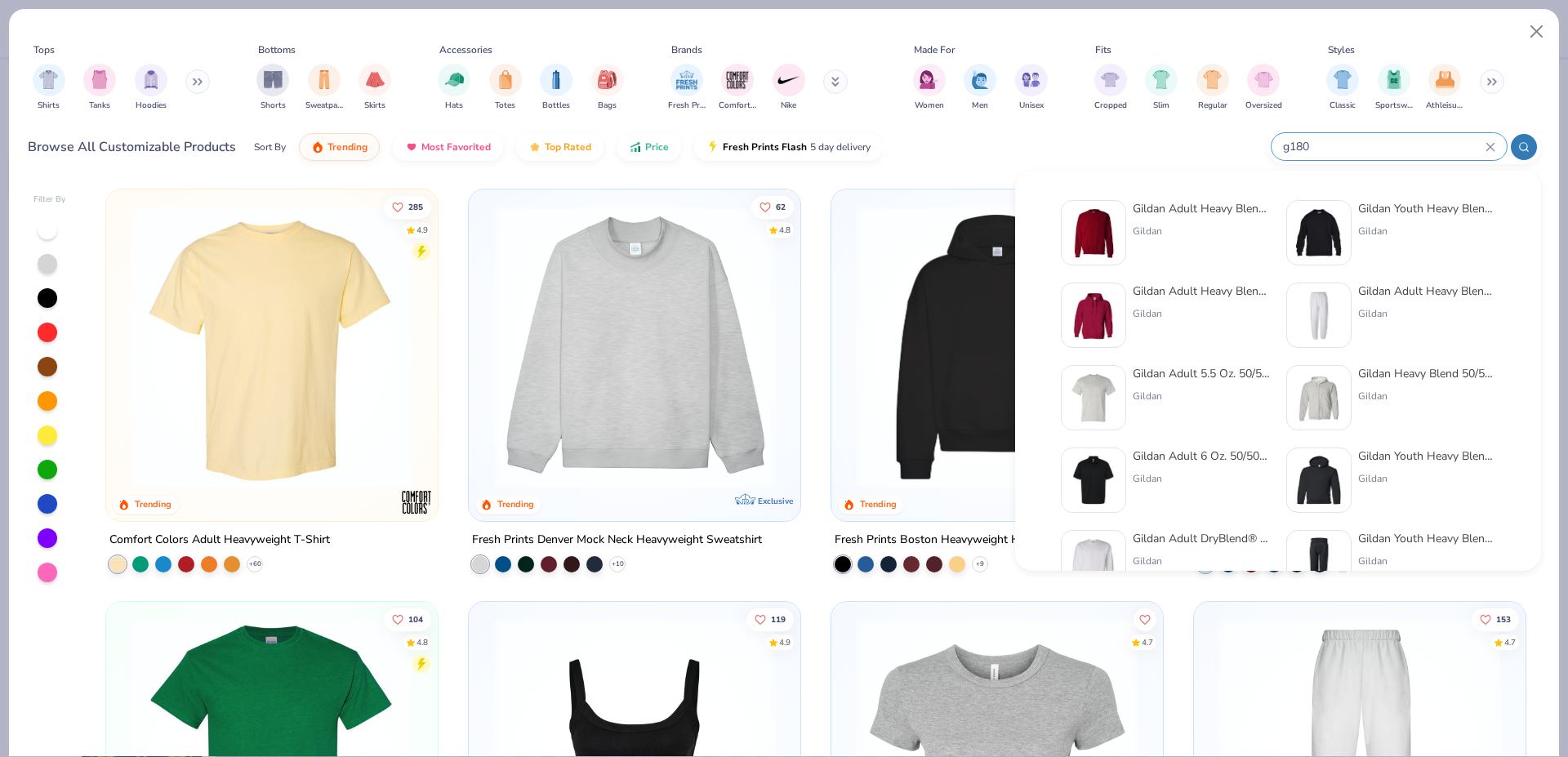 type on "g180" 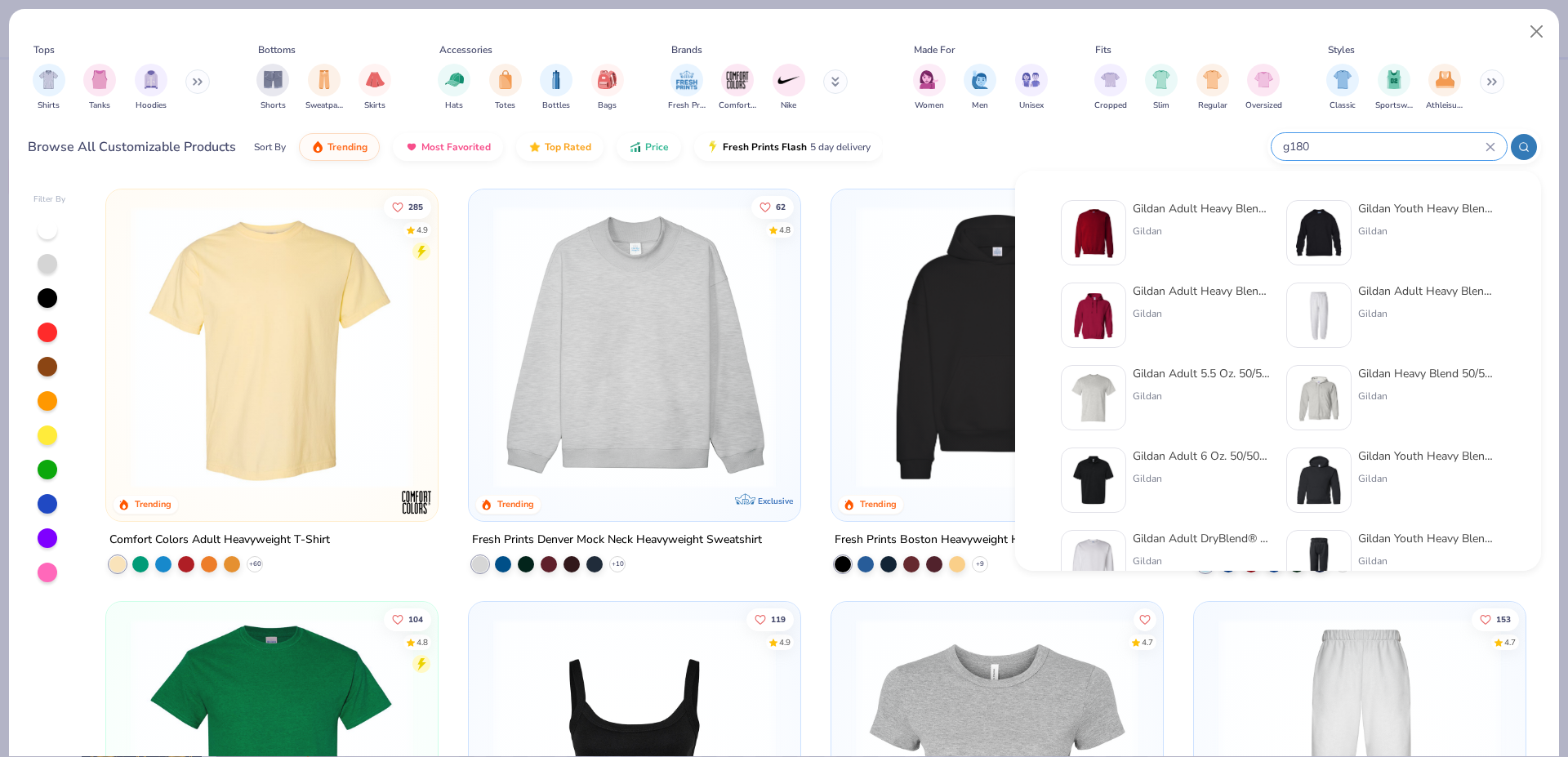 click at bounding box center (1094, 233) 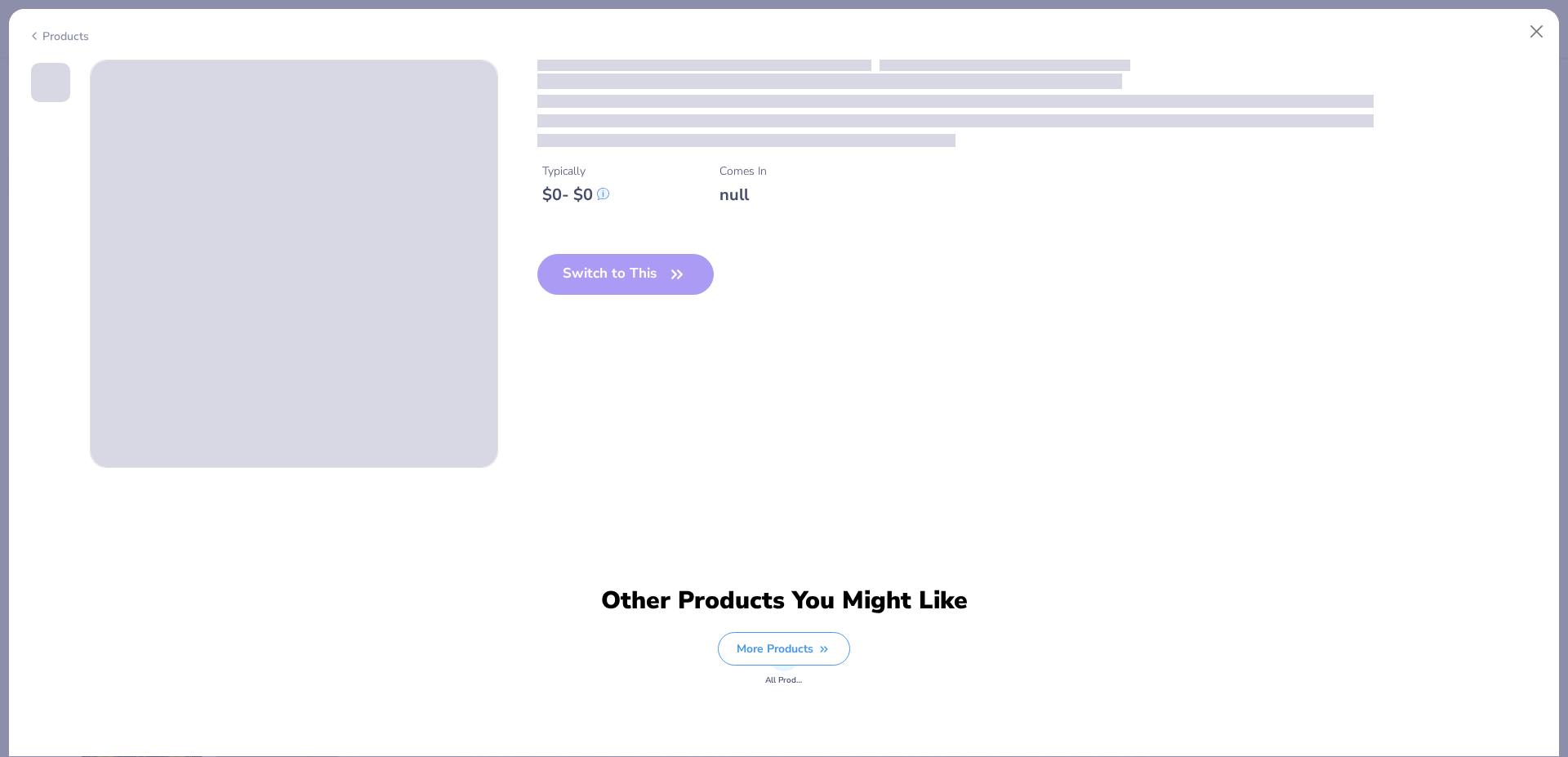 type 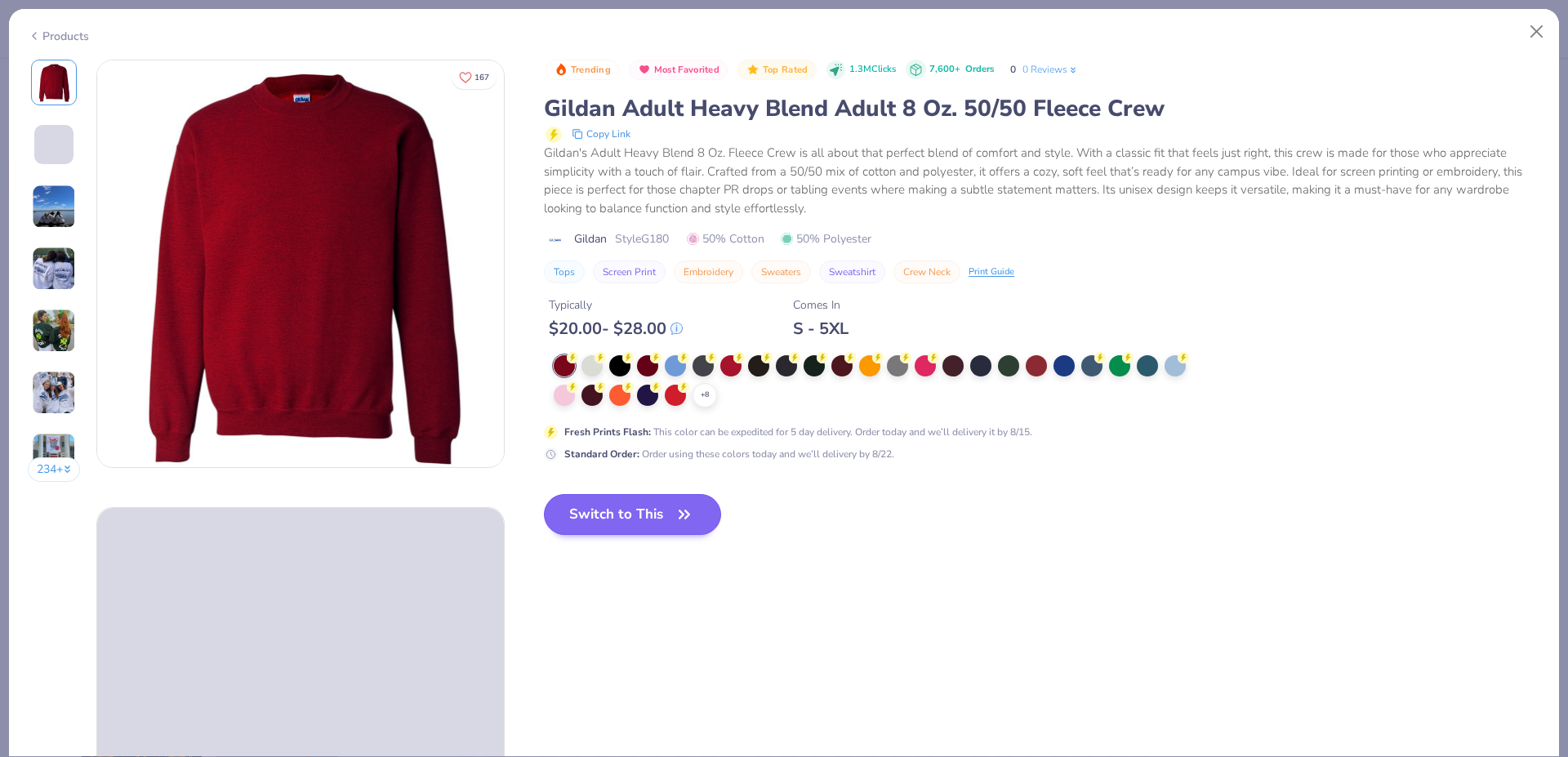 click at bounding box center (1064, 366) 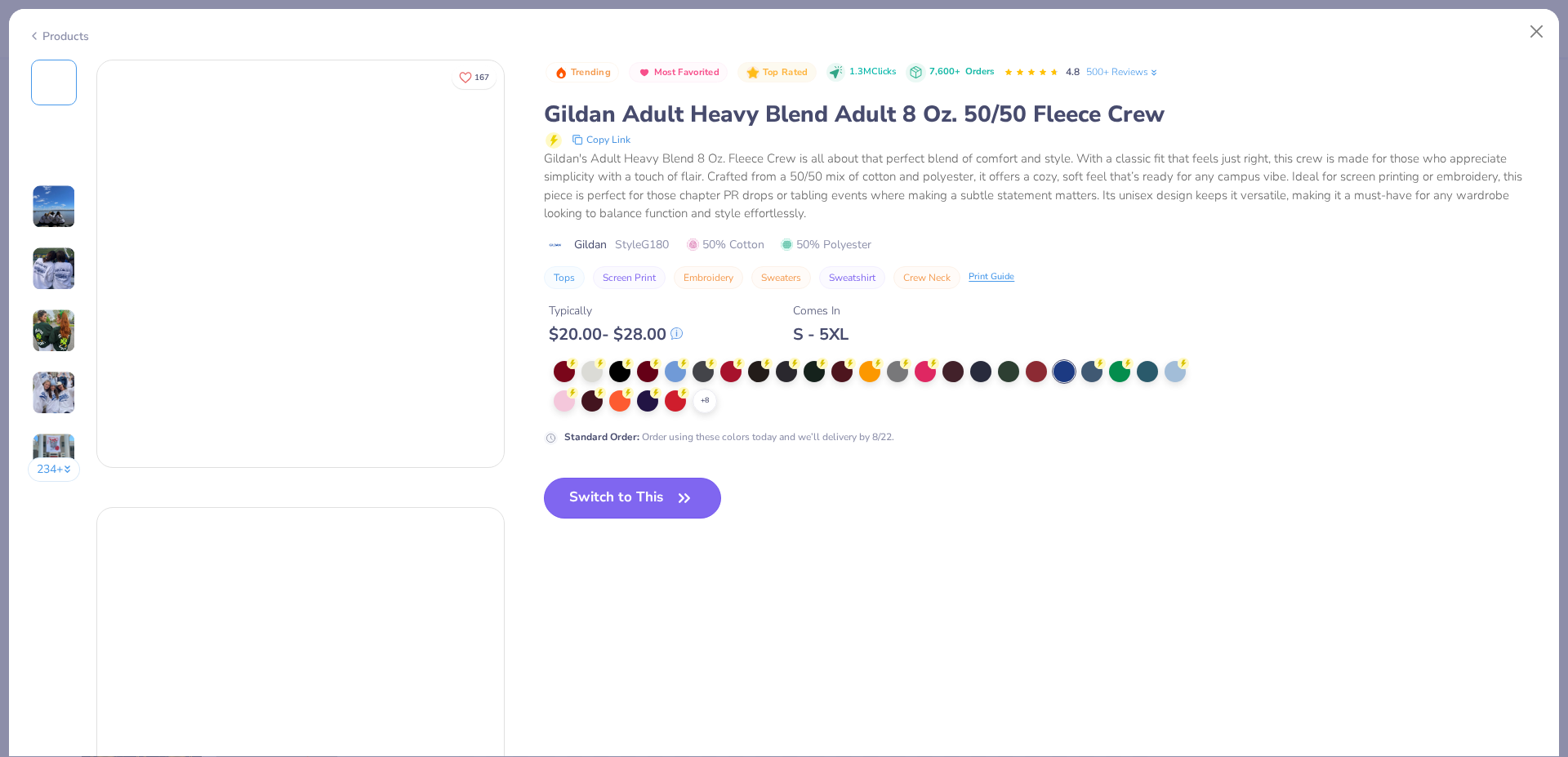 click on "Switch to This" at bounding box center (632, 498) 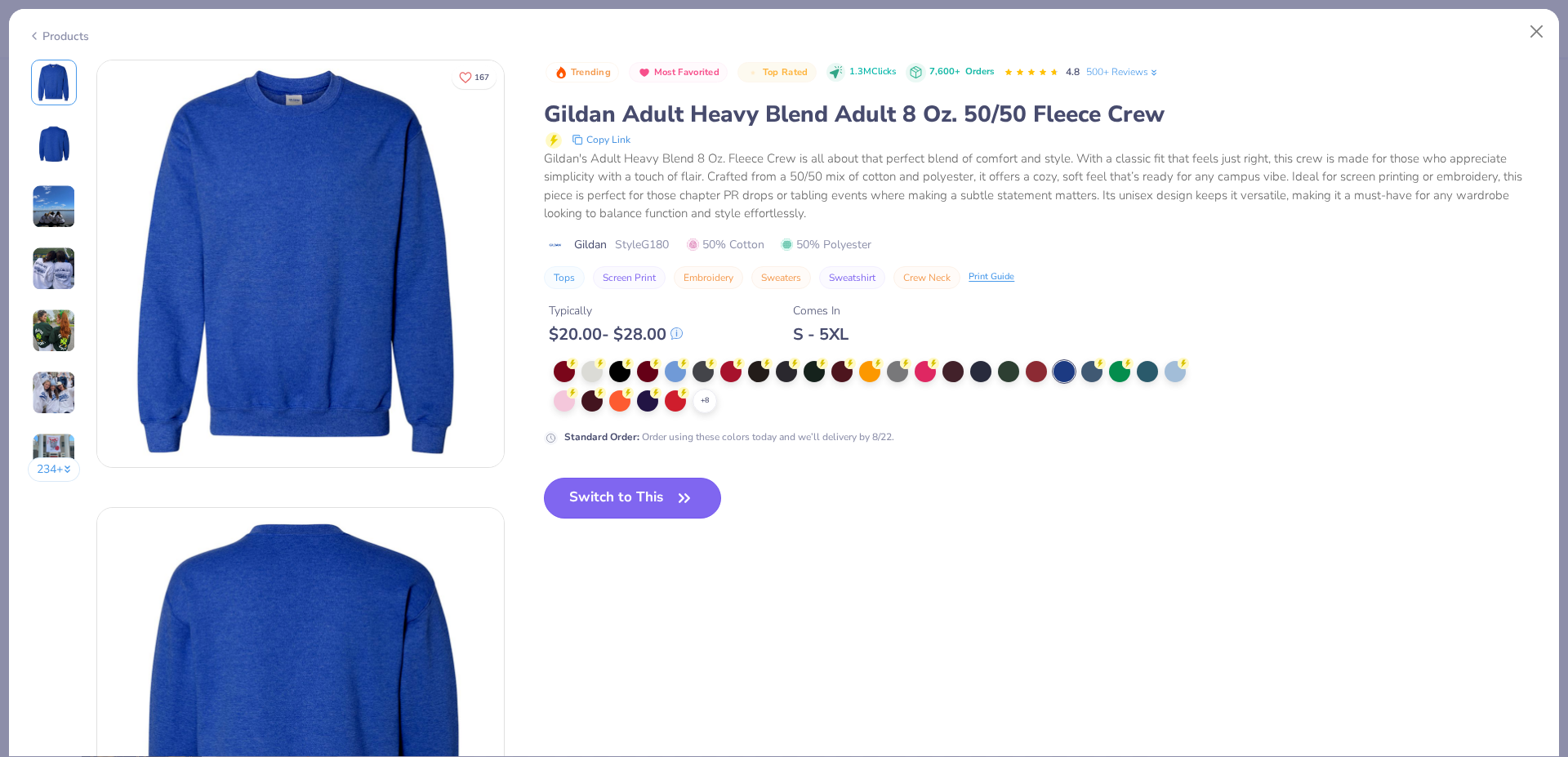 click on "Switch to This" at bounding box center (632, 498) 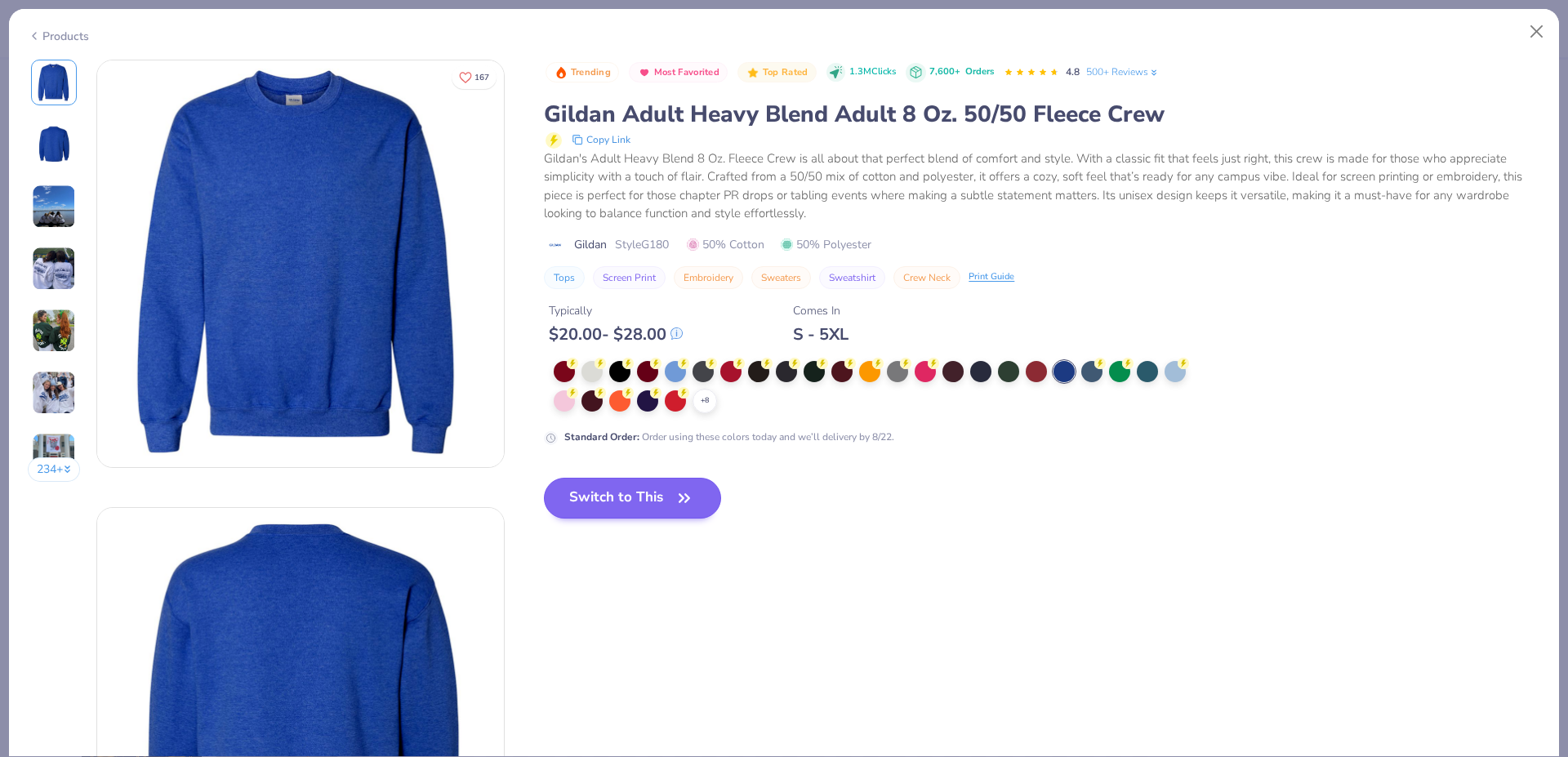click on "Switch to This" at bounding box center [632, 498] 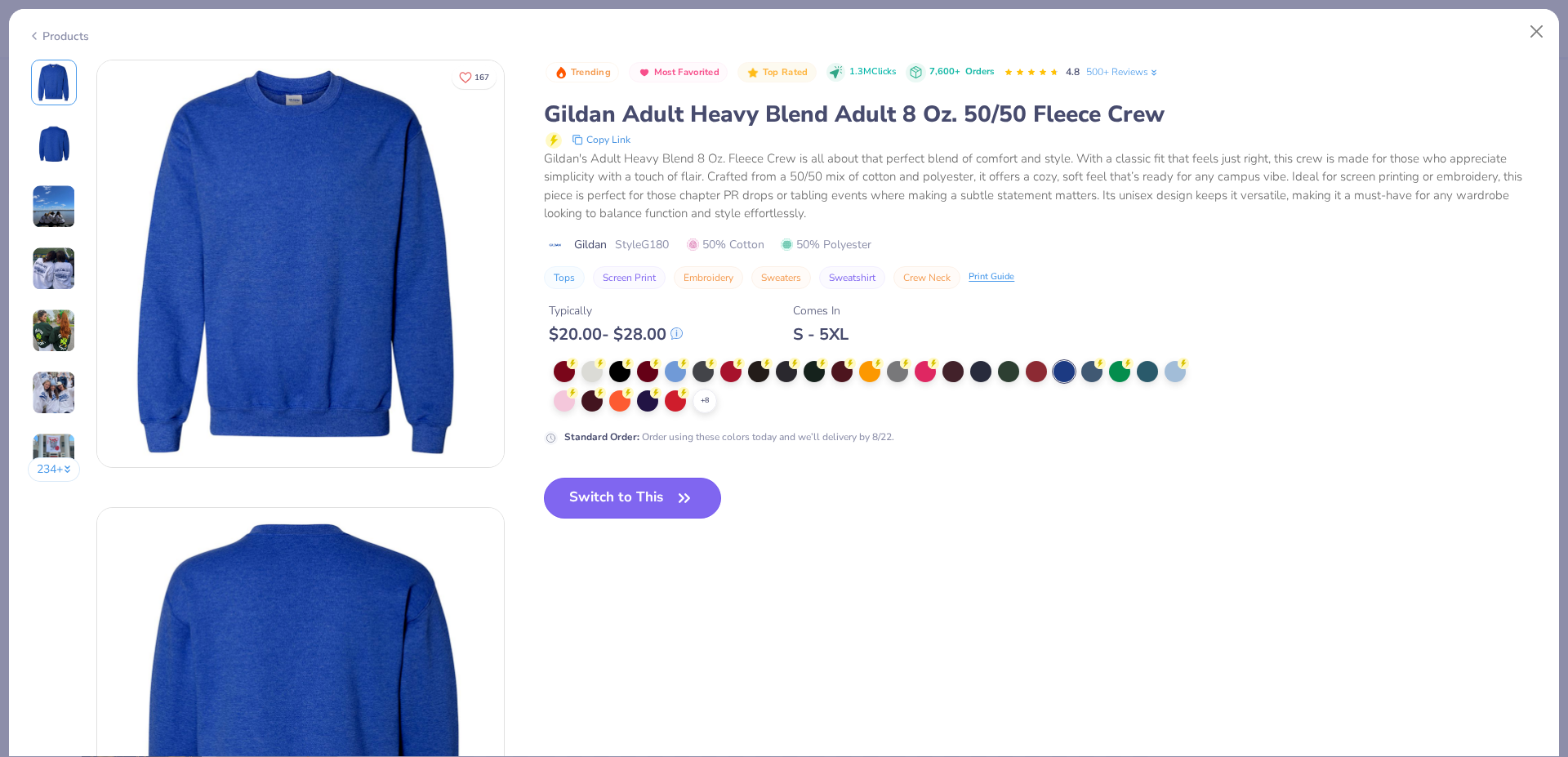 click on "Switch to This" at bounding box center (632, 498) 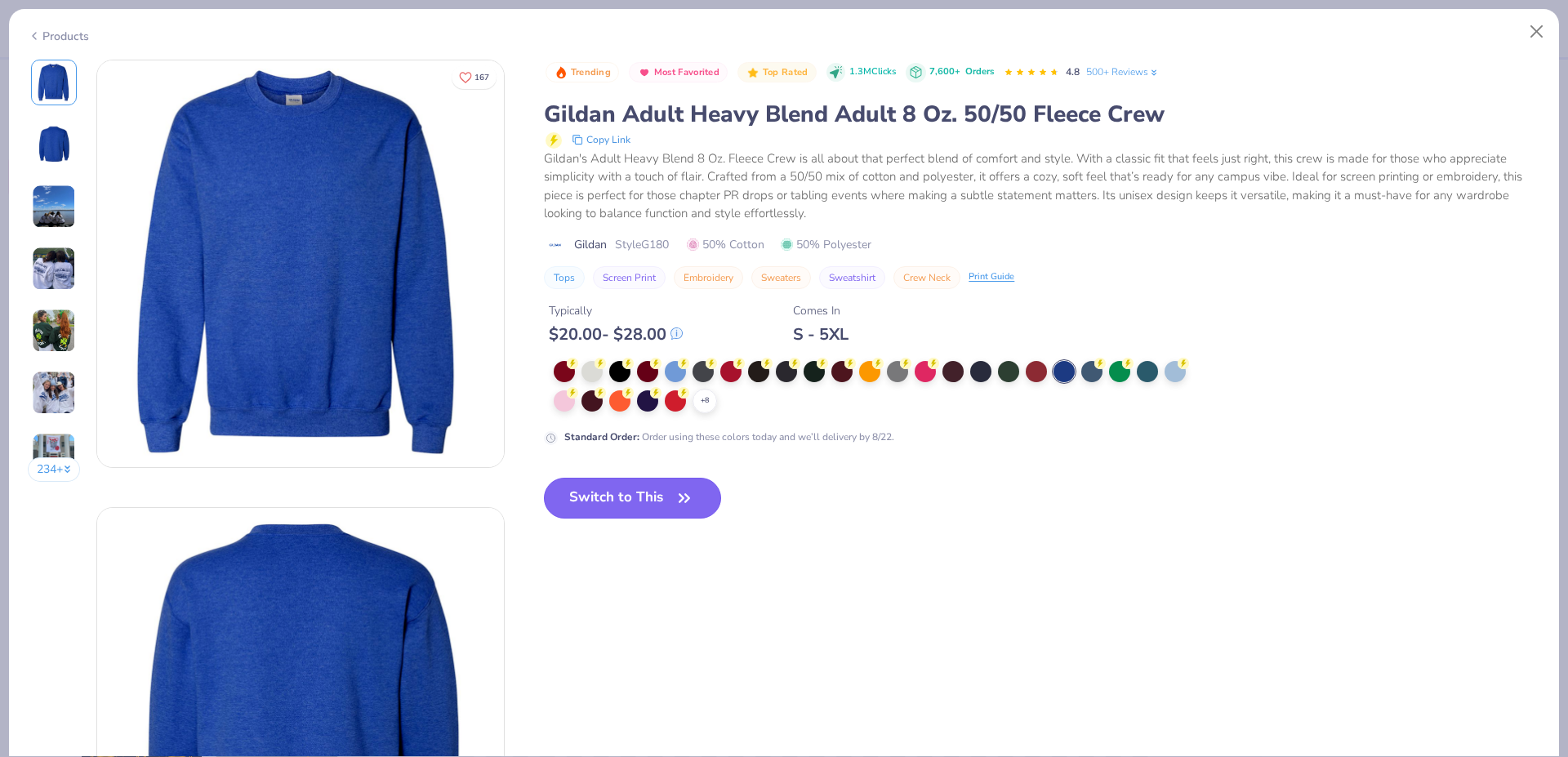click on "Switch to This" at bounding box center [632, 498] 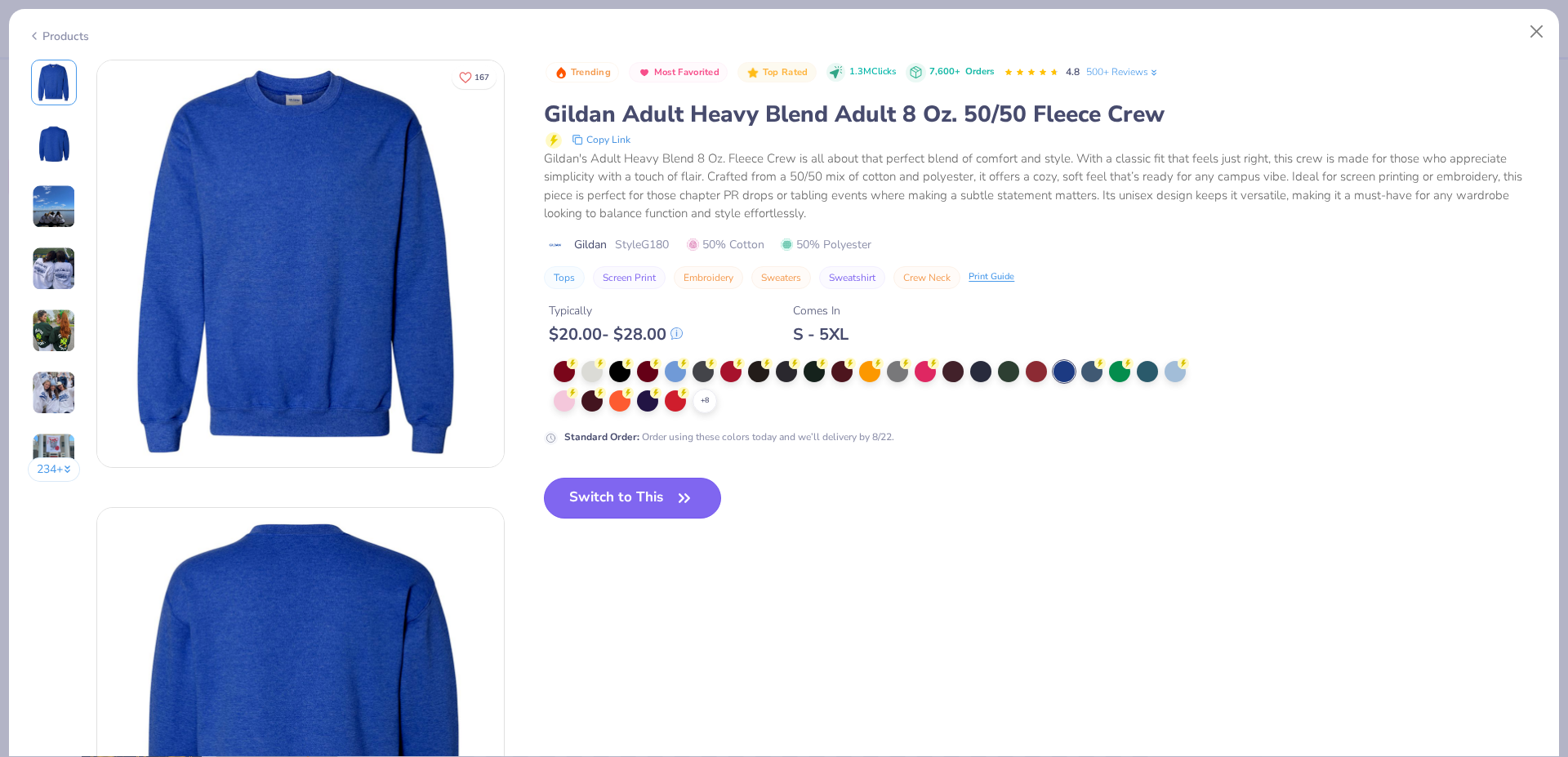 click on "Switch to This" at bounding box center (632, 498) 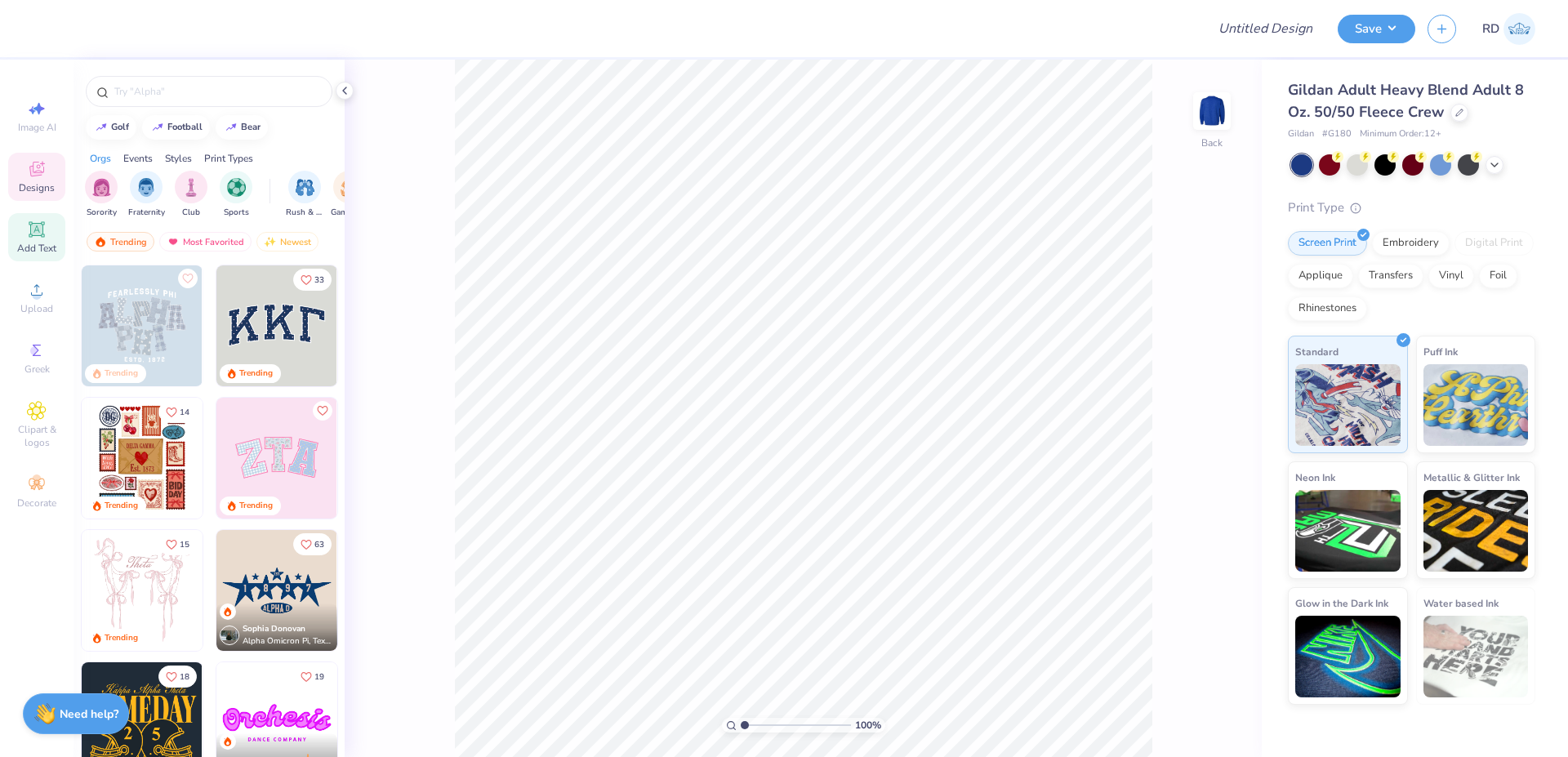 click 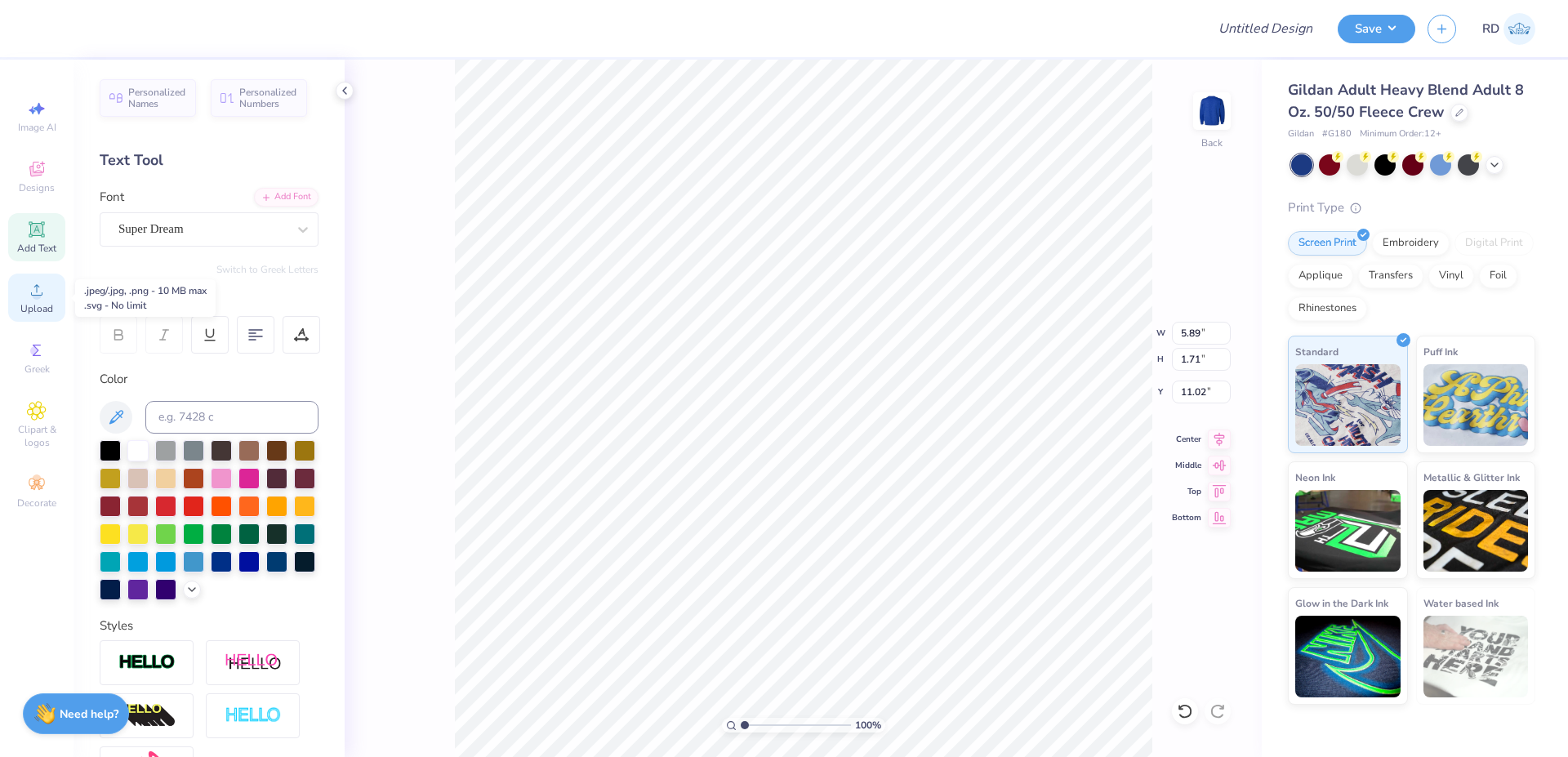 click on "Upload" at bounding box center [37, 309] 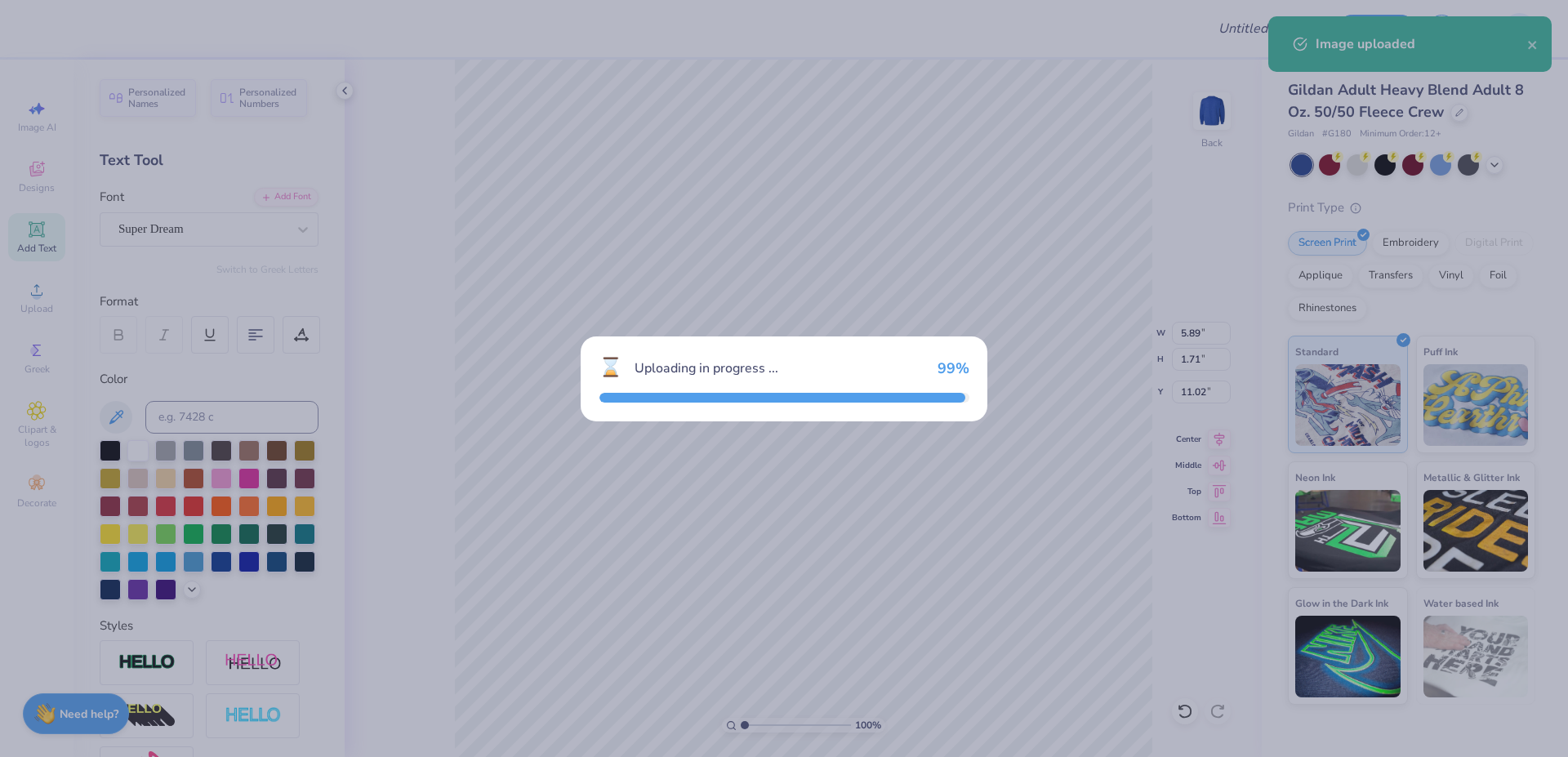 type on "15.00" 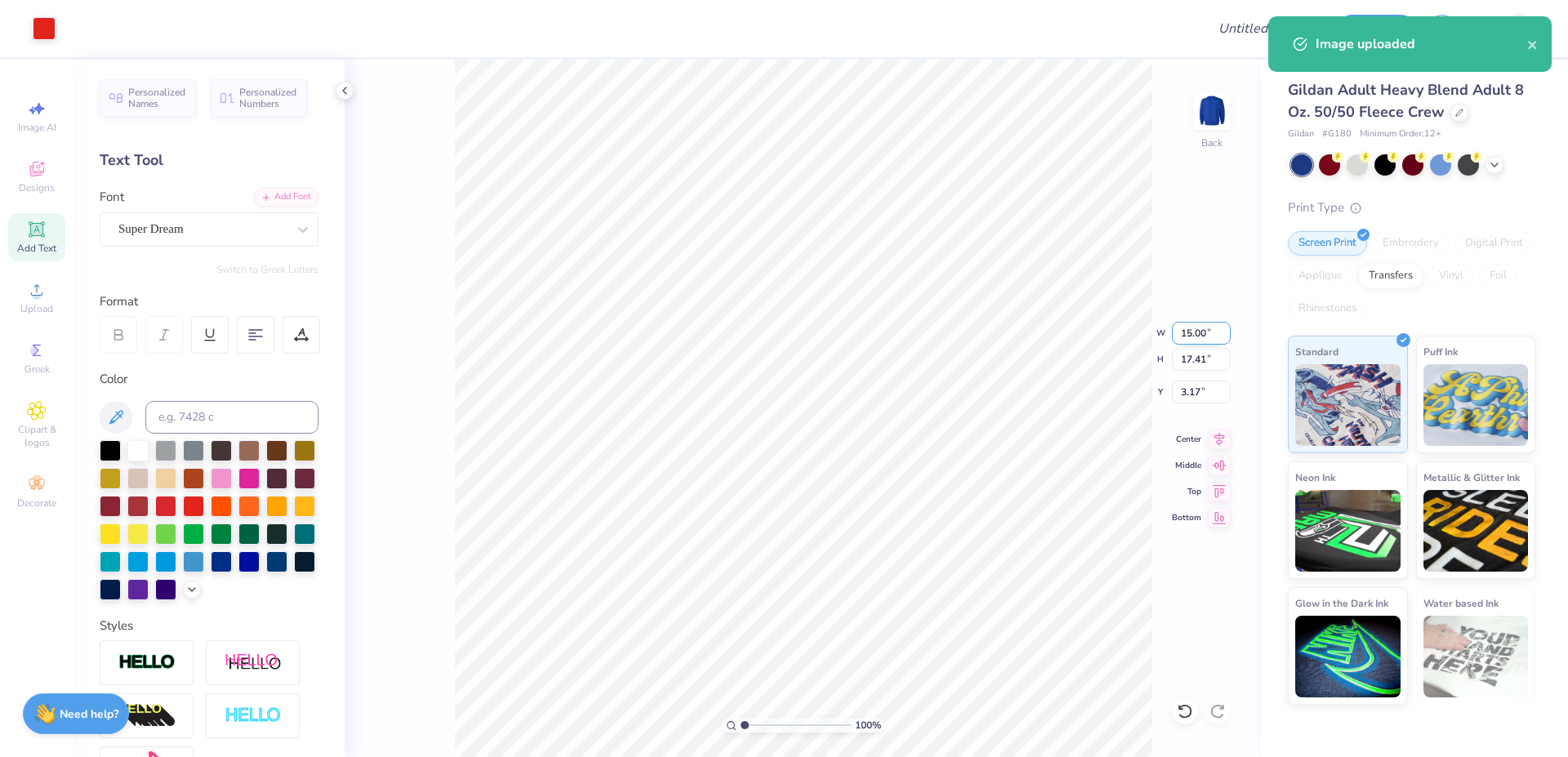 click on "15.00" at bounding box center [1201, 333] 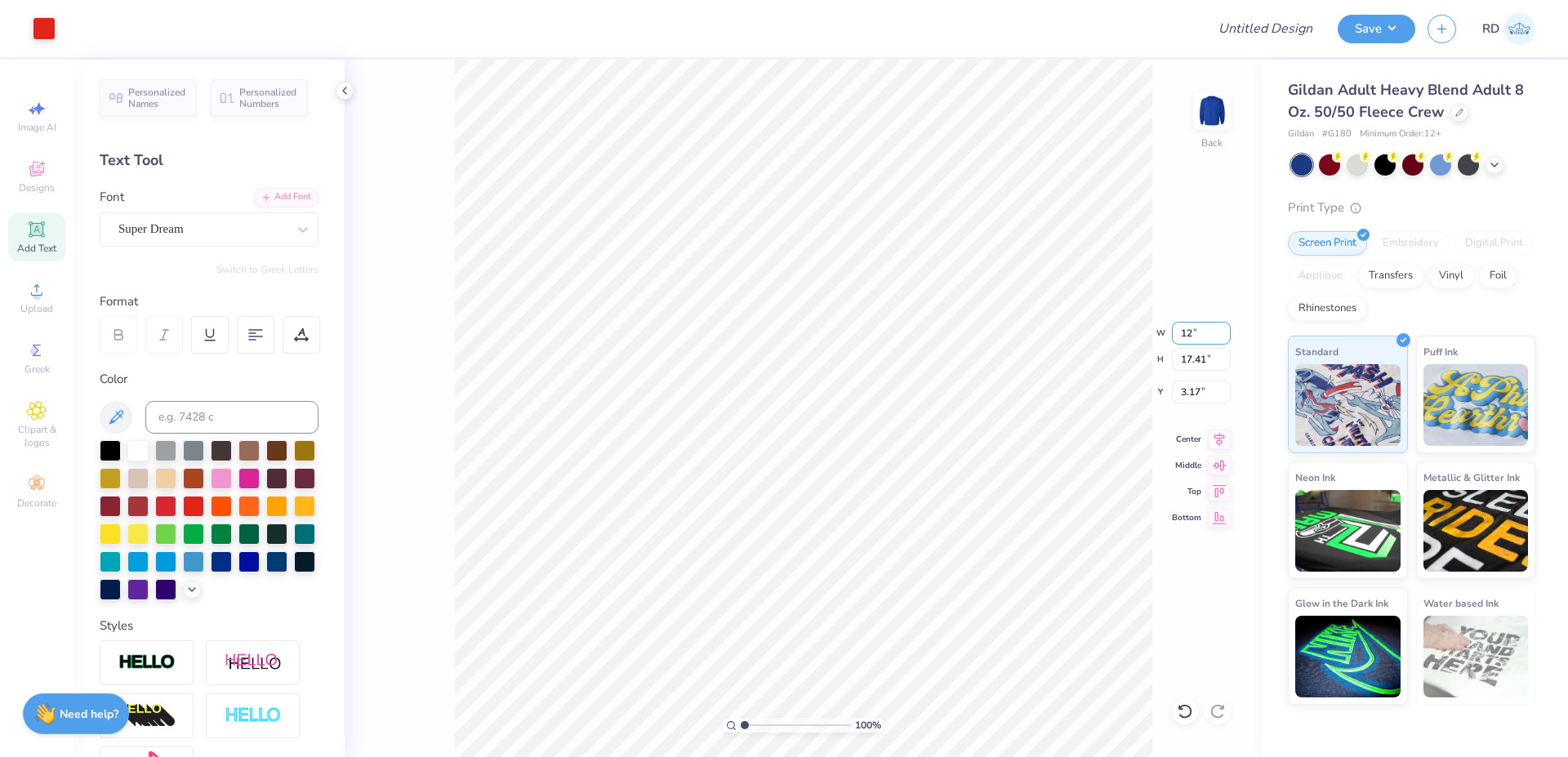 type on "12.00" 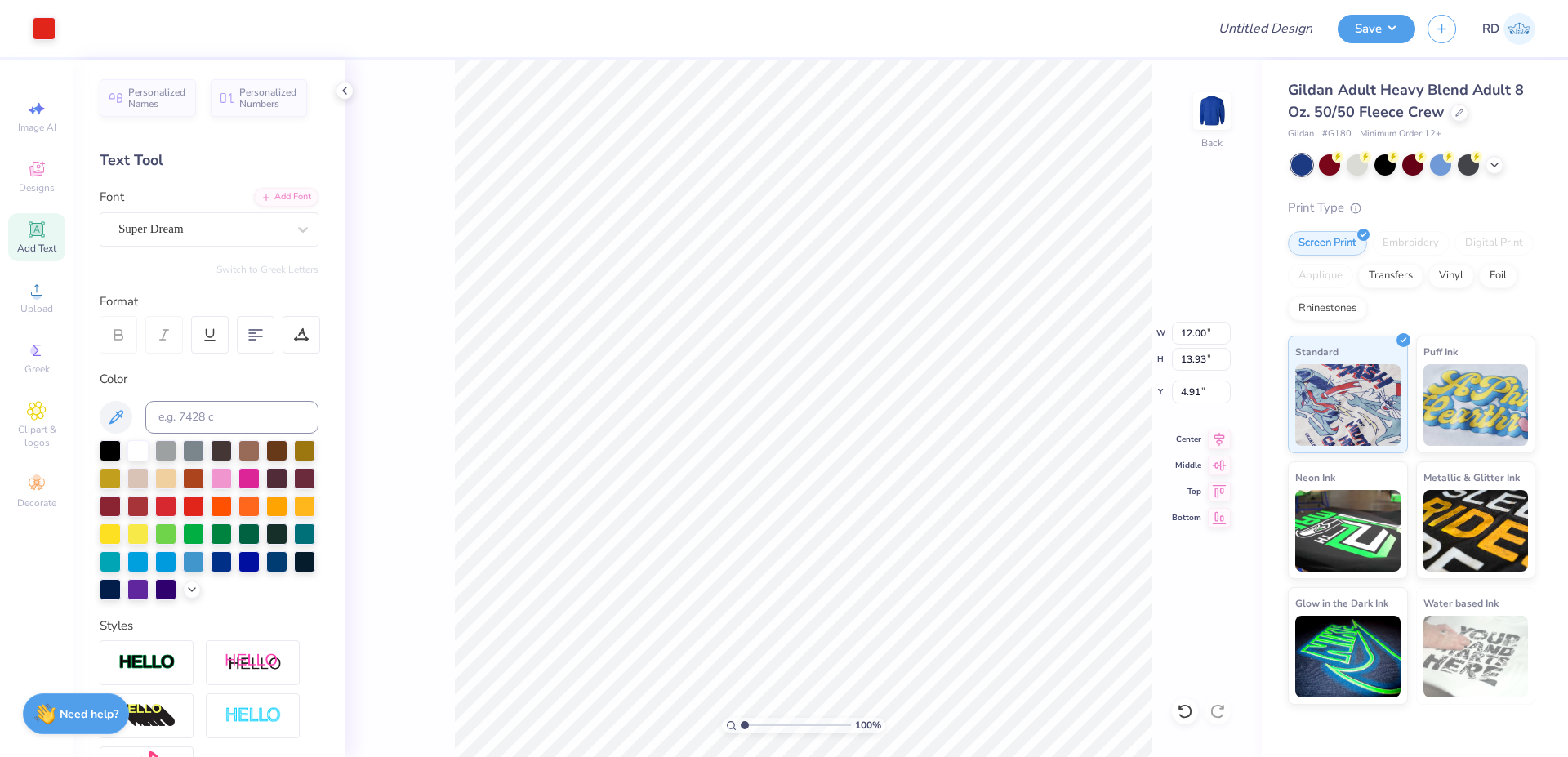 type on "2.36" 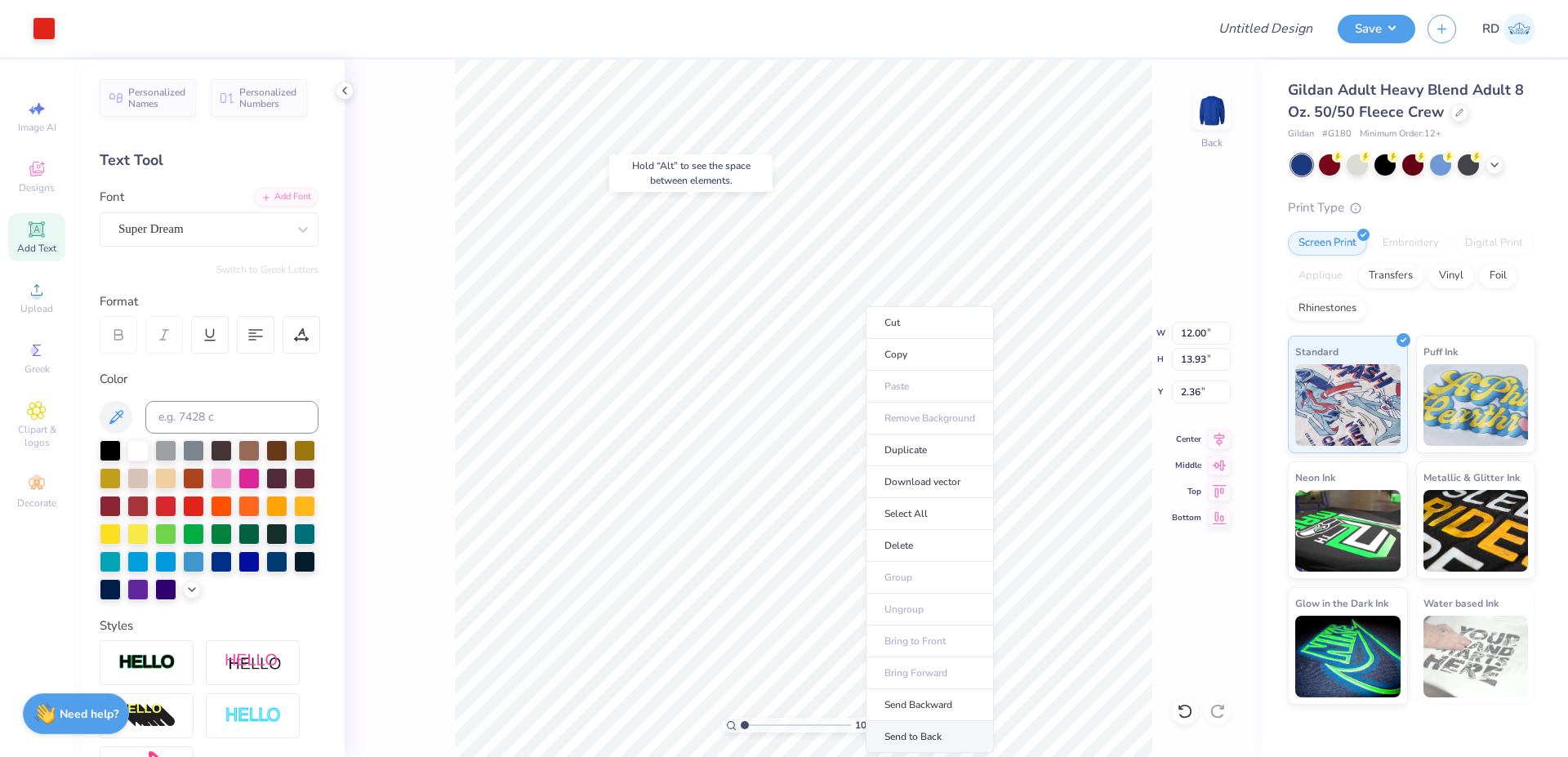 click on "Send to Back" at bounding box center (929, 737) 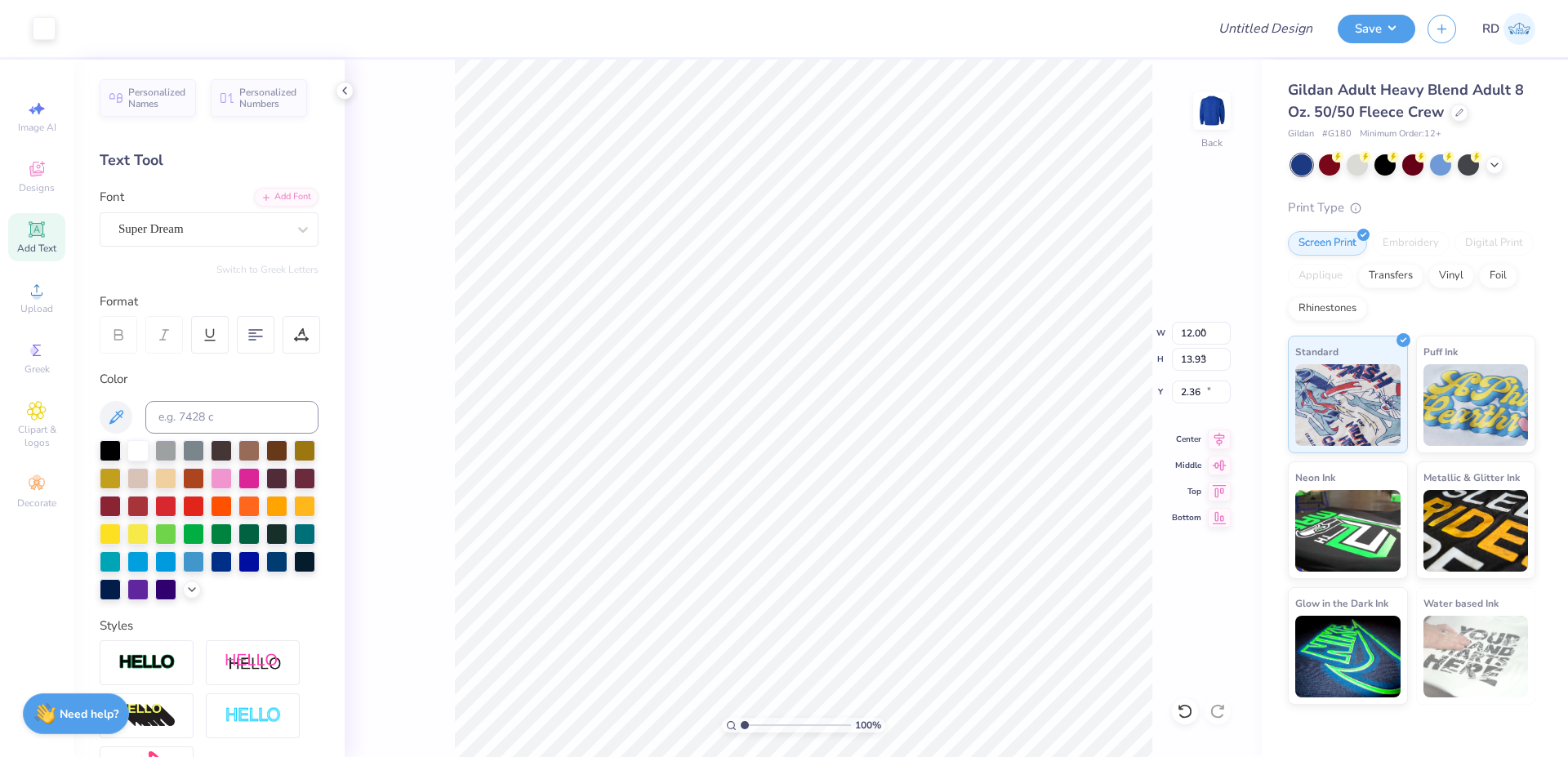 type on "5.89" 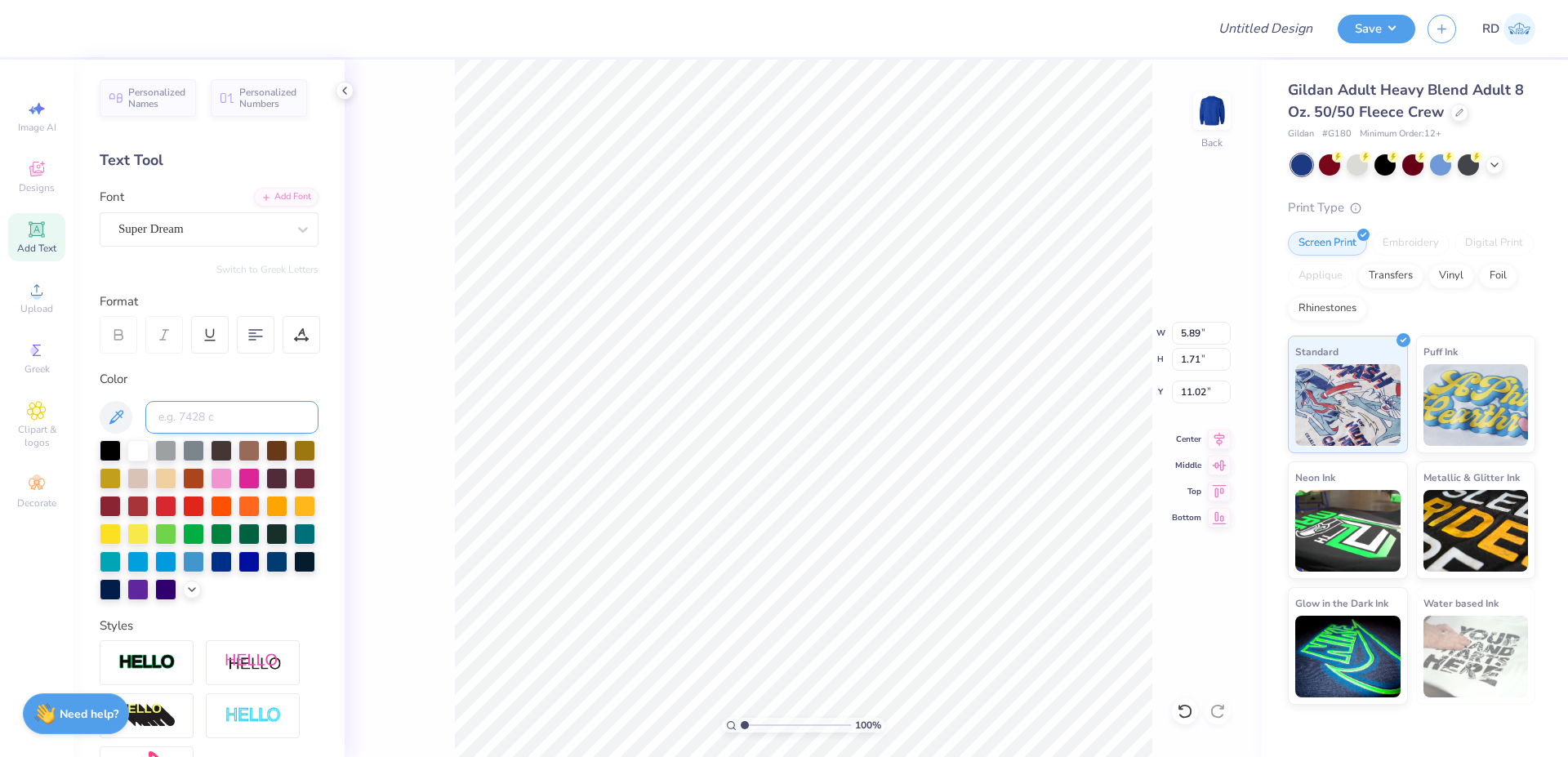 click at bounding box center (232, 417) 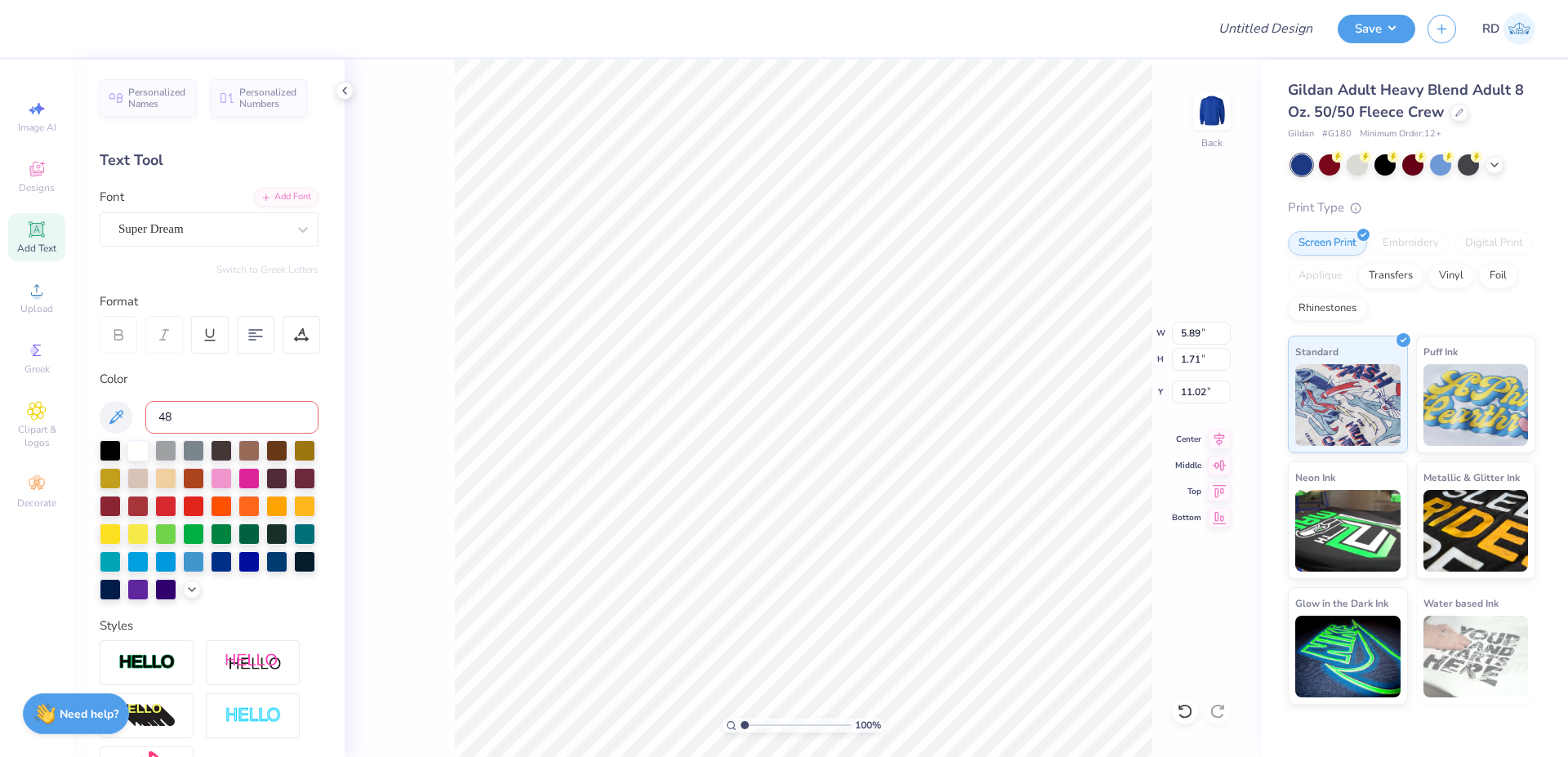 type on "485" 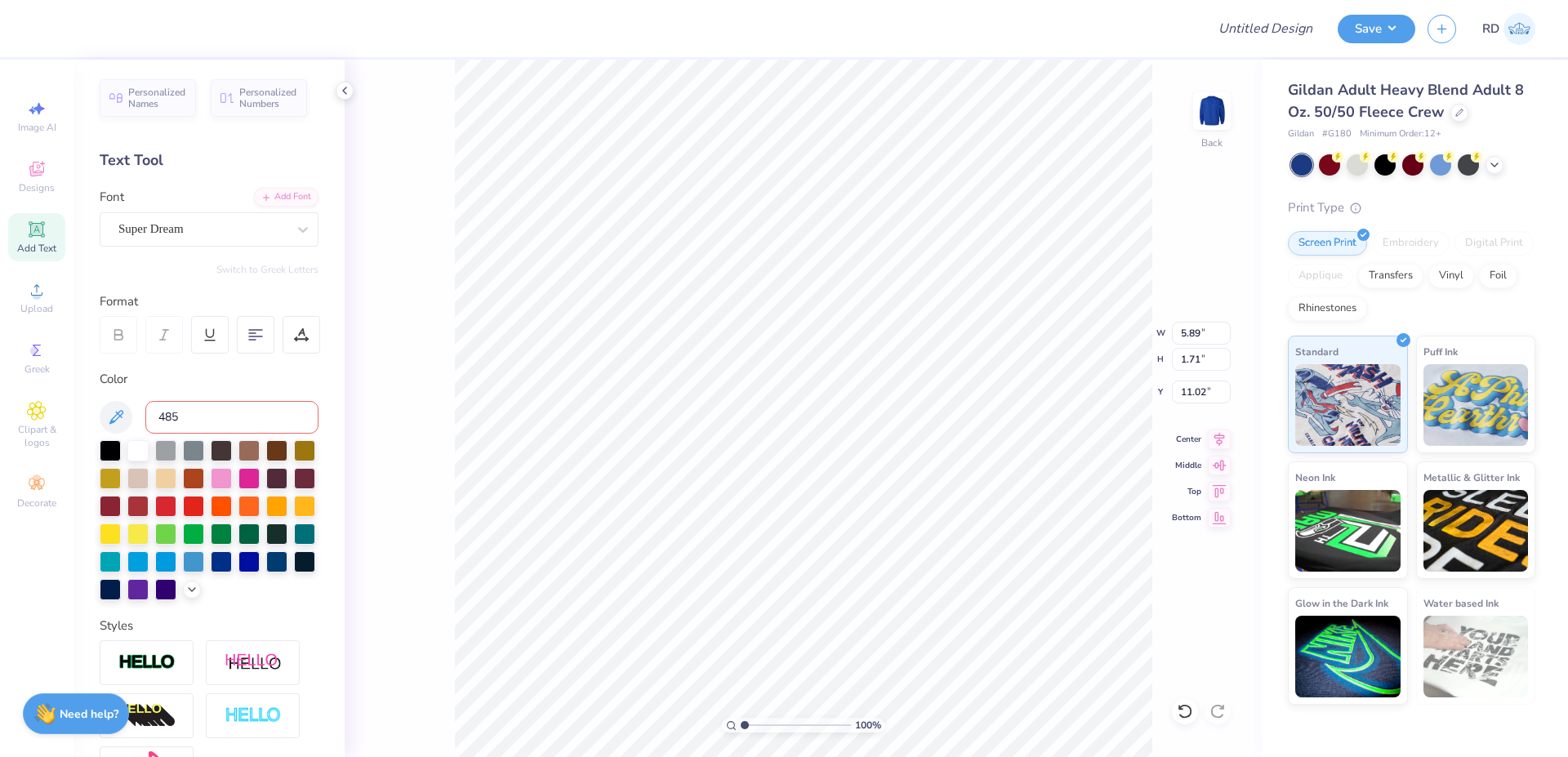 type 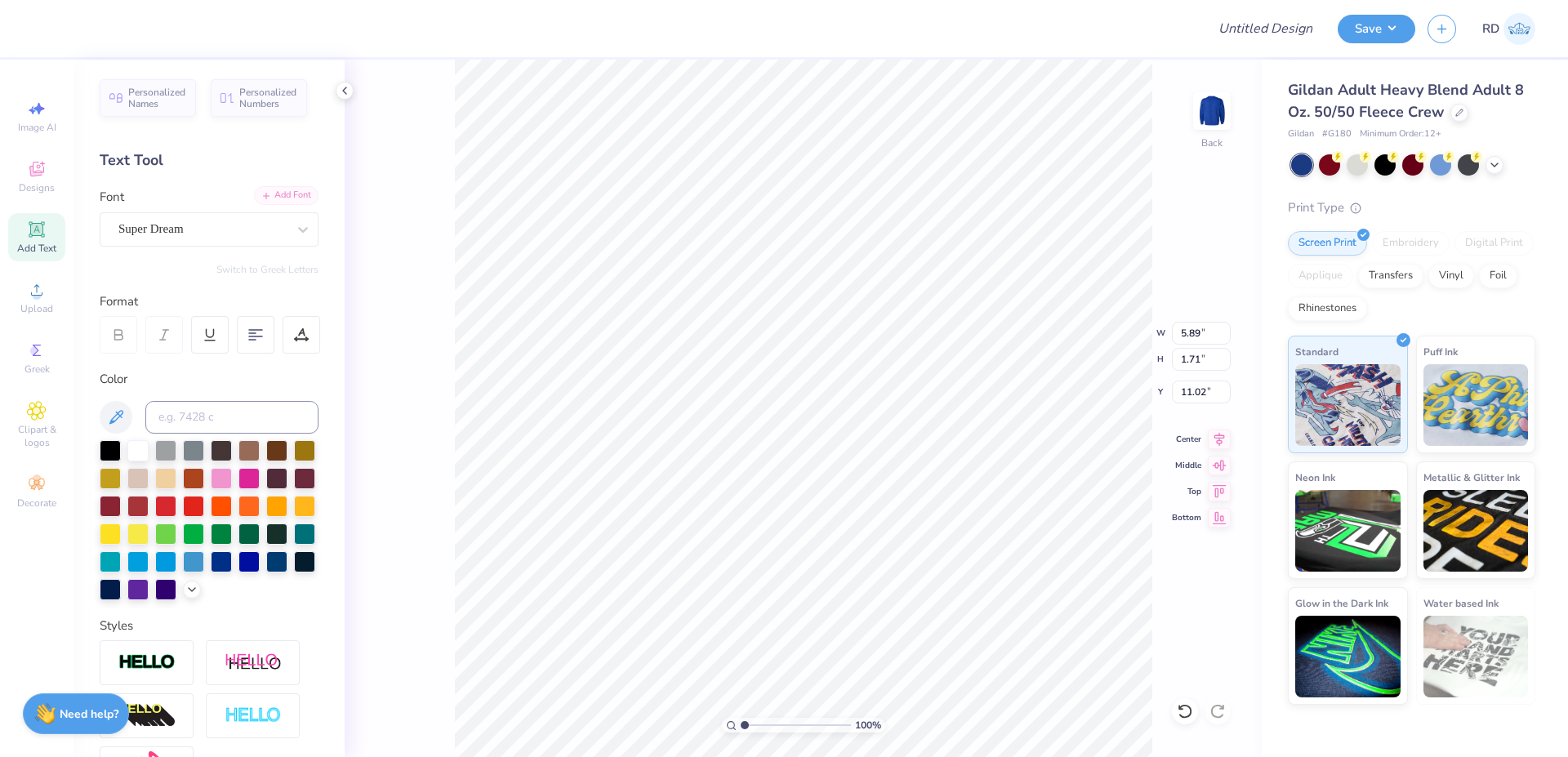 click on "Add Font" at bounding box center (286, 195) 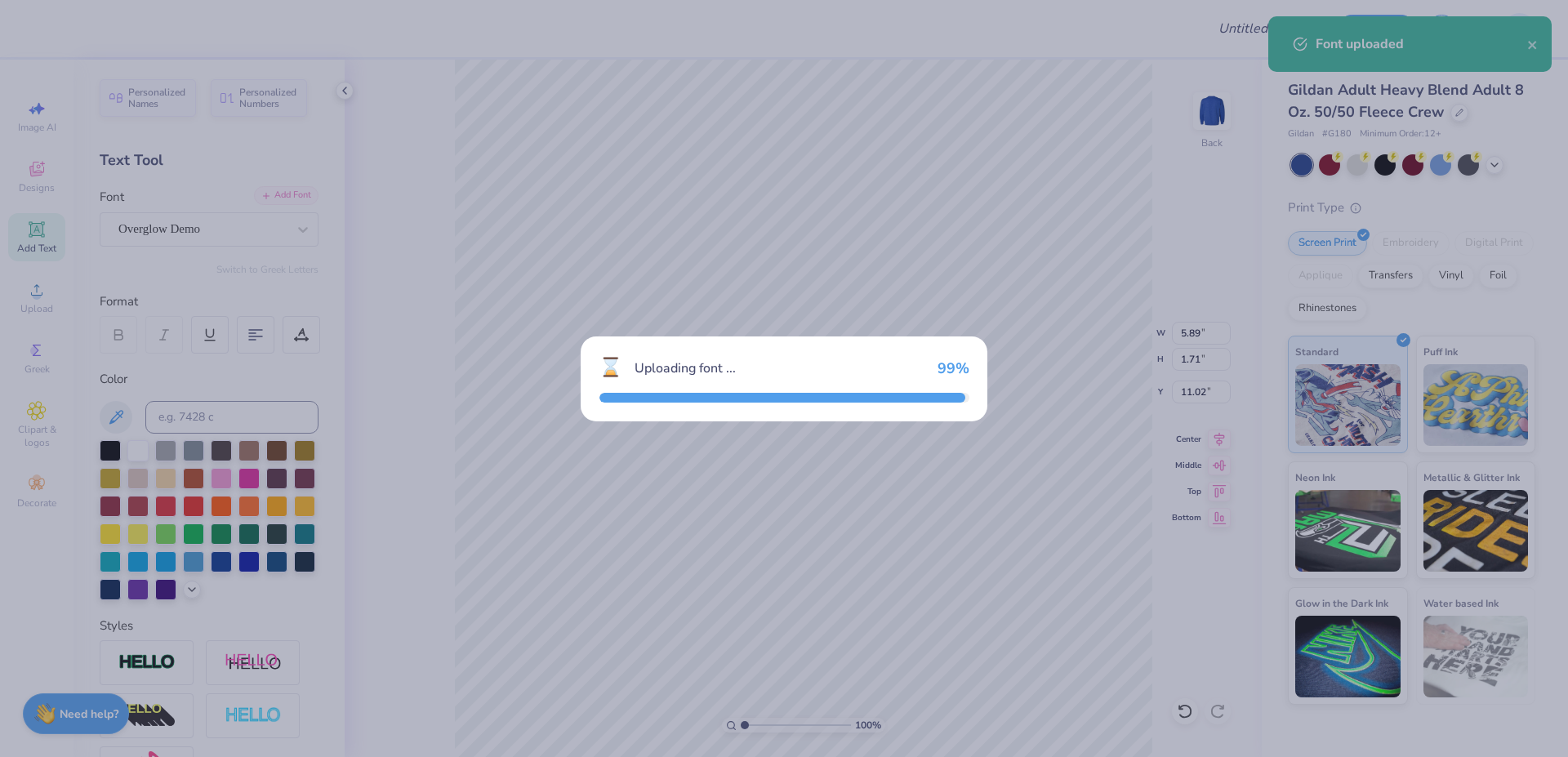 type on "6.27" 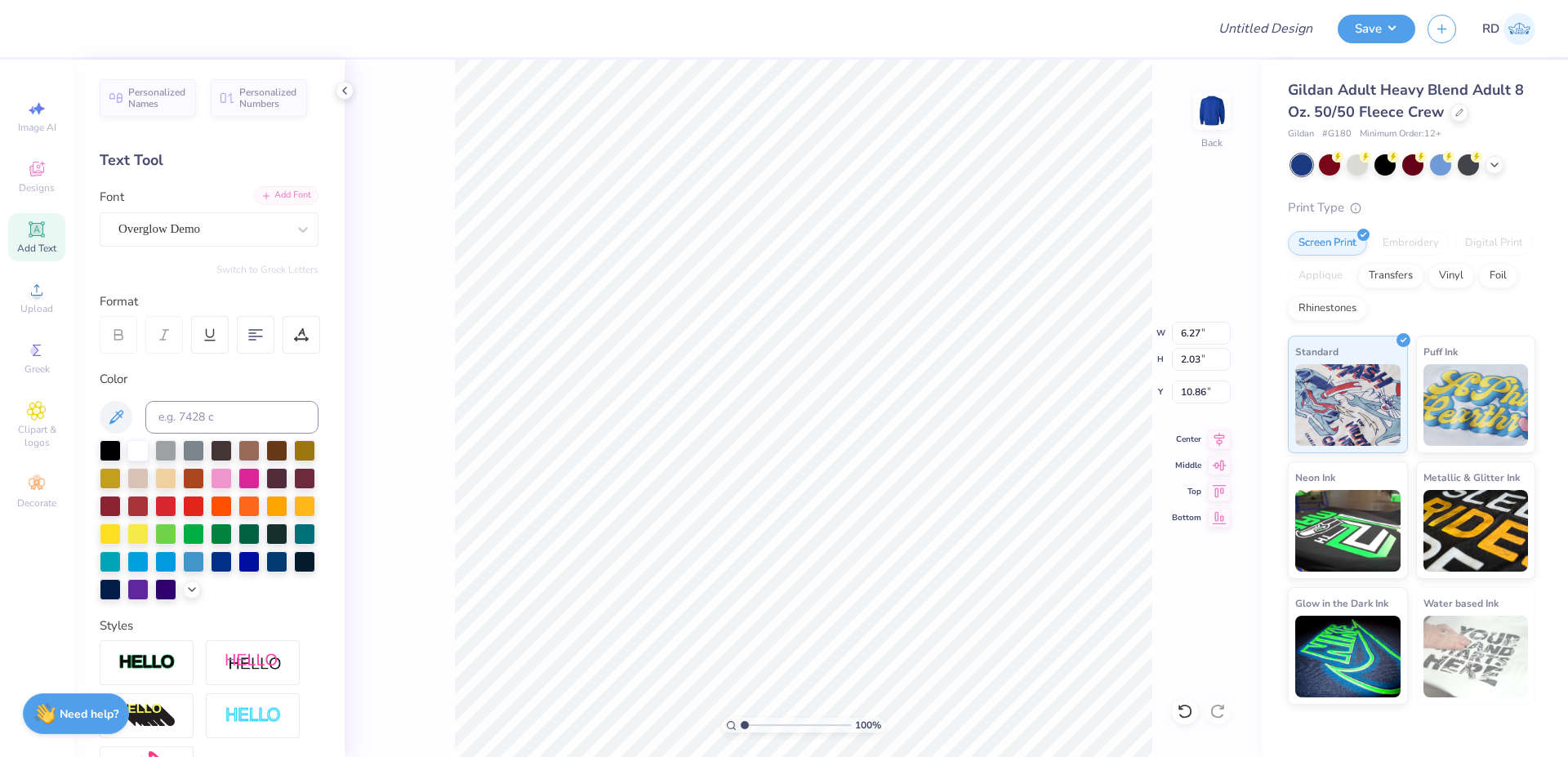 scroll, scrollTop: 0, scrollLeft: 3, axis: horizontal 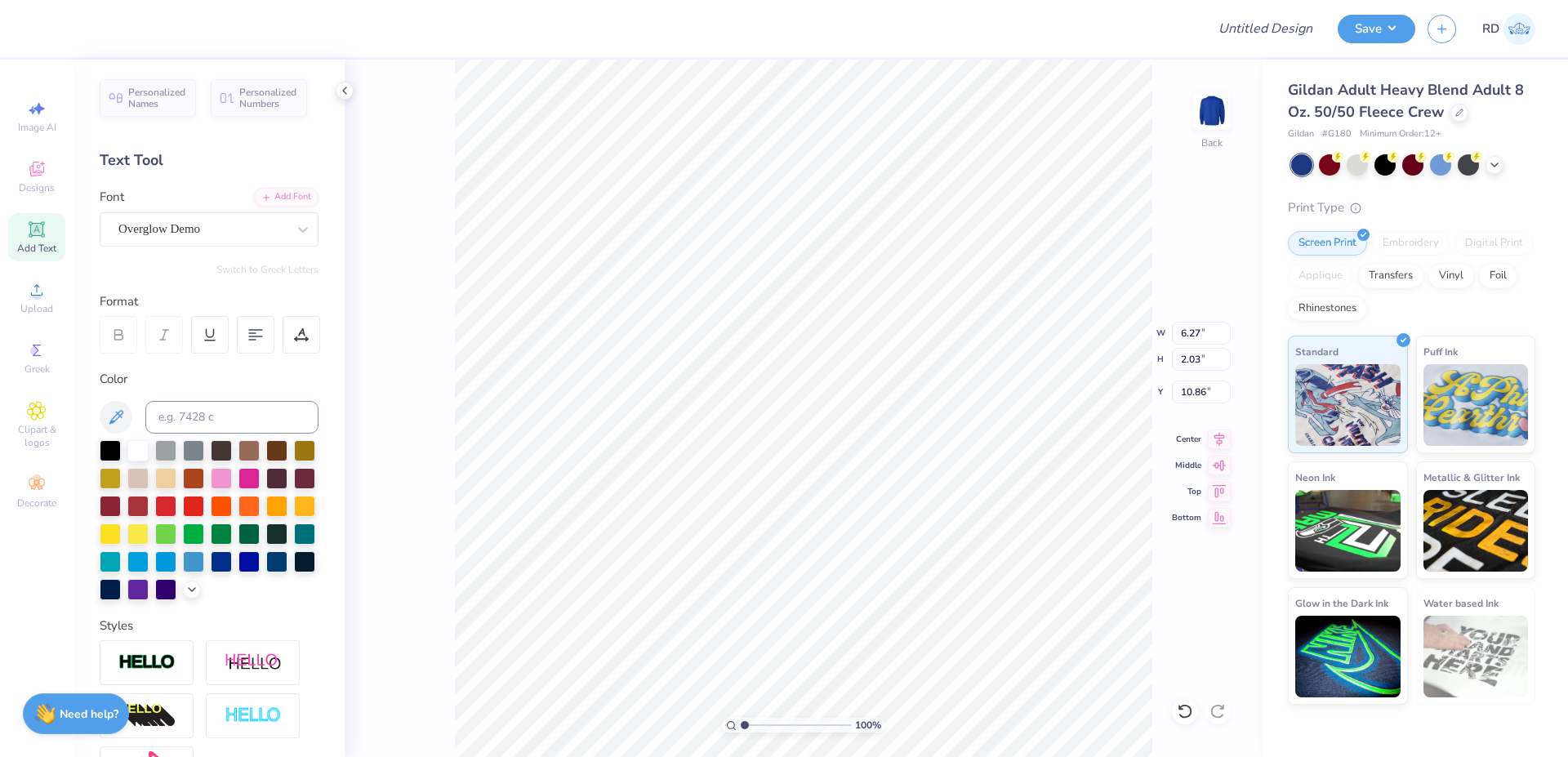 type on "AGR" 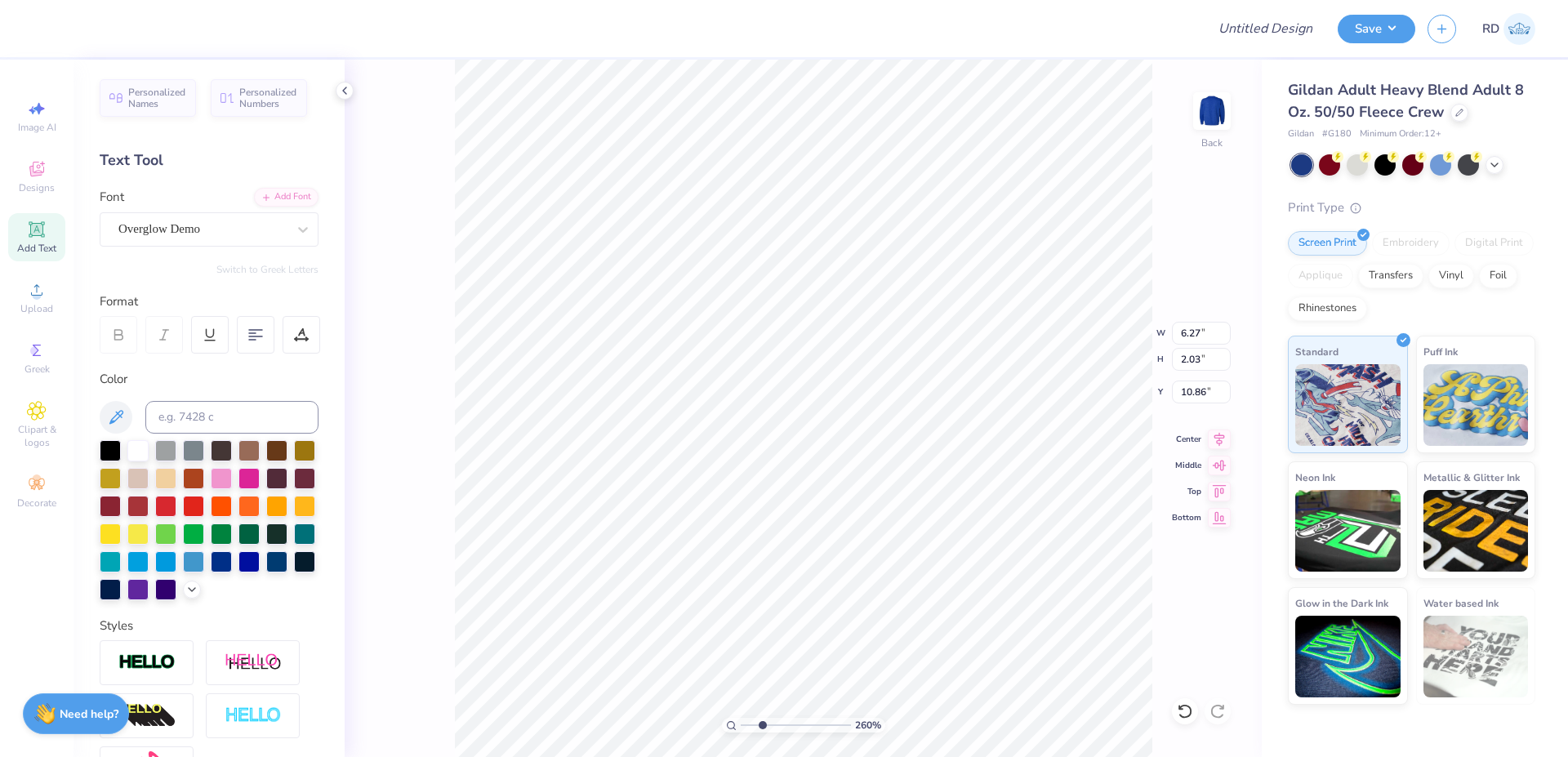 type on "2.68" 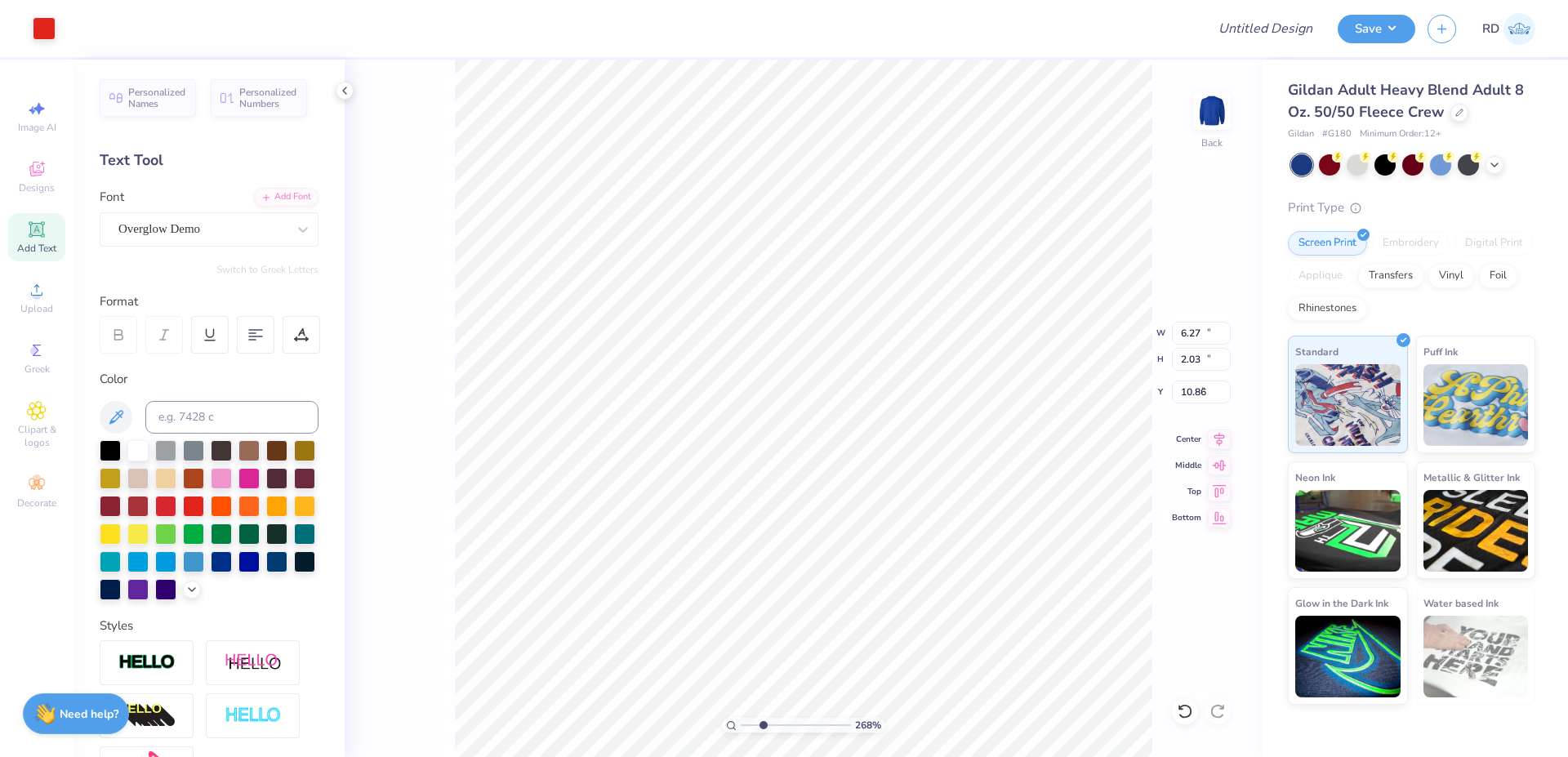 type on "12.00" 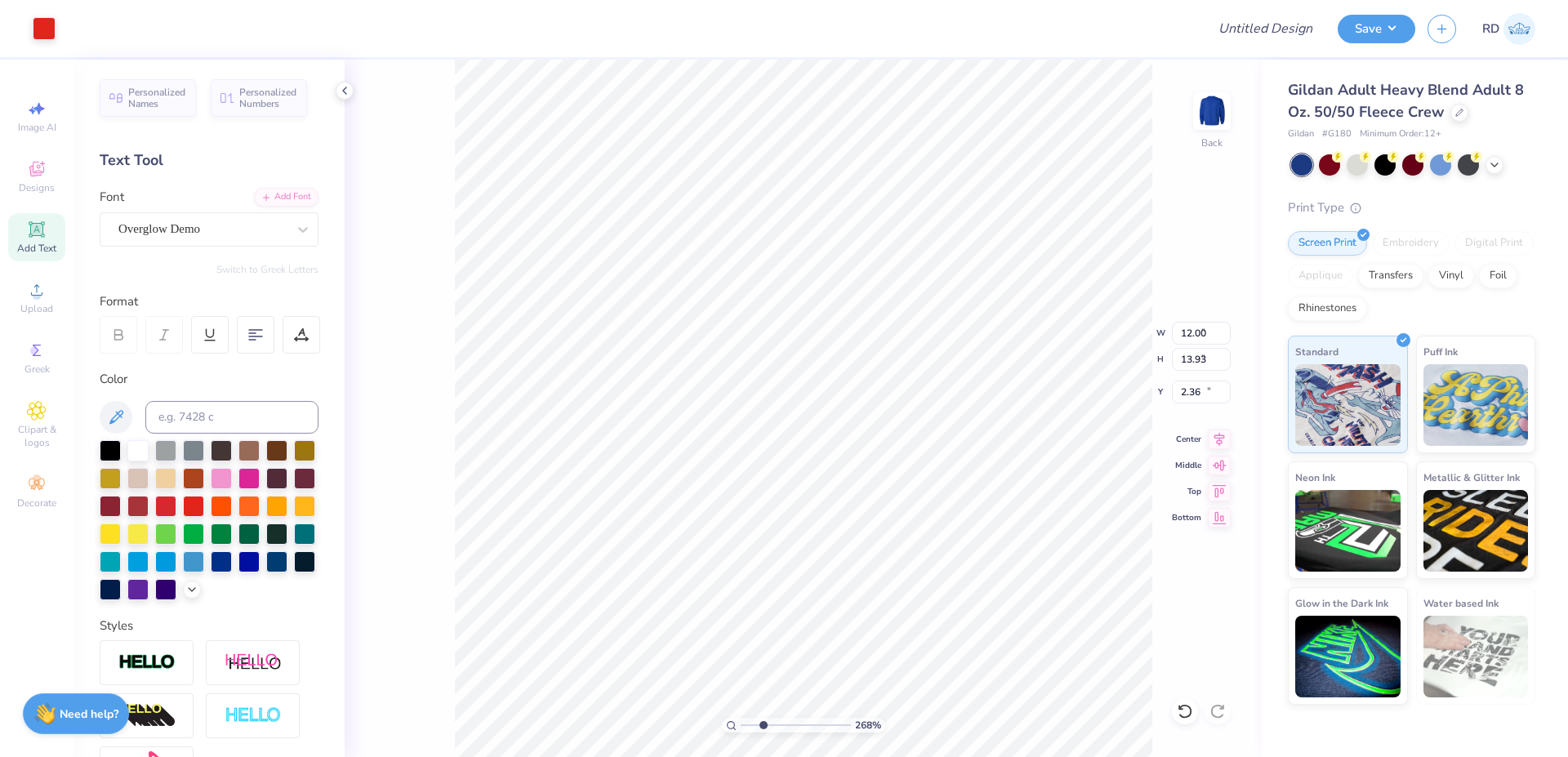 type on "5.30" 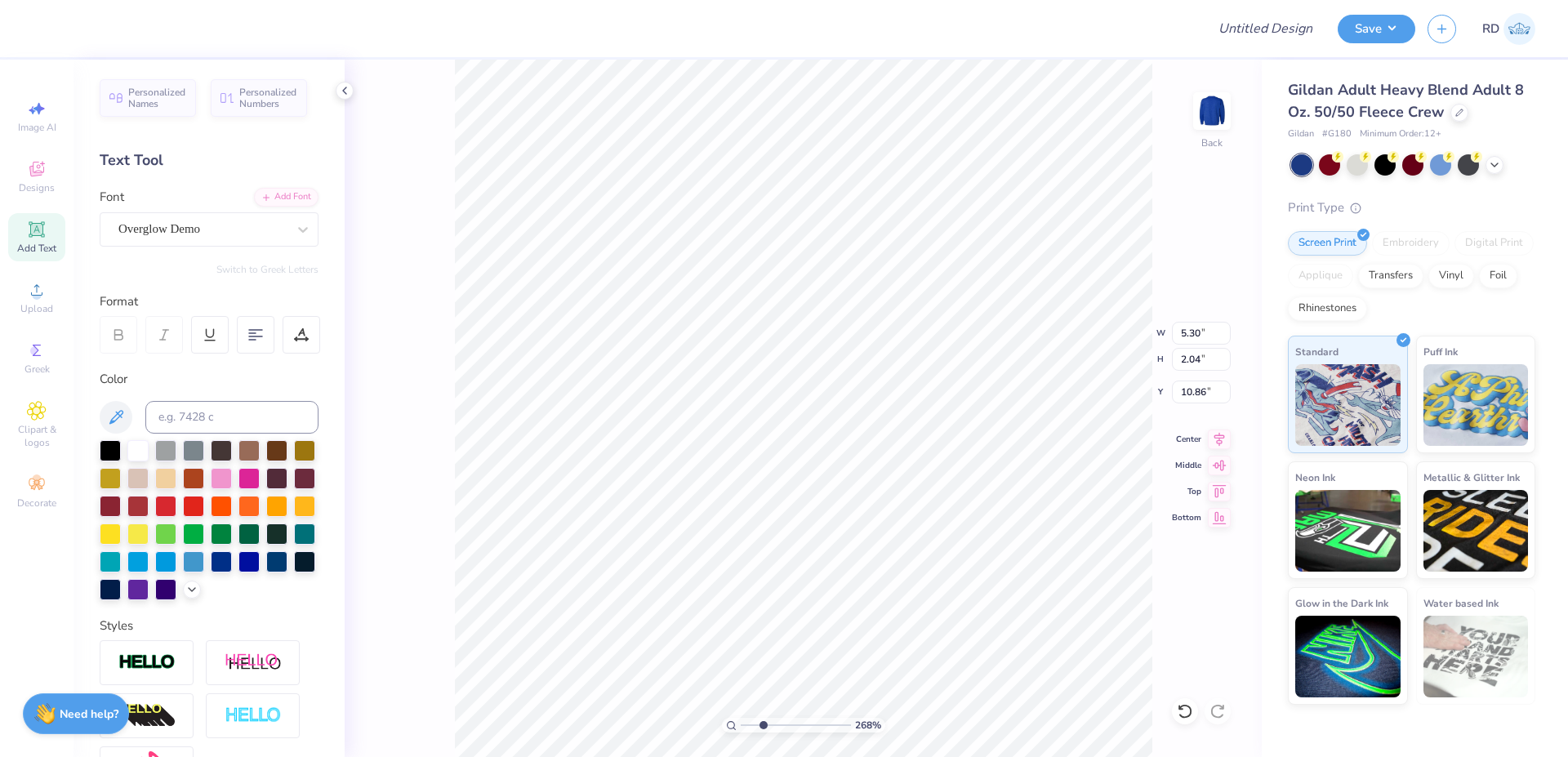 type on "2.10" 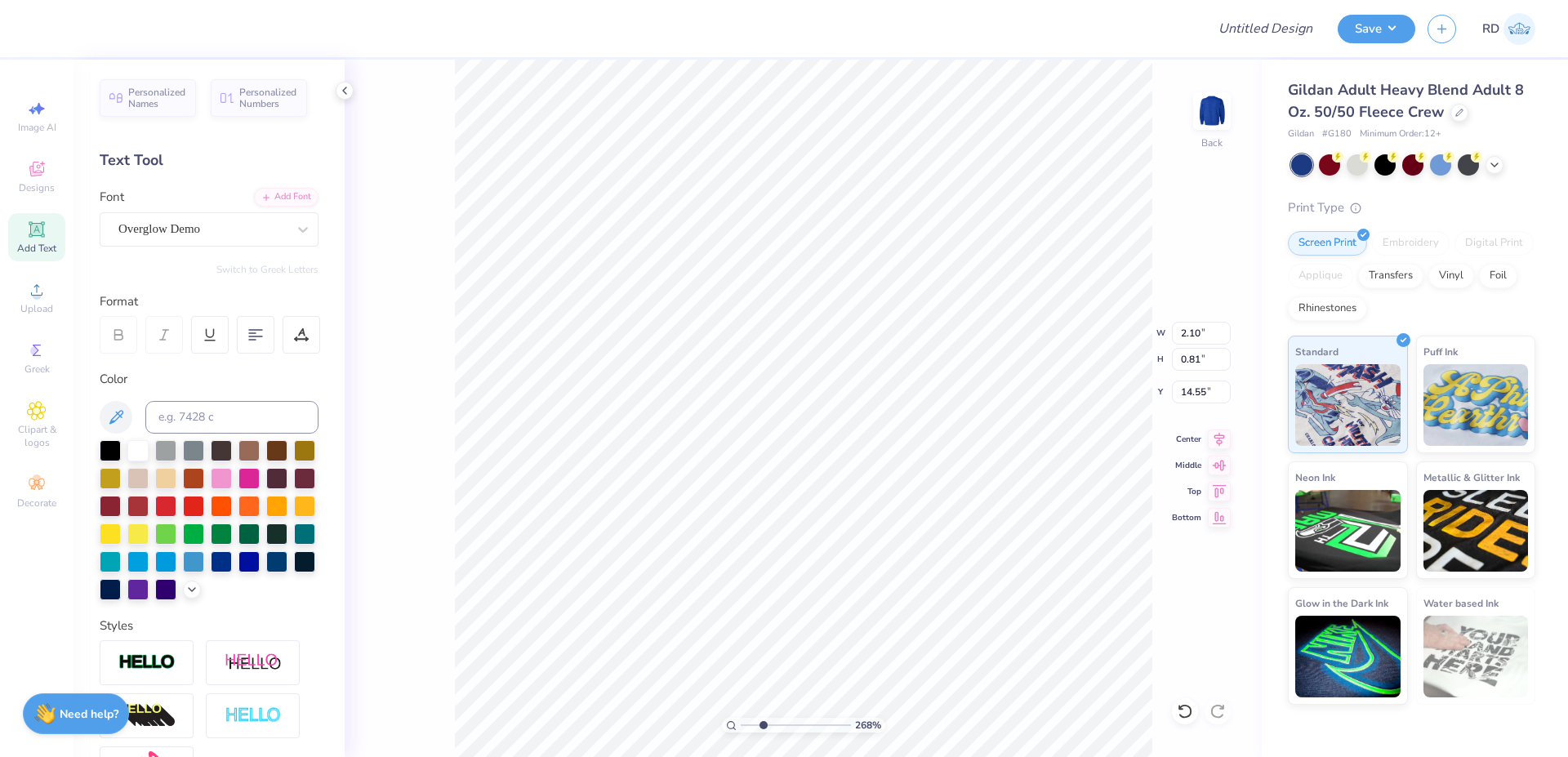 type on "14.47" 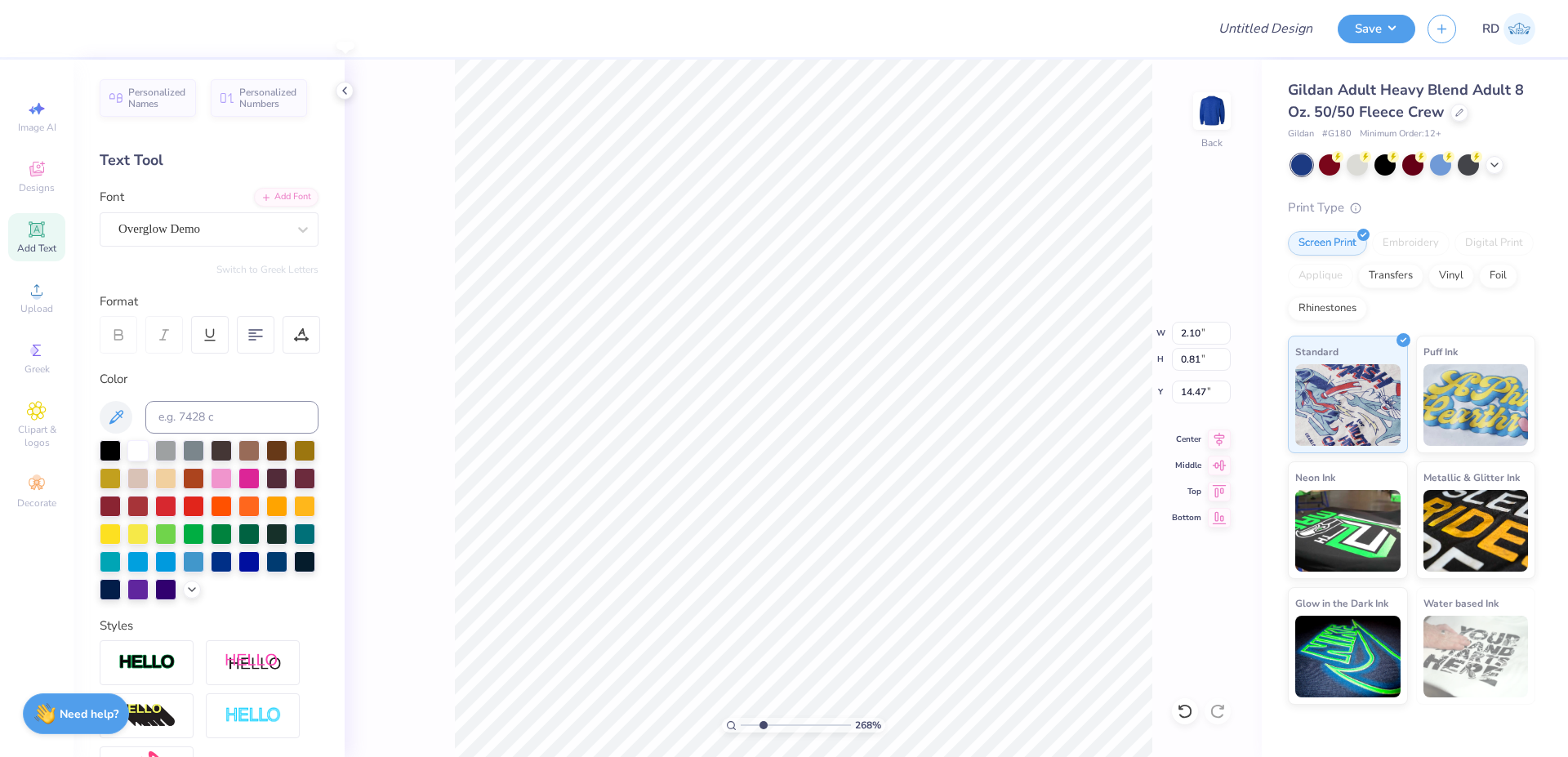 type on "1.95" 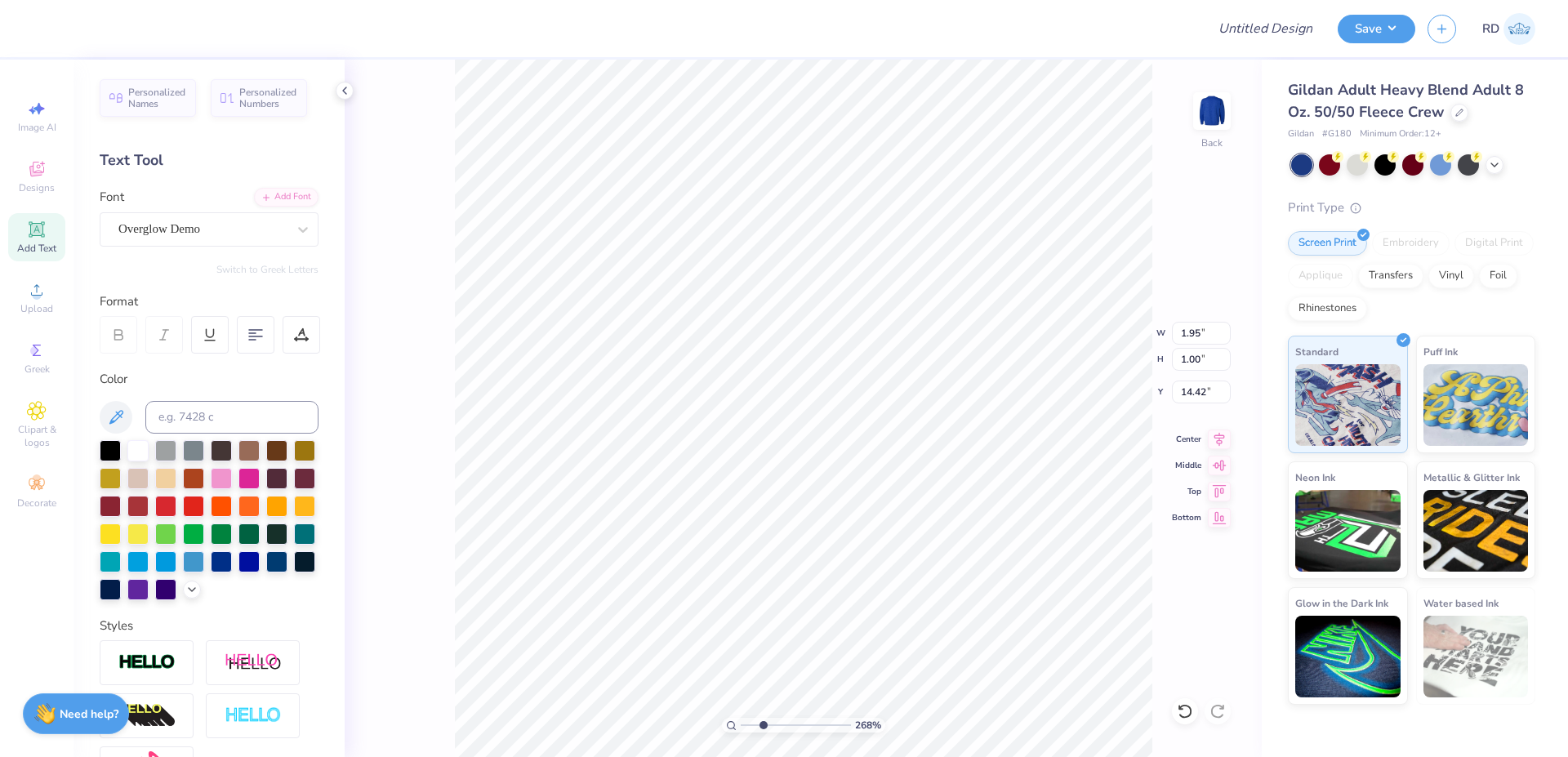 type on "14.43" 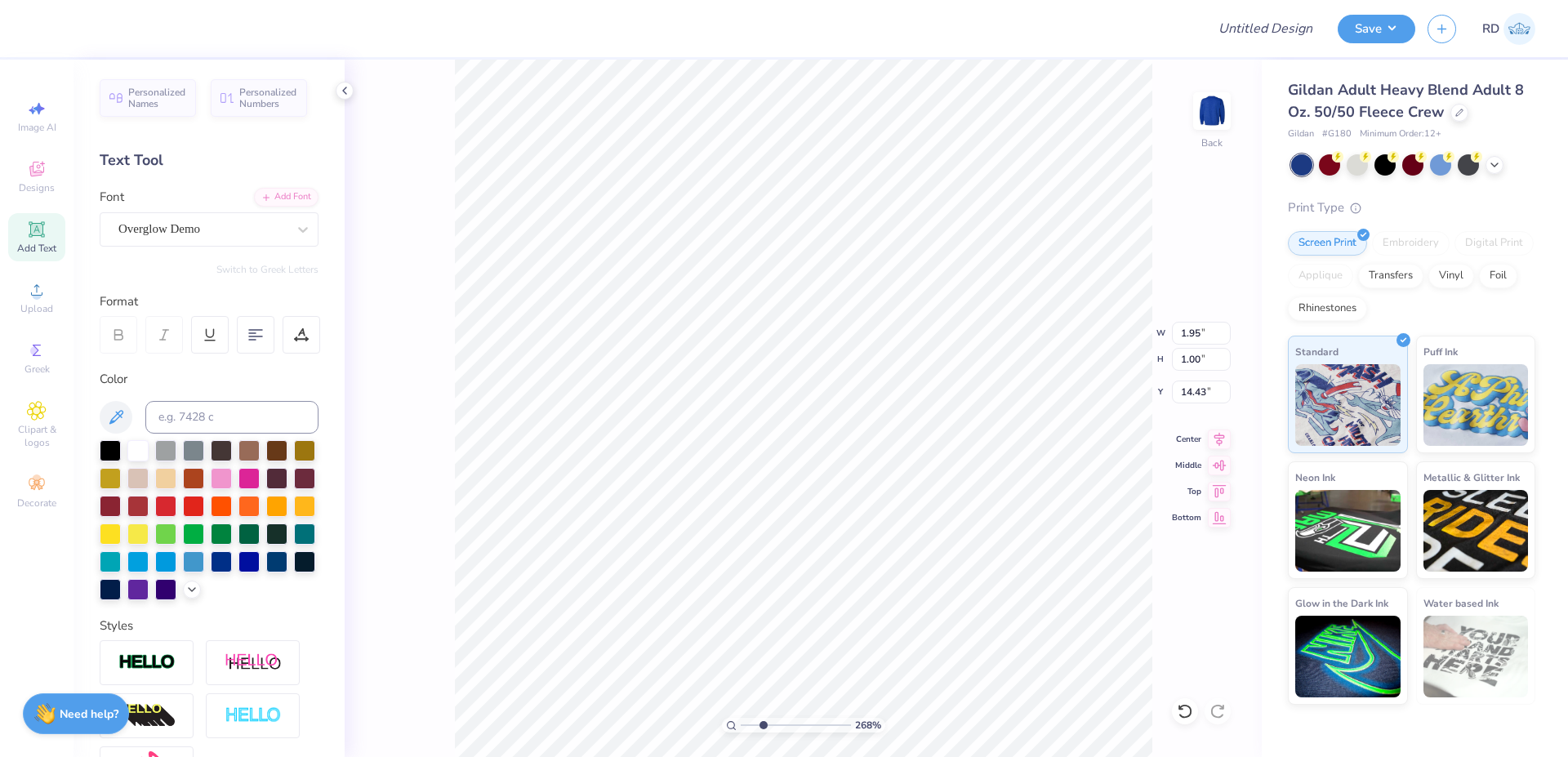 type on "2.32" 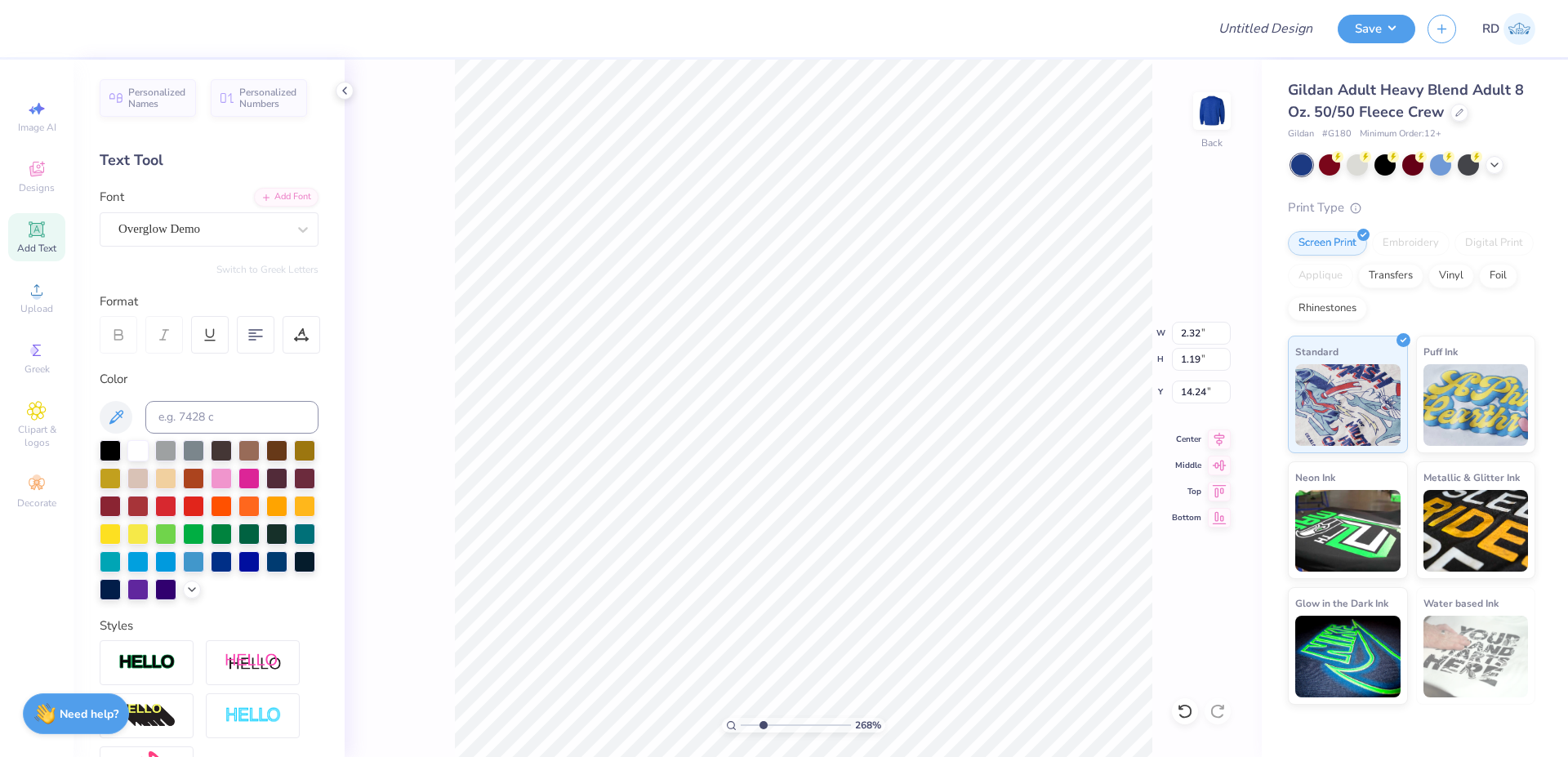 type on "14.31" 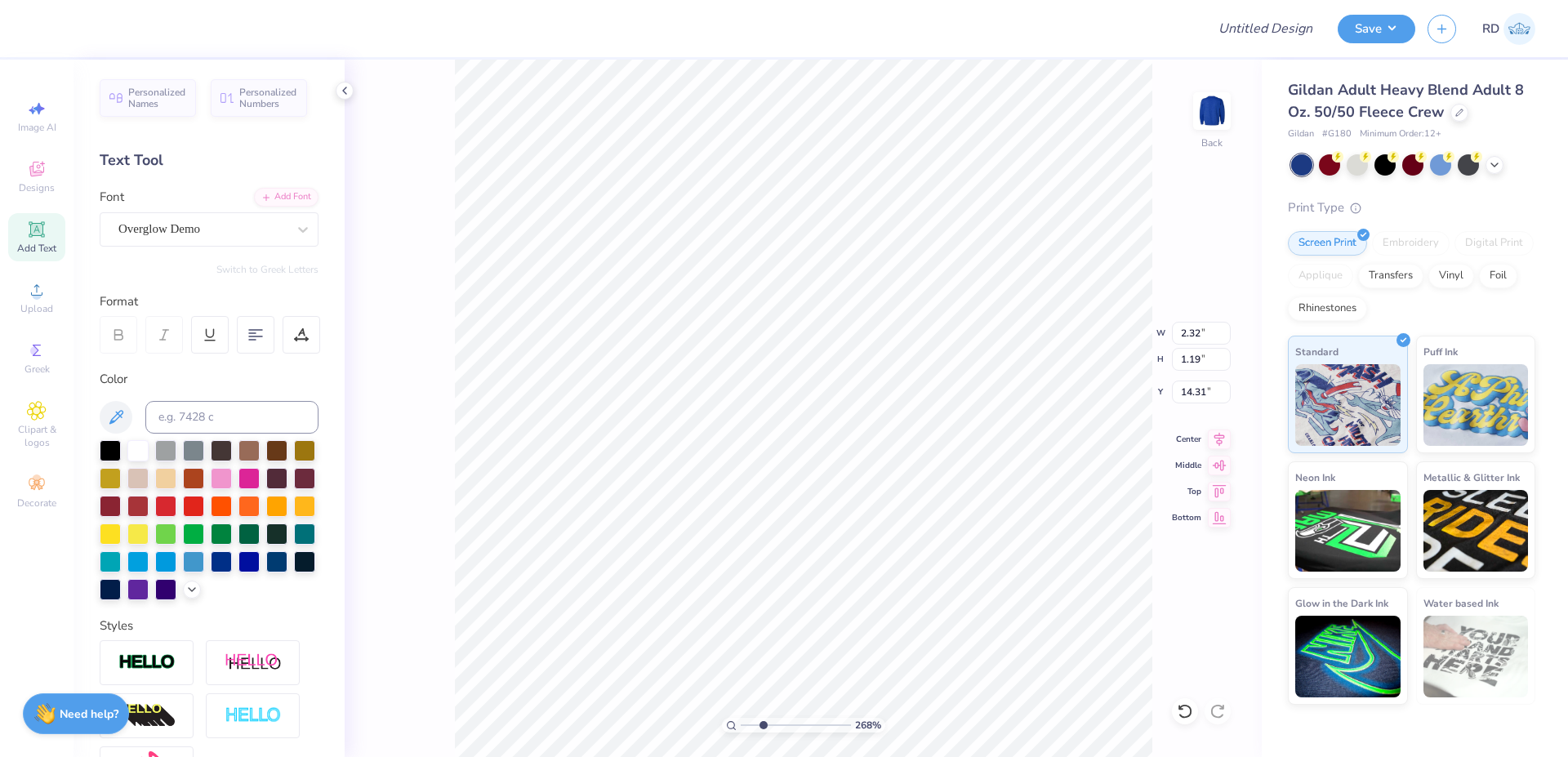 type on "2.48" 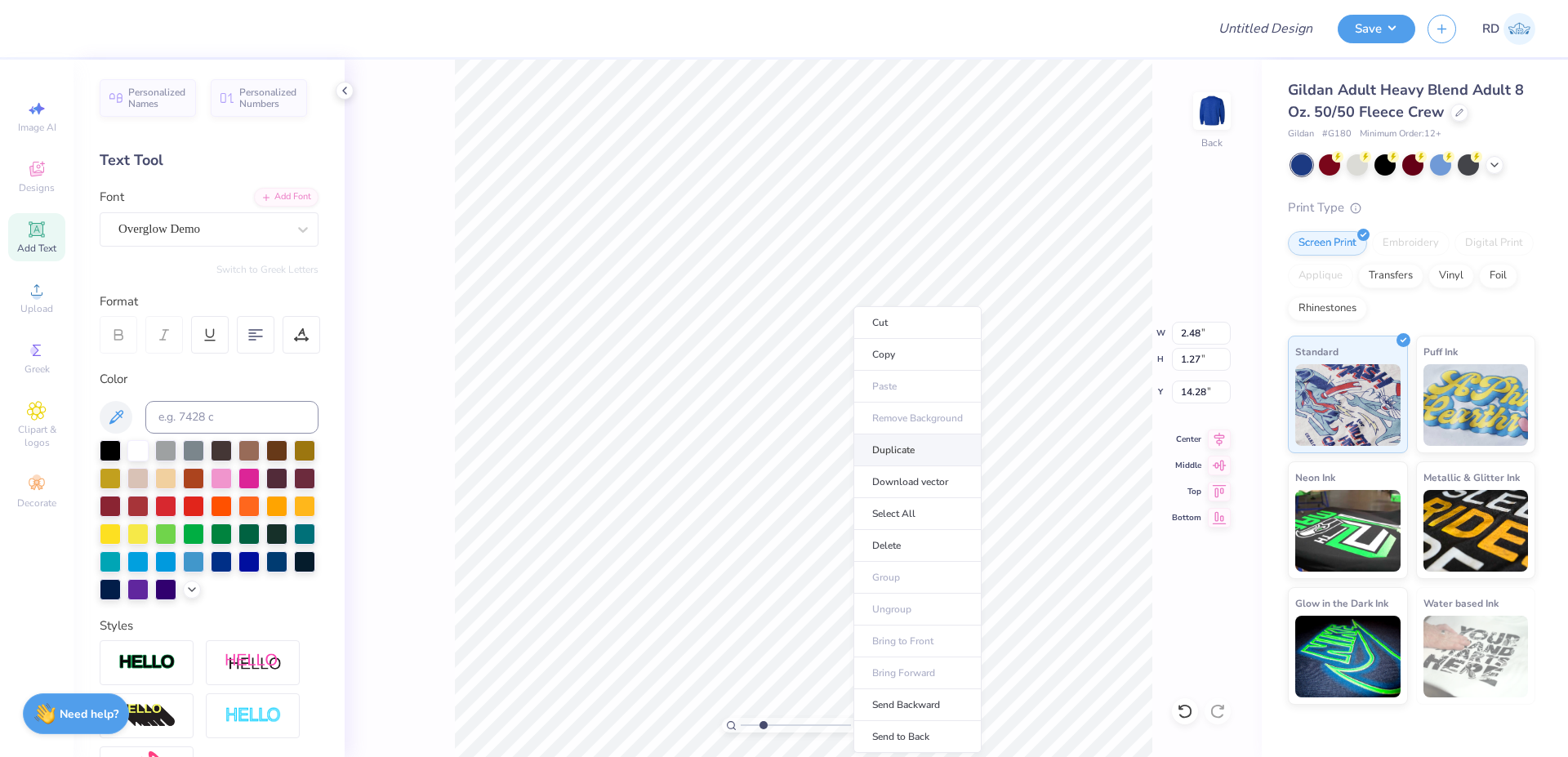 click on "Duplicate" at bounding box center (917, 450) 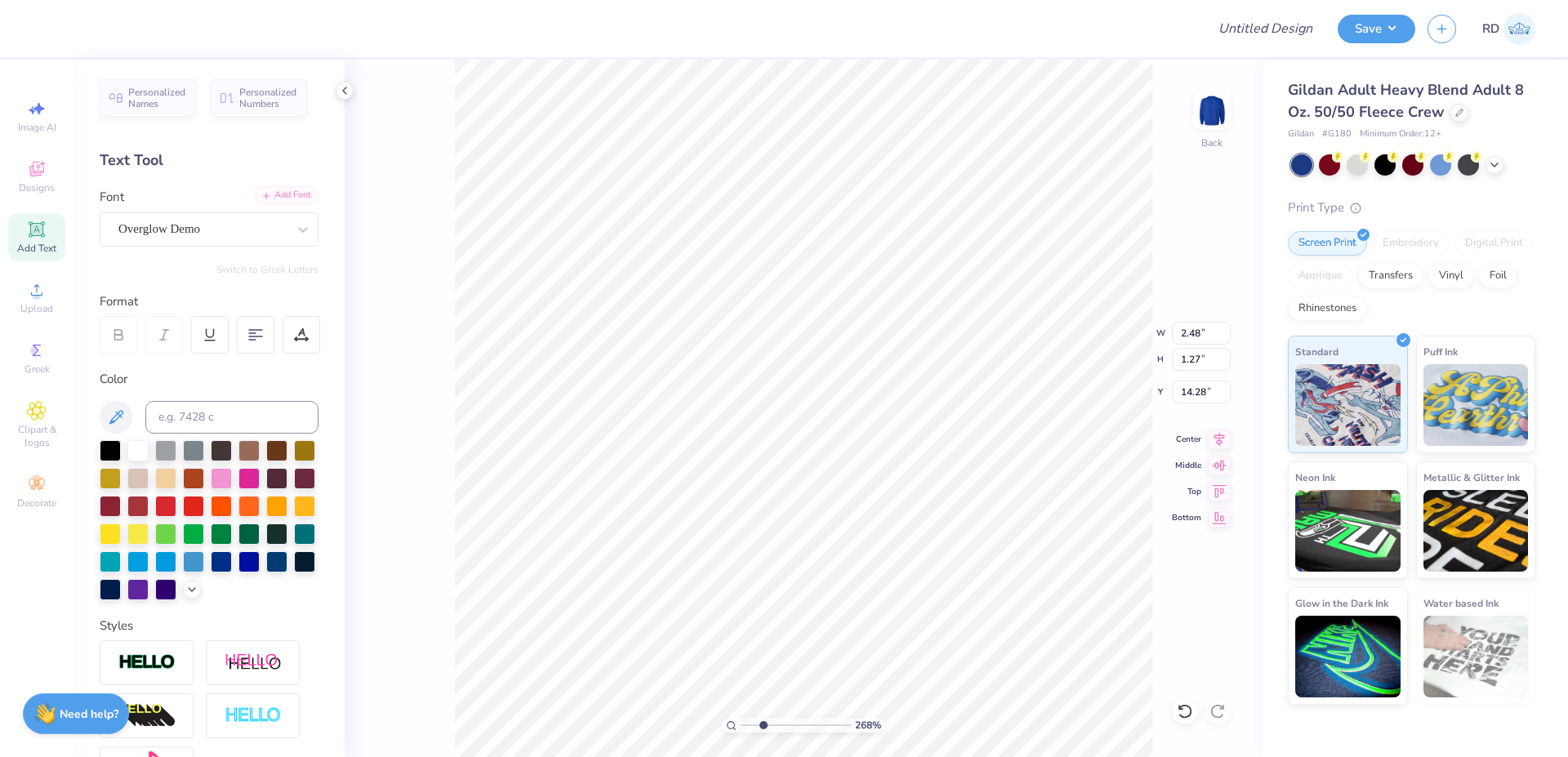 type on "15.28" 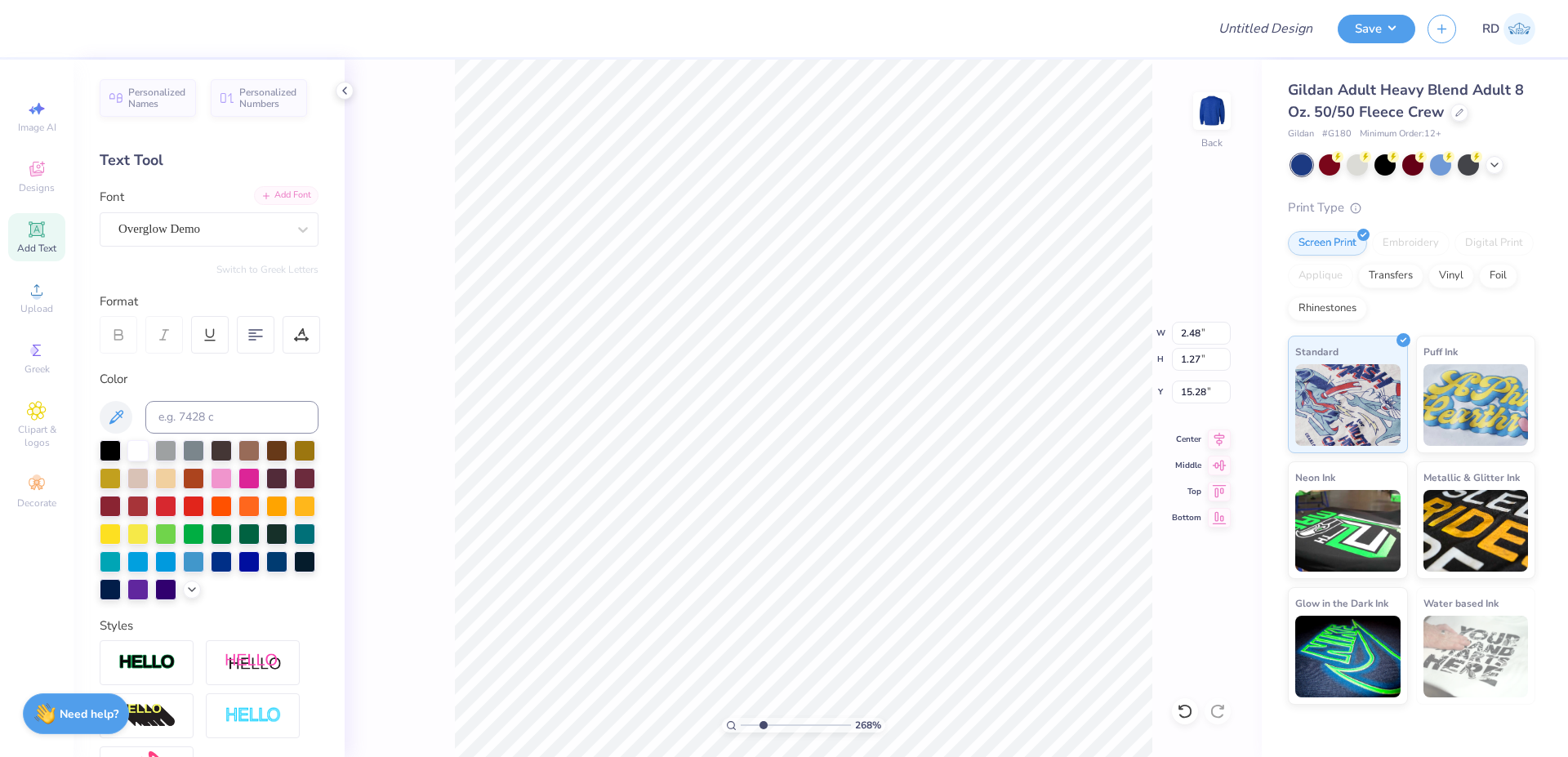 click 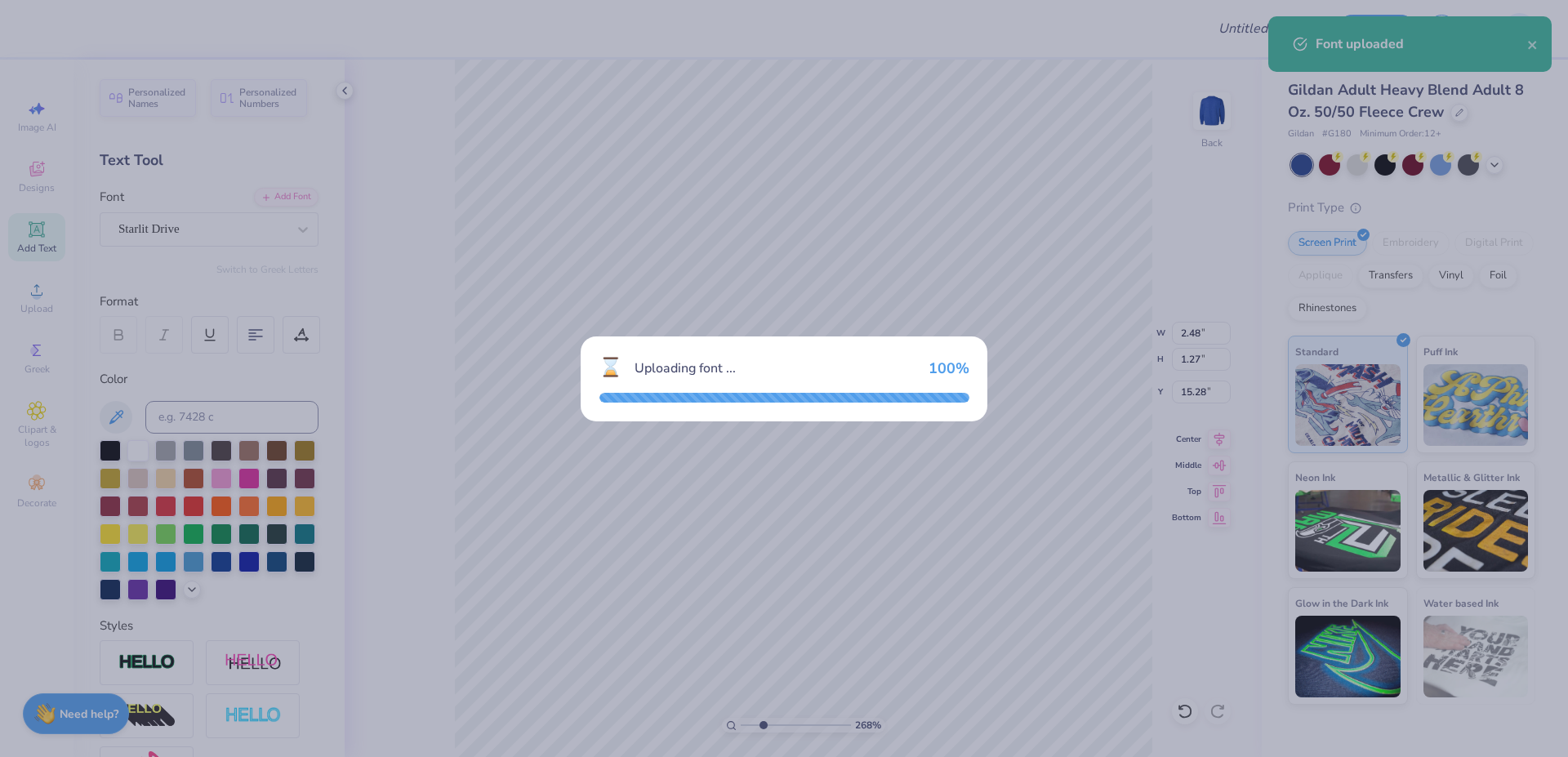 type on "2.61" 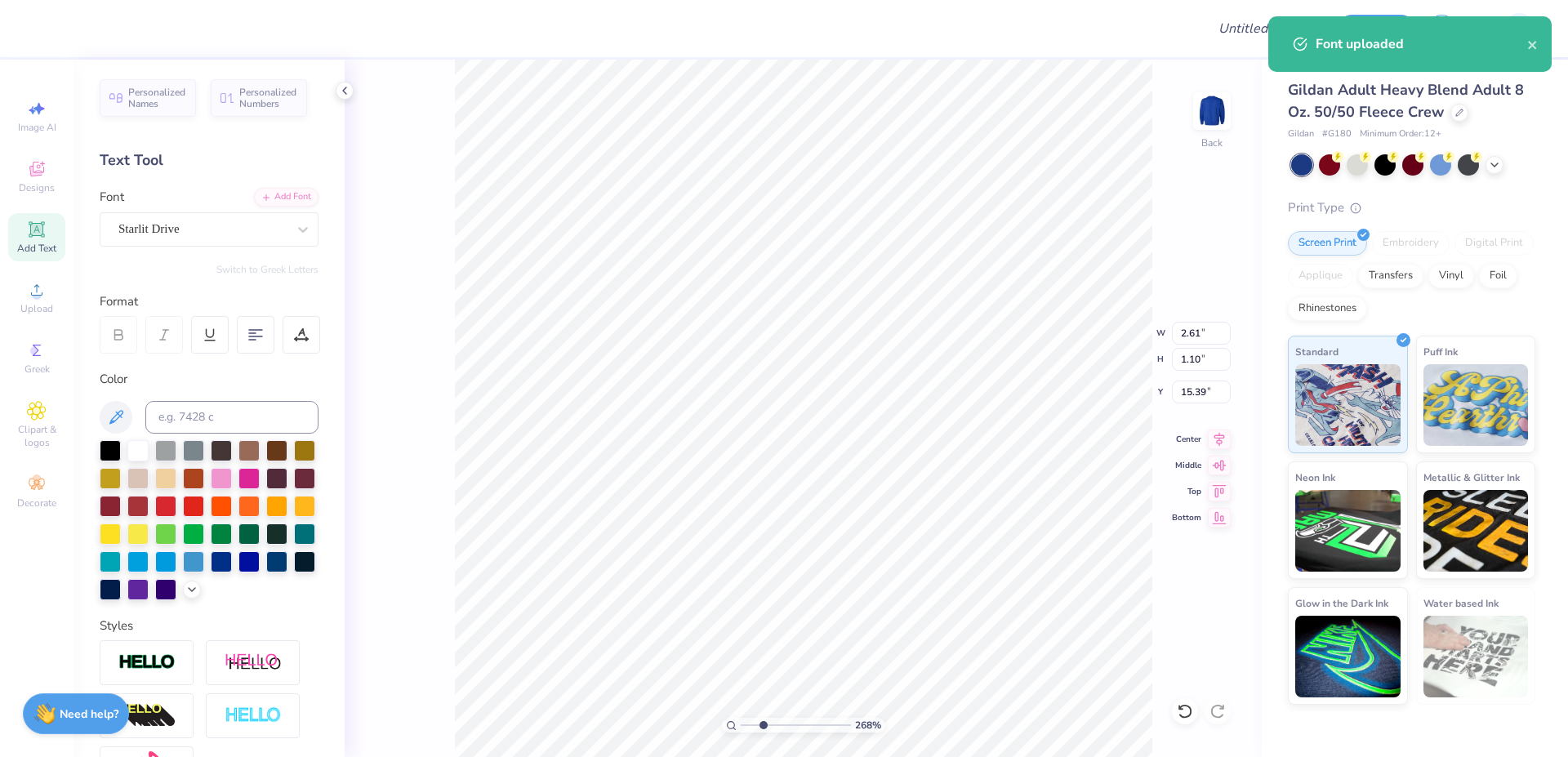 scroll, scrollTop: 0, scrollLeft: 3, axis: horizontal 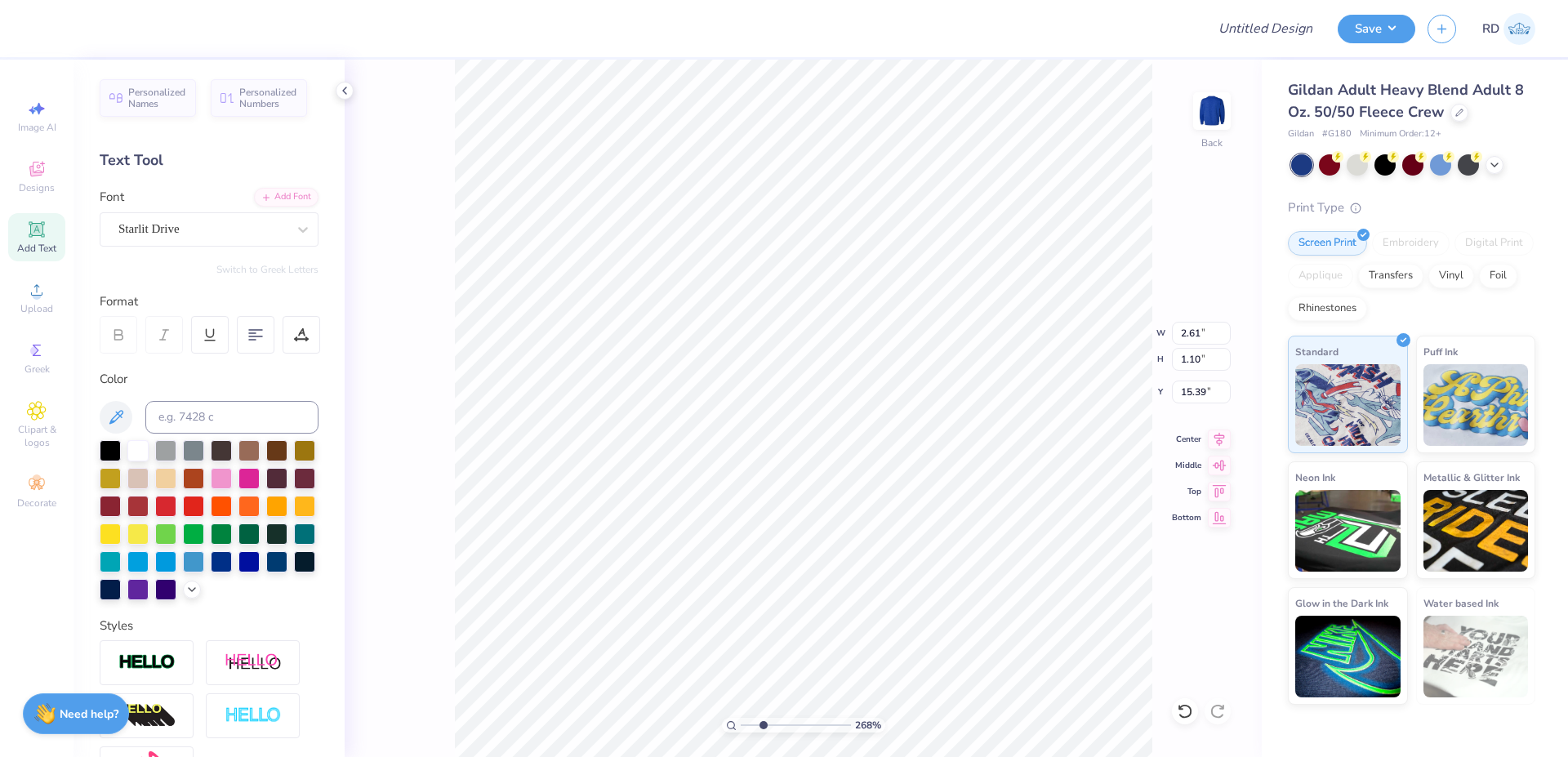type on "2.48" 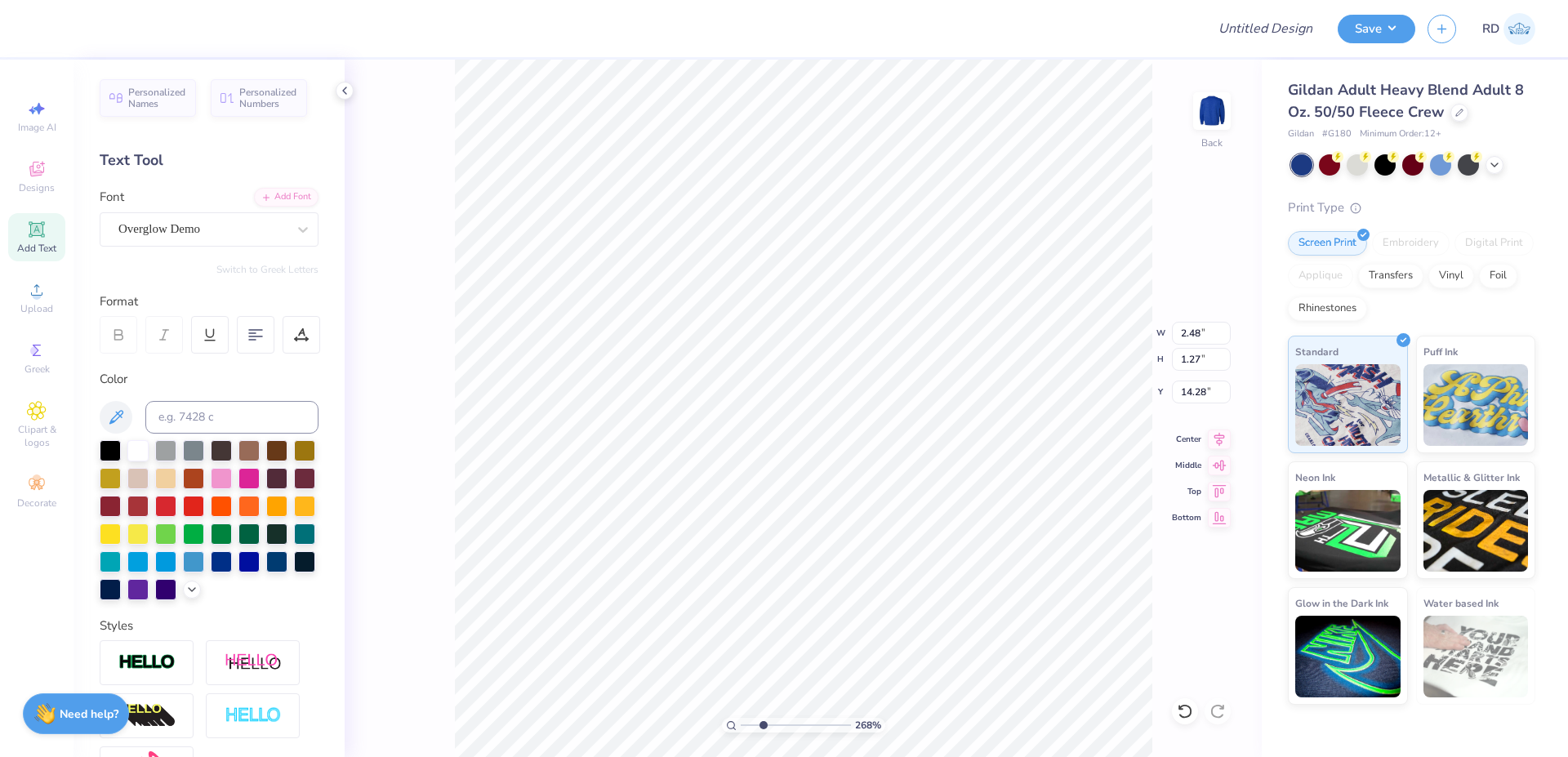 type on "0.72" 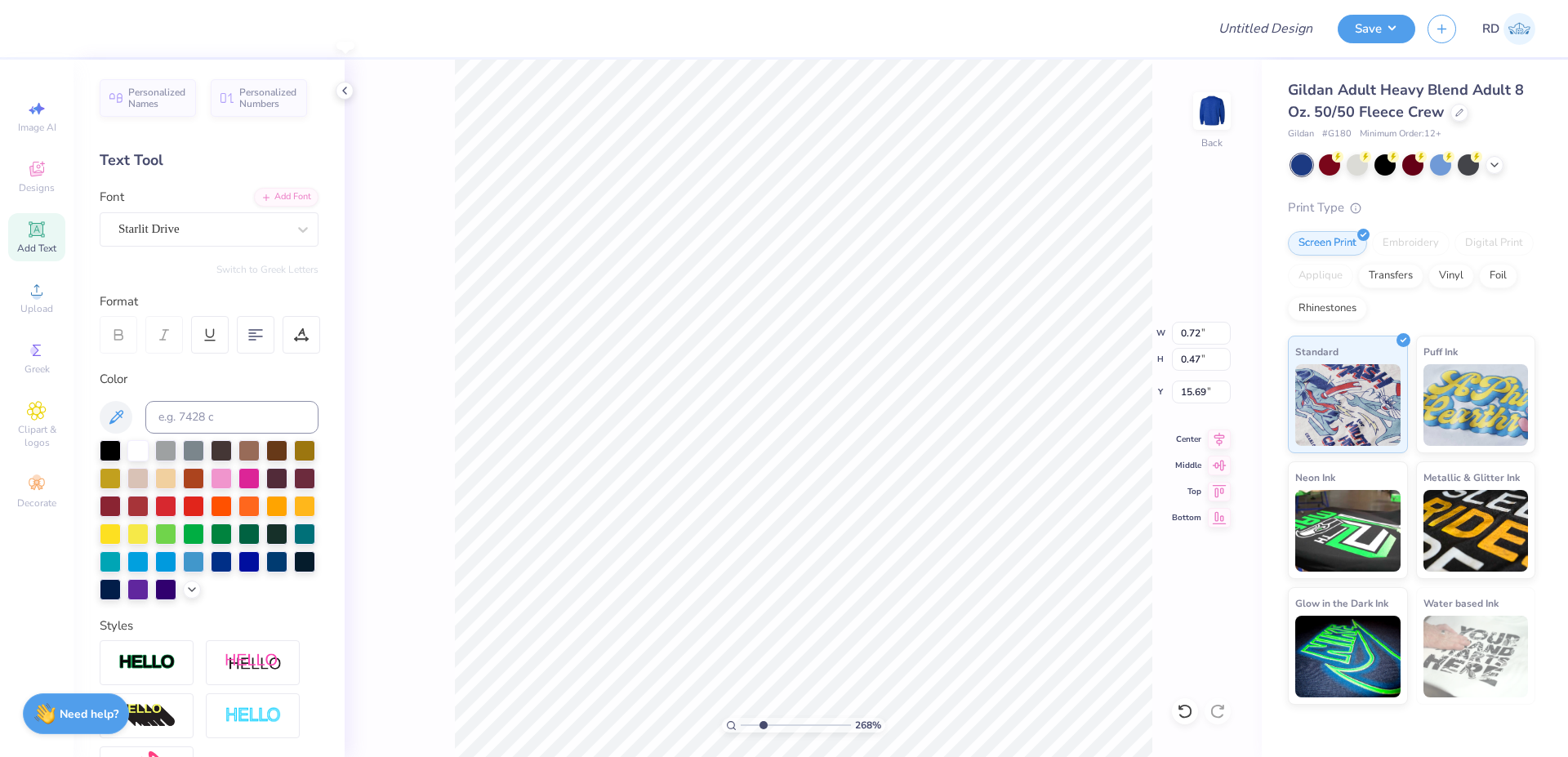 type on "1.81" 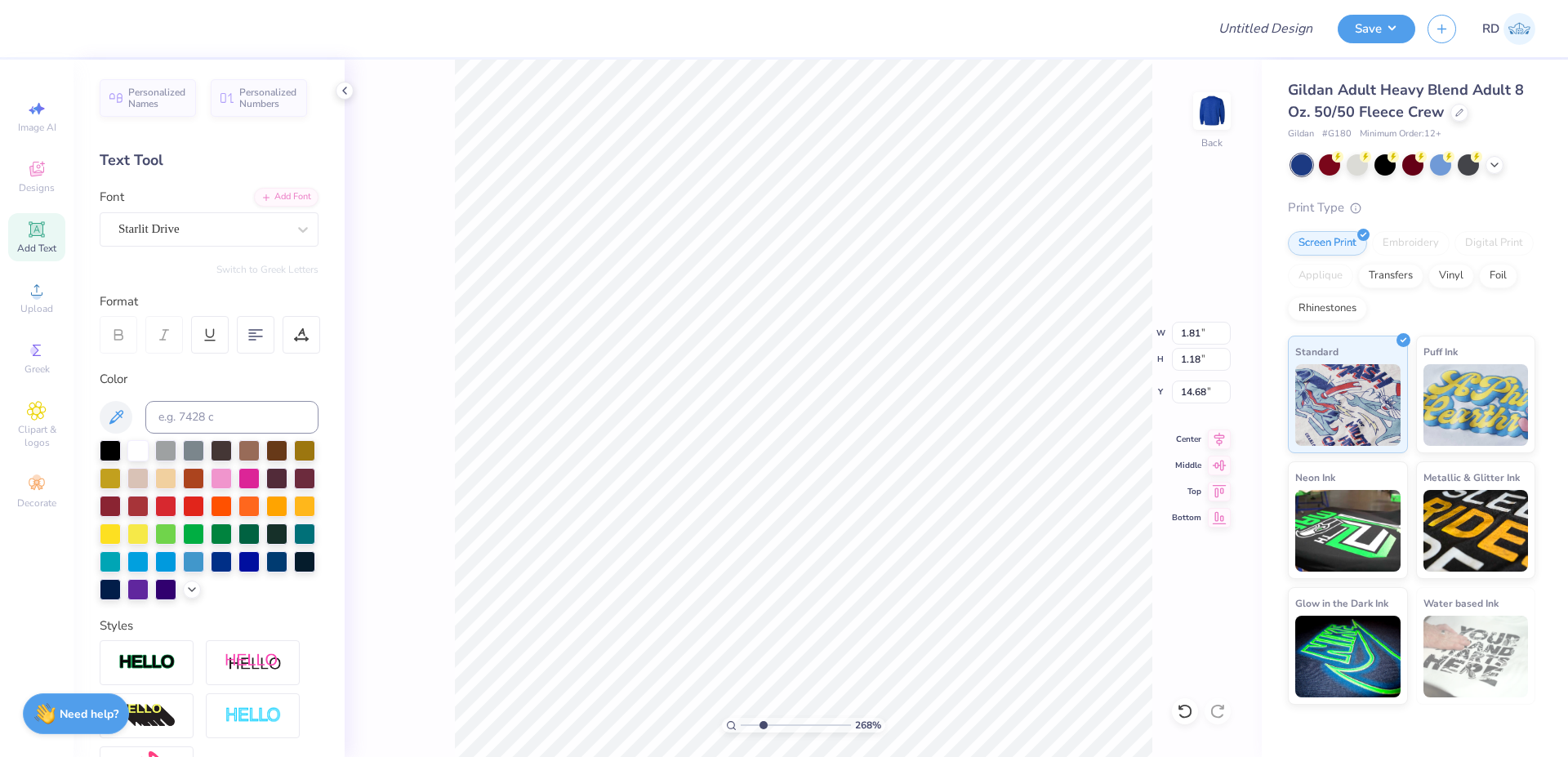 type on "14.64" 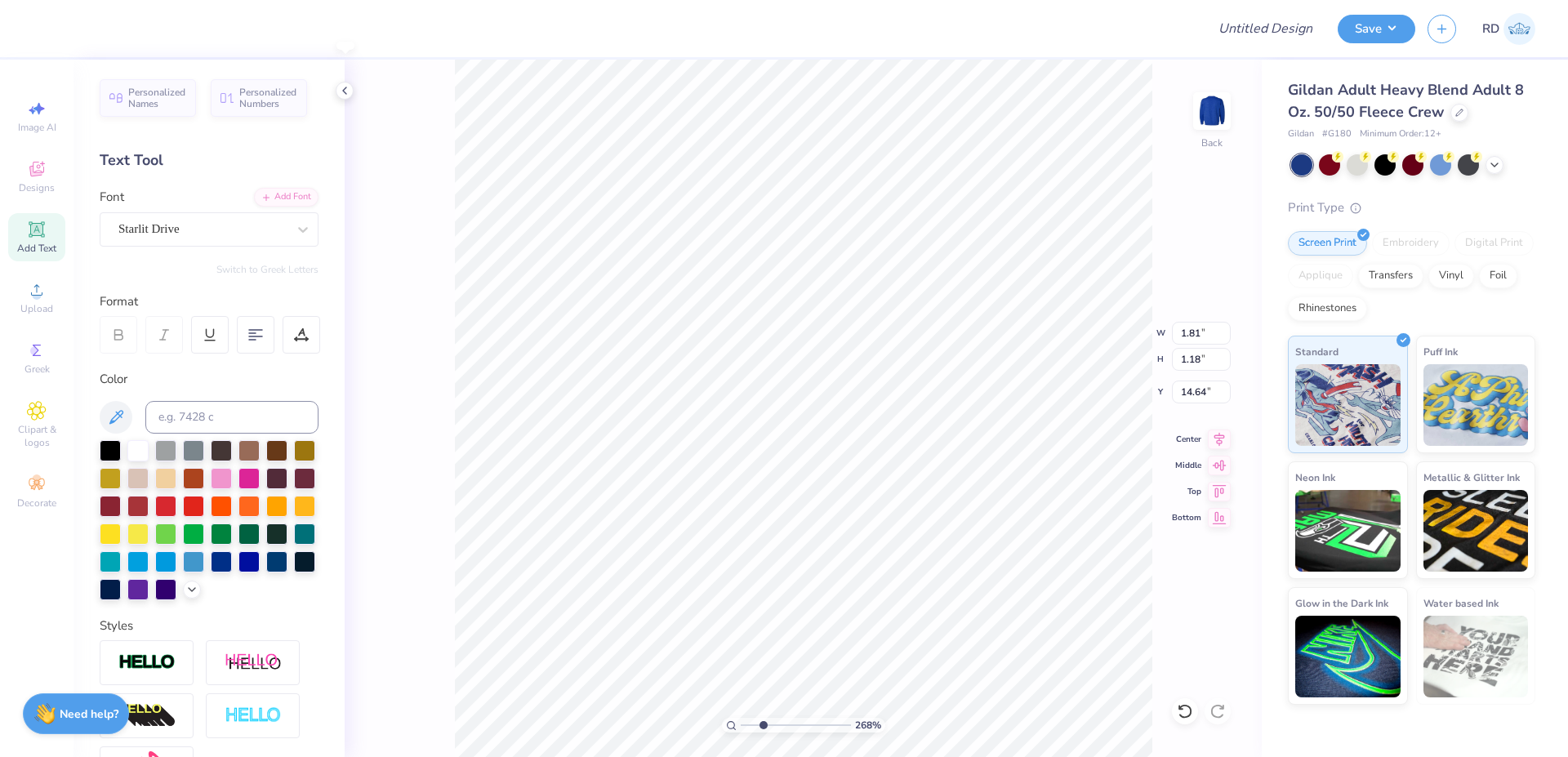 type on "1.65" 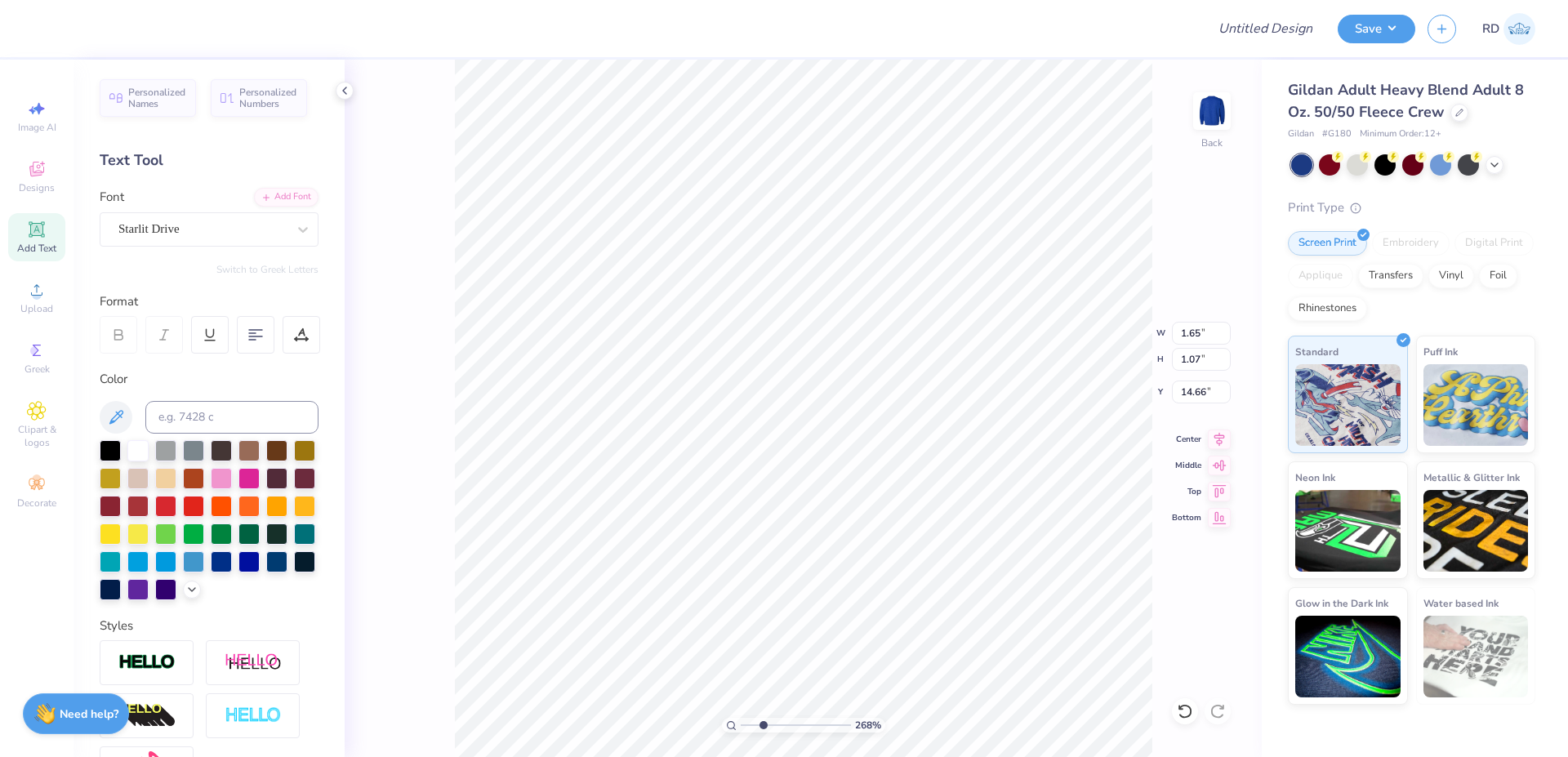 type on "2.48" 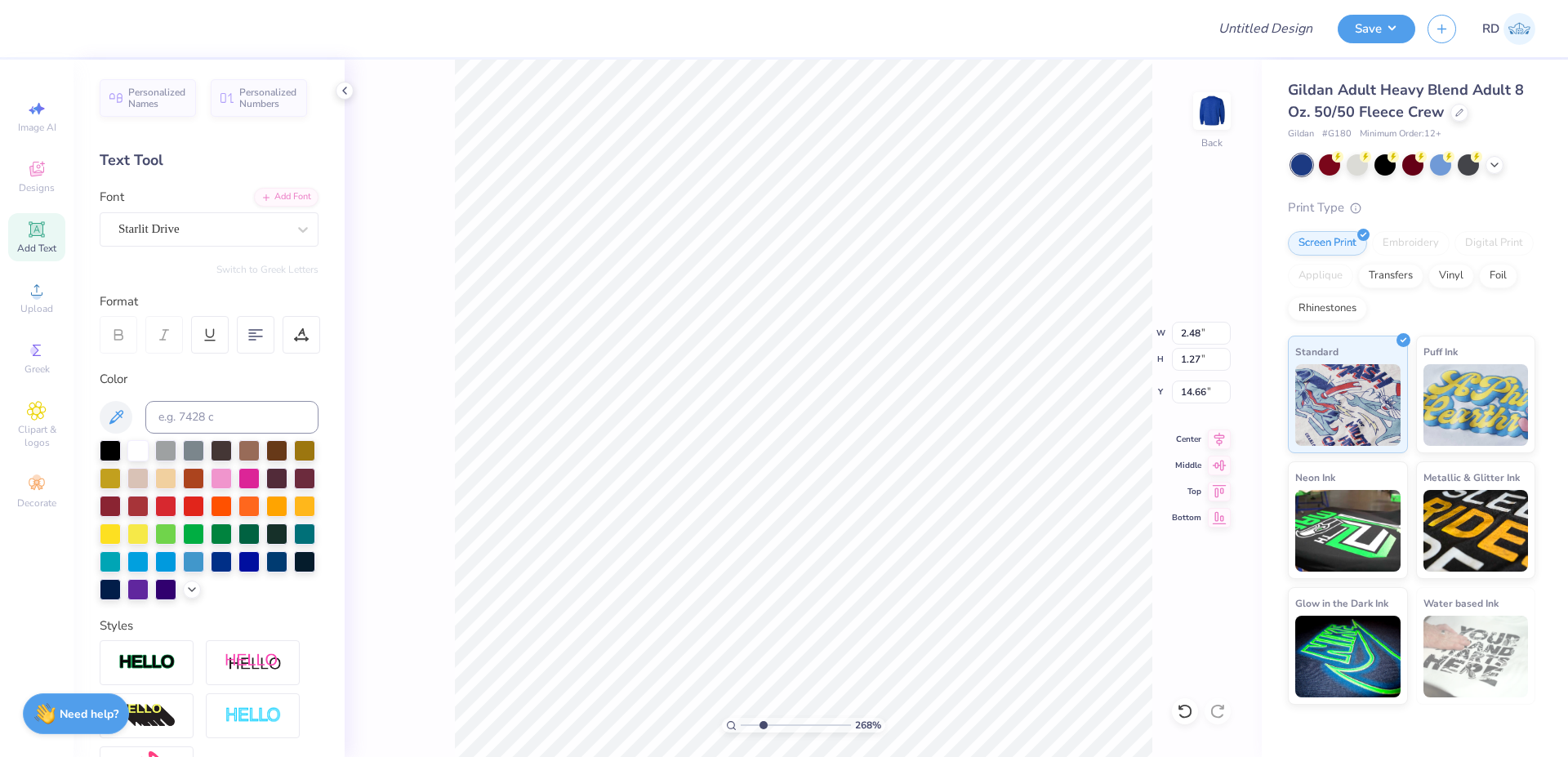 type on "14.28" 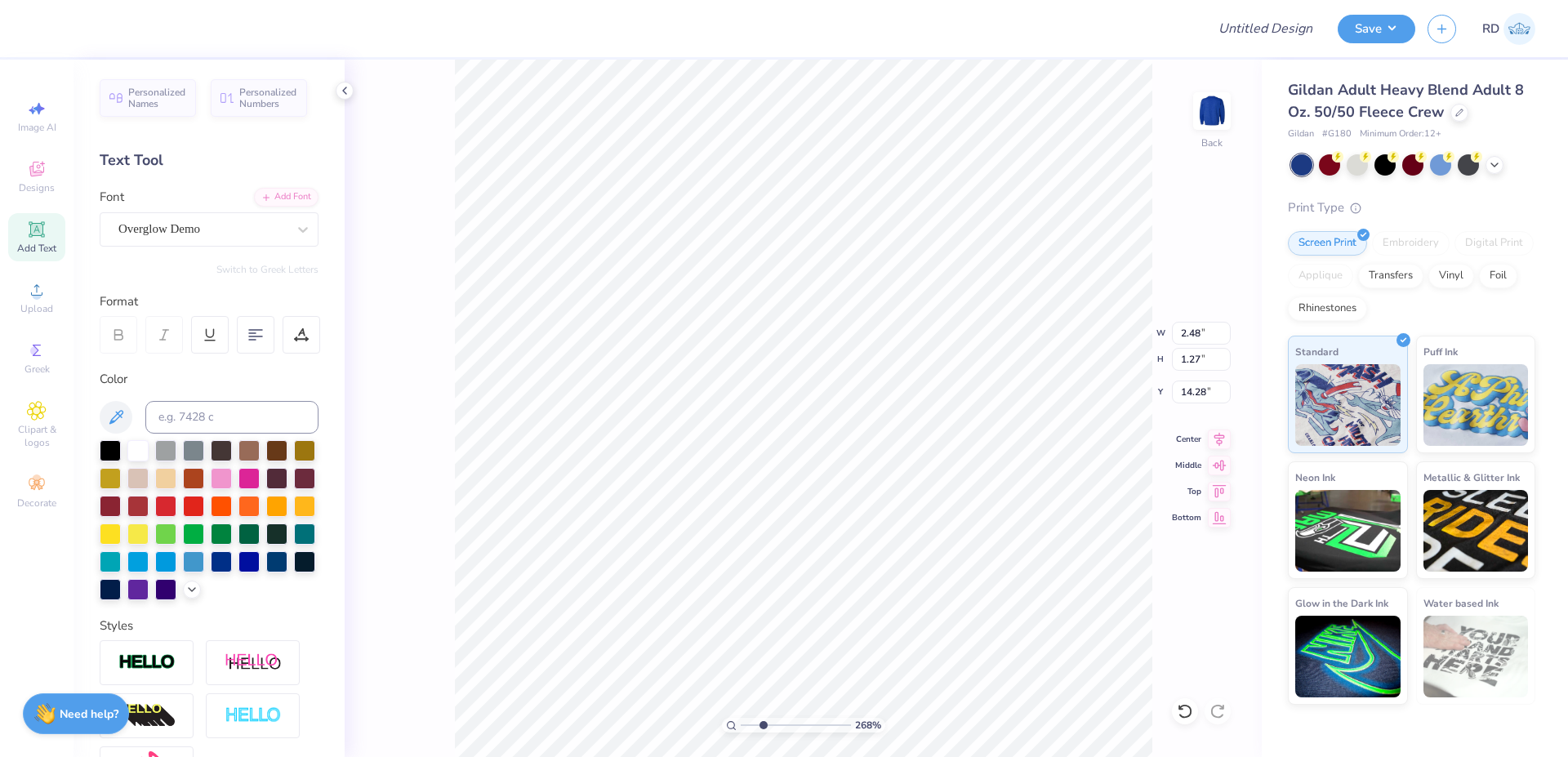 type on "2.40" 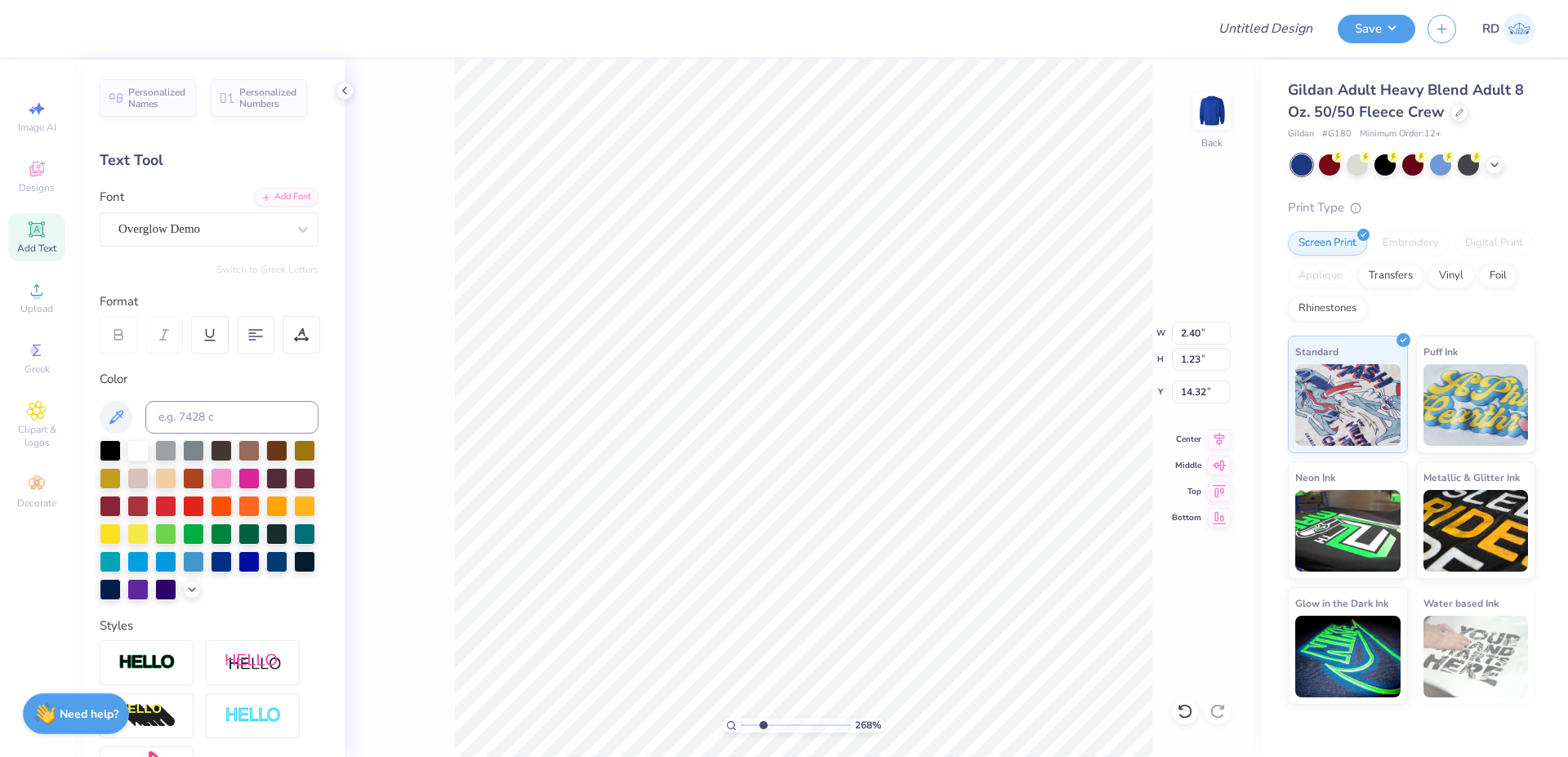 type on "1.65" 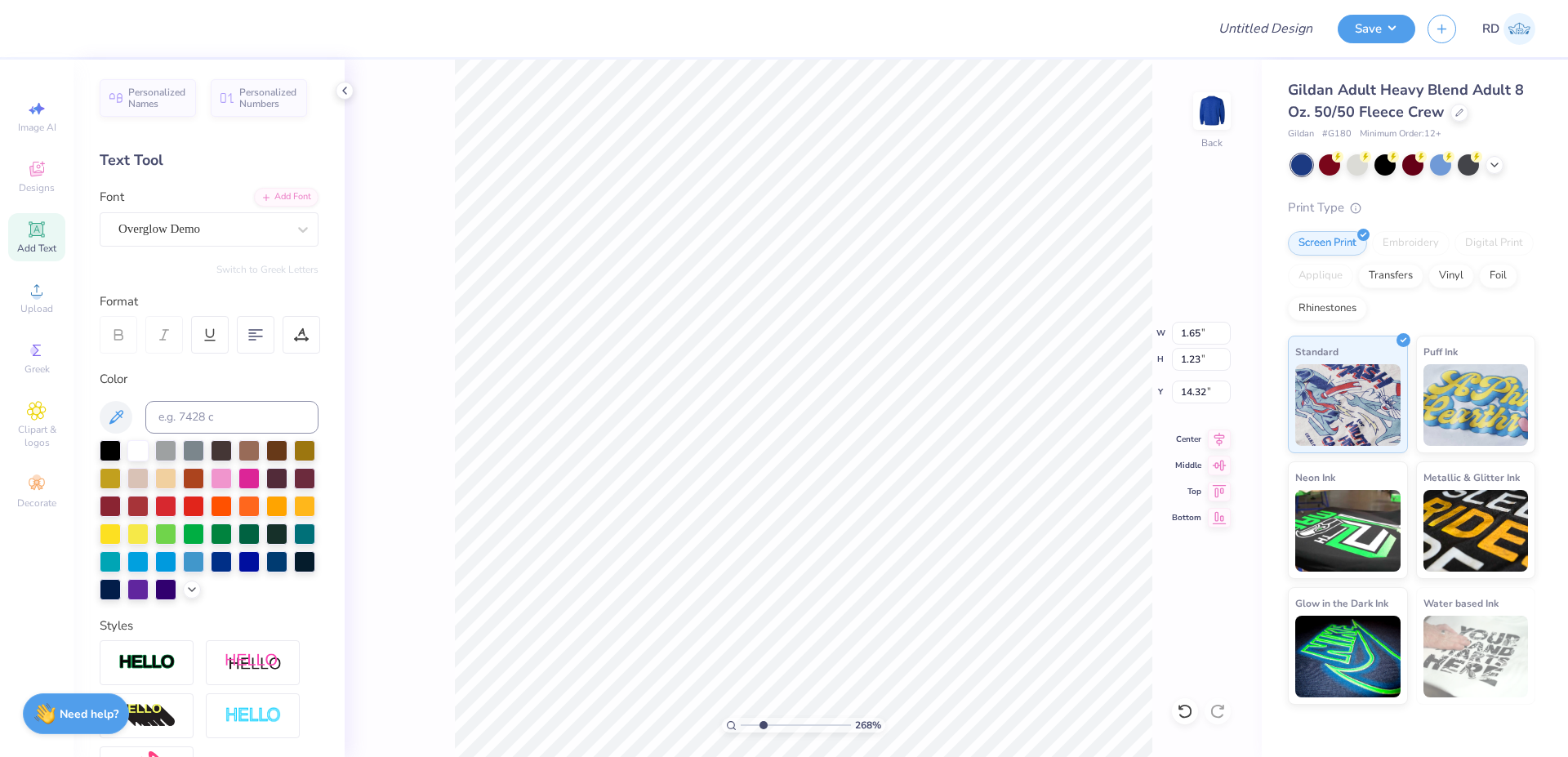 type on "1.07" 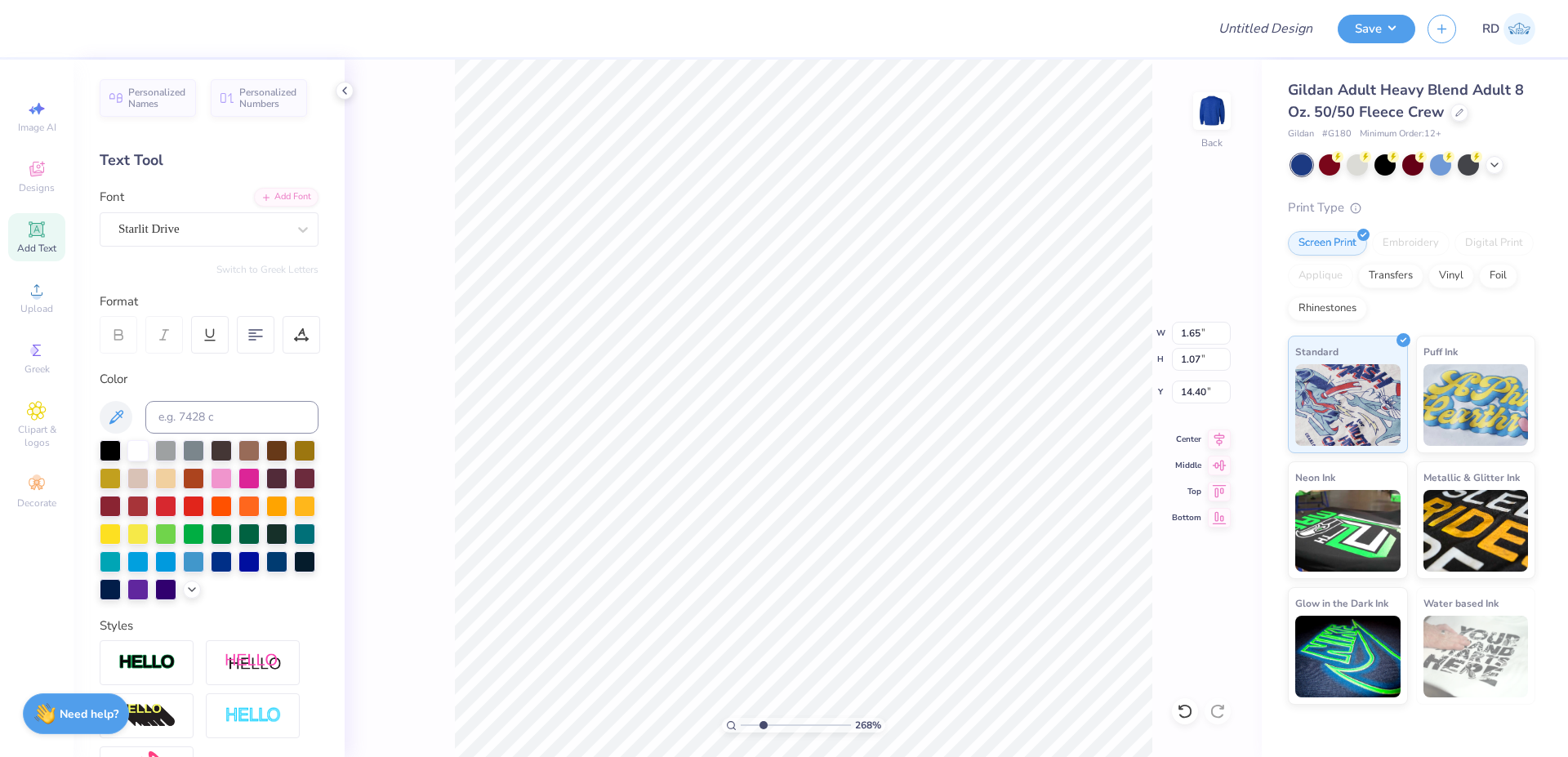 type on "14.48" 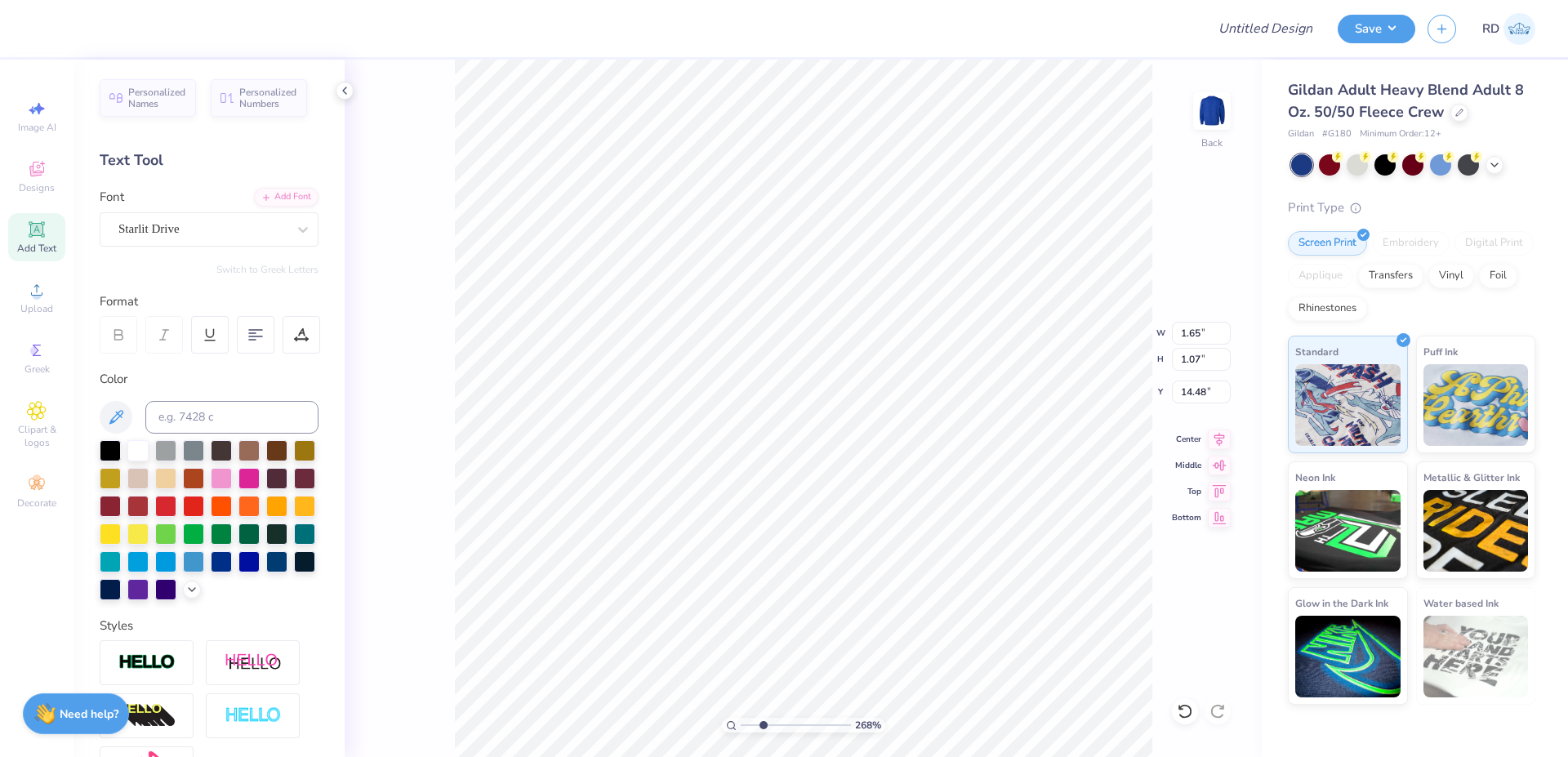 type on "1.48" 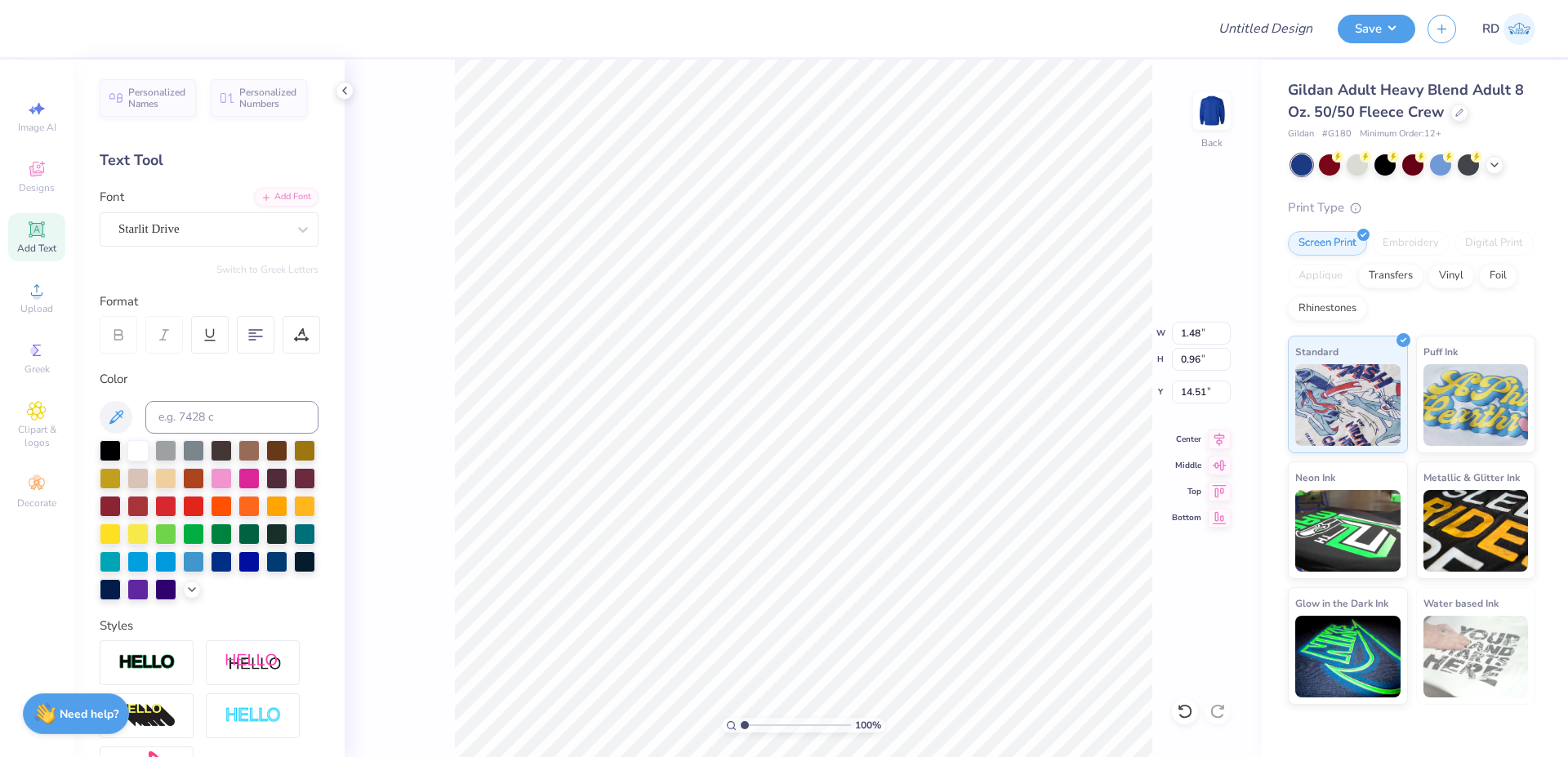 drag, startPoint x: 755, startPoint y: 724, endPoint x: 725, endPoint y: 726, distance: 30.066593 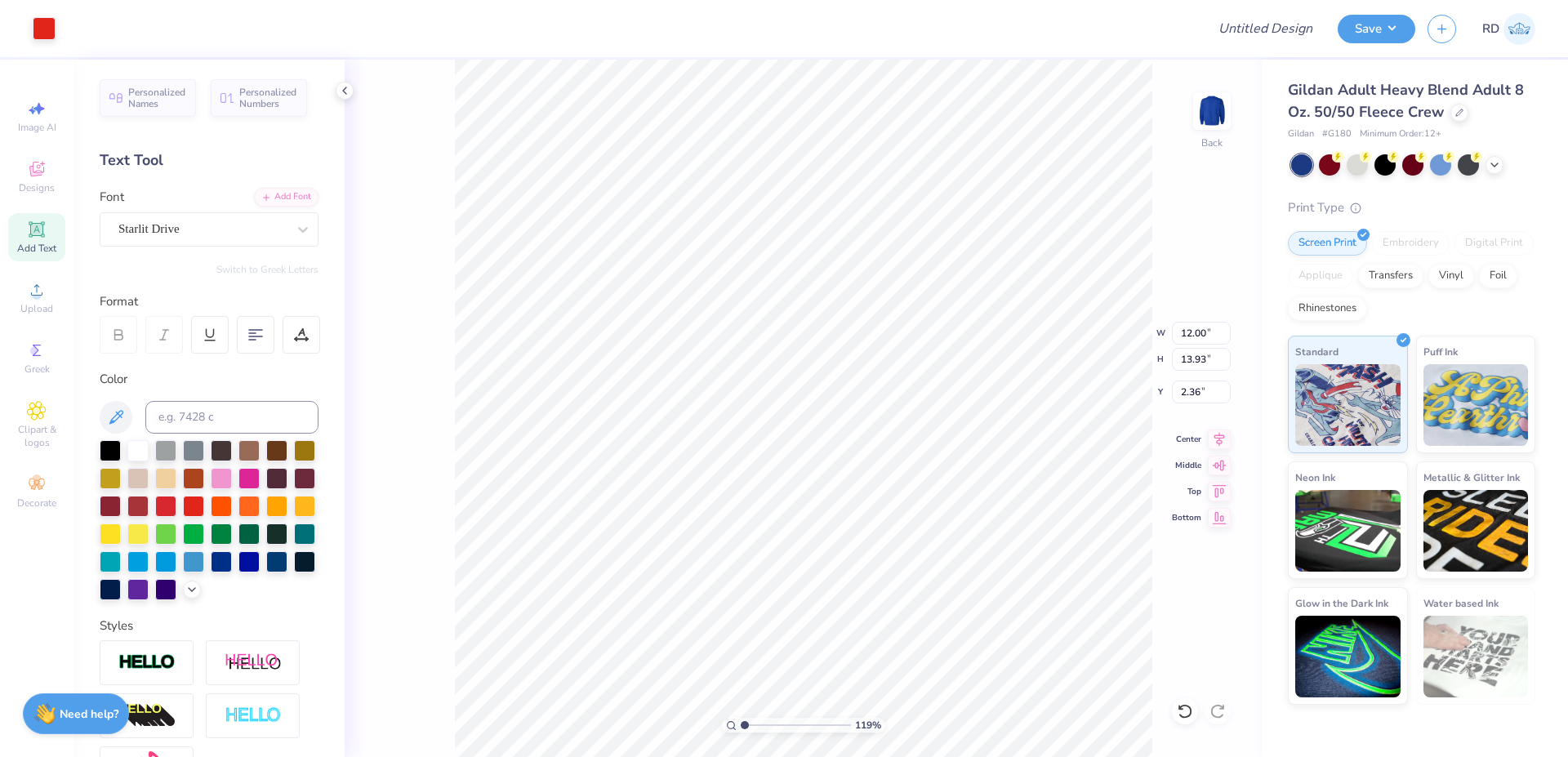 drag, startPoint x: 756, startPoint y: 723, endPoint x: 743, endPoint y: 727, distance: 13.601471 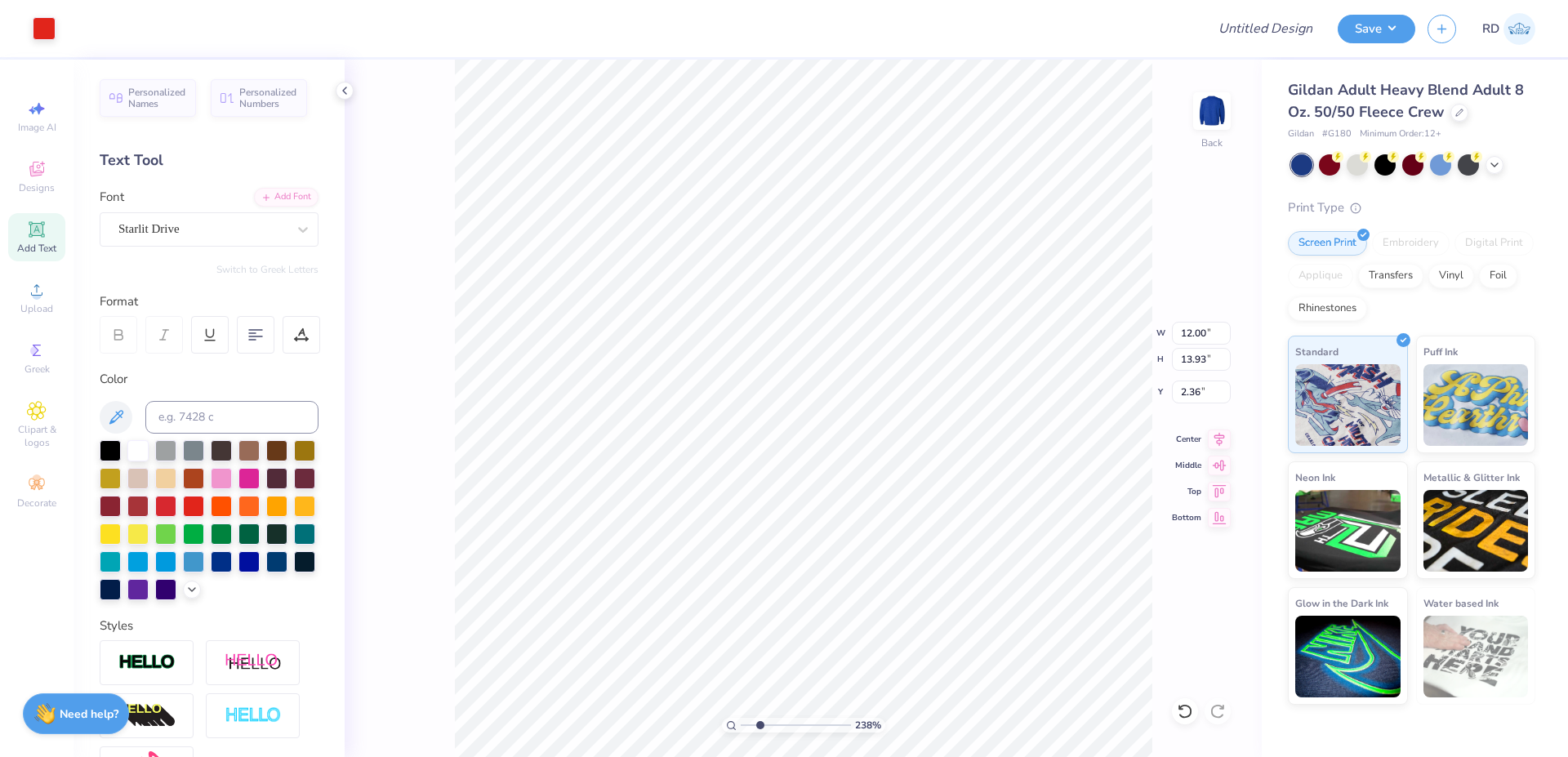 drag, startPoint x: 753, startPoint y: 724, endPoint x: 760, endPoint y: 730, distance: 9.219544 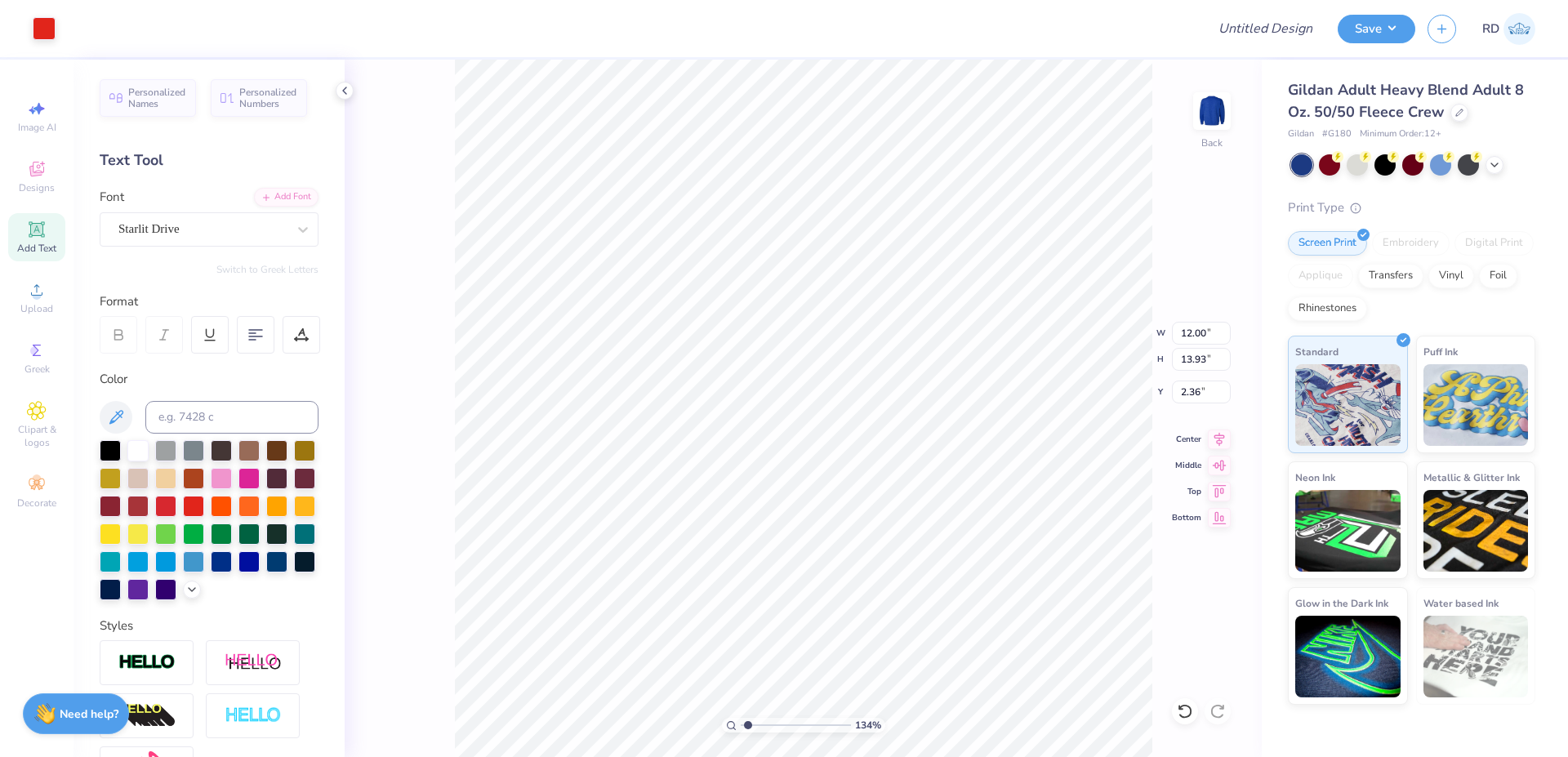 click at bounding box center (795, 725) 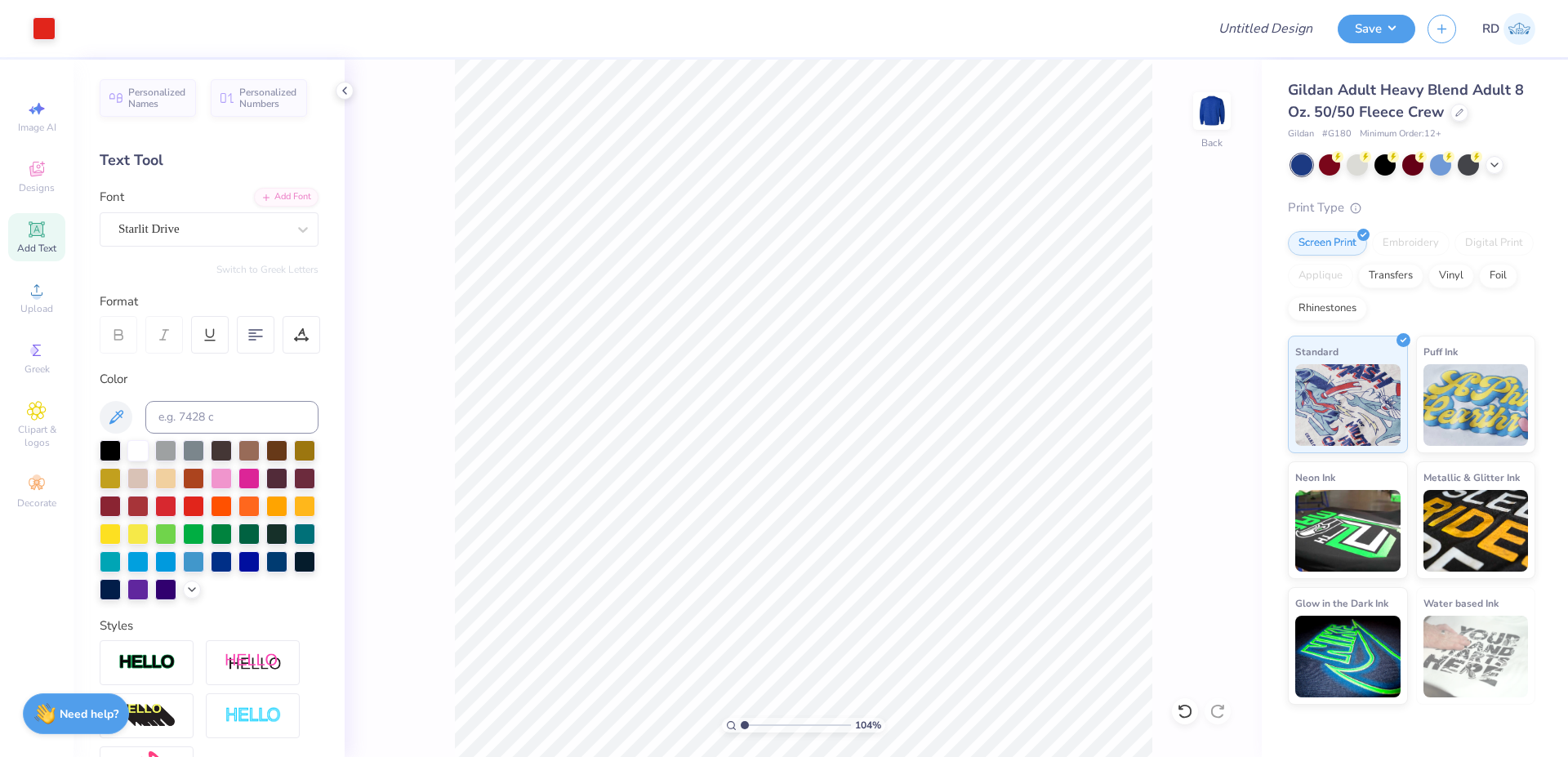 type on "1" 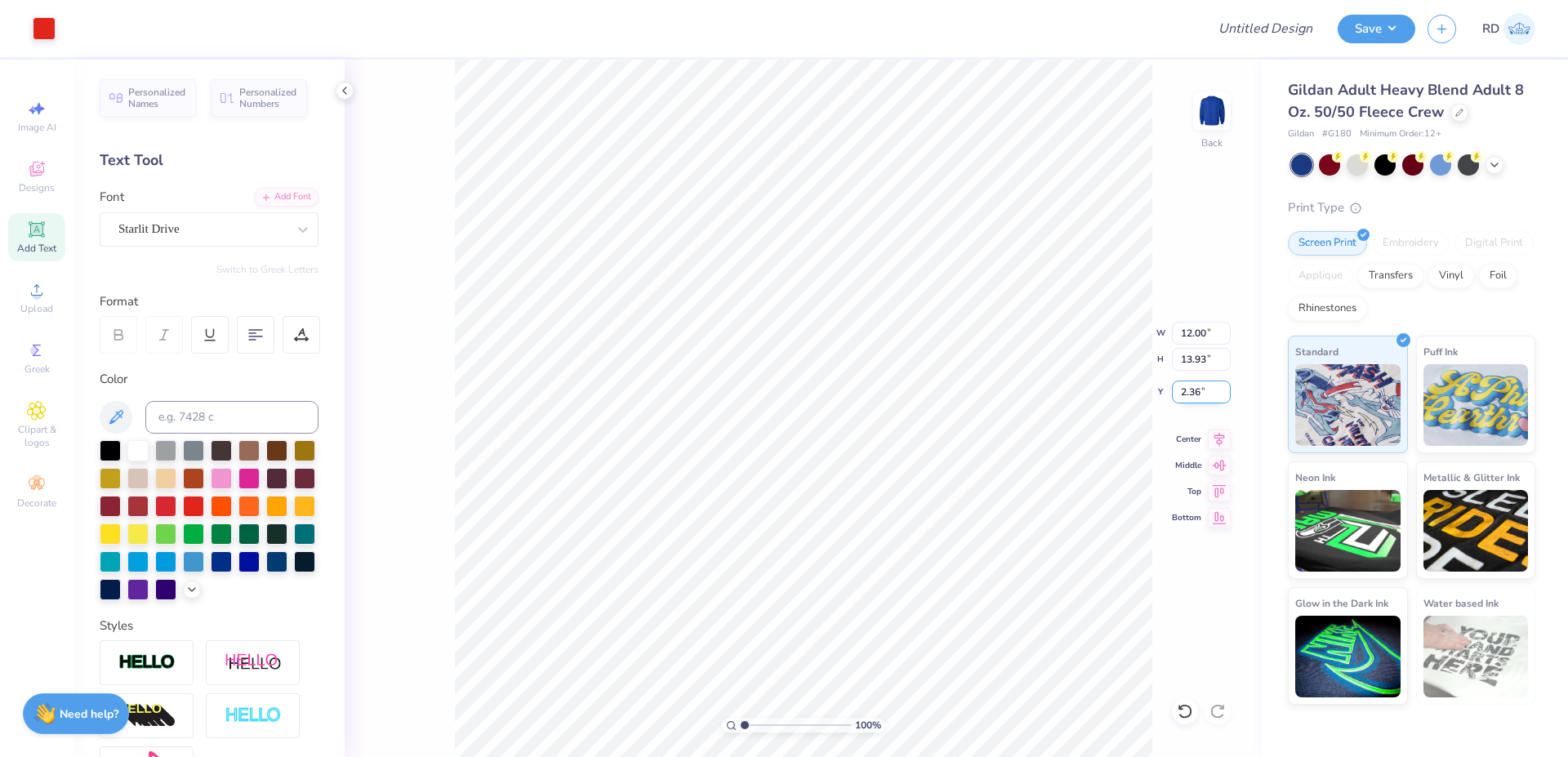 click on "2.36" at bounding box center [1201, 392] 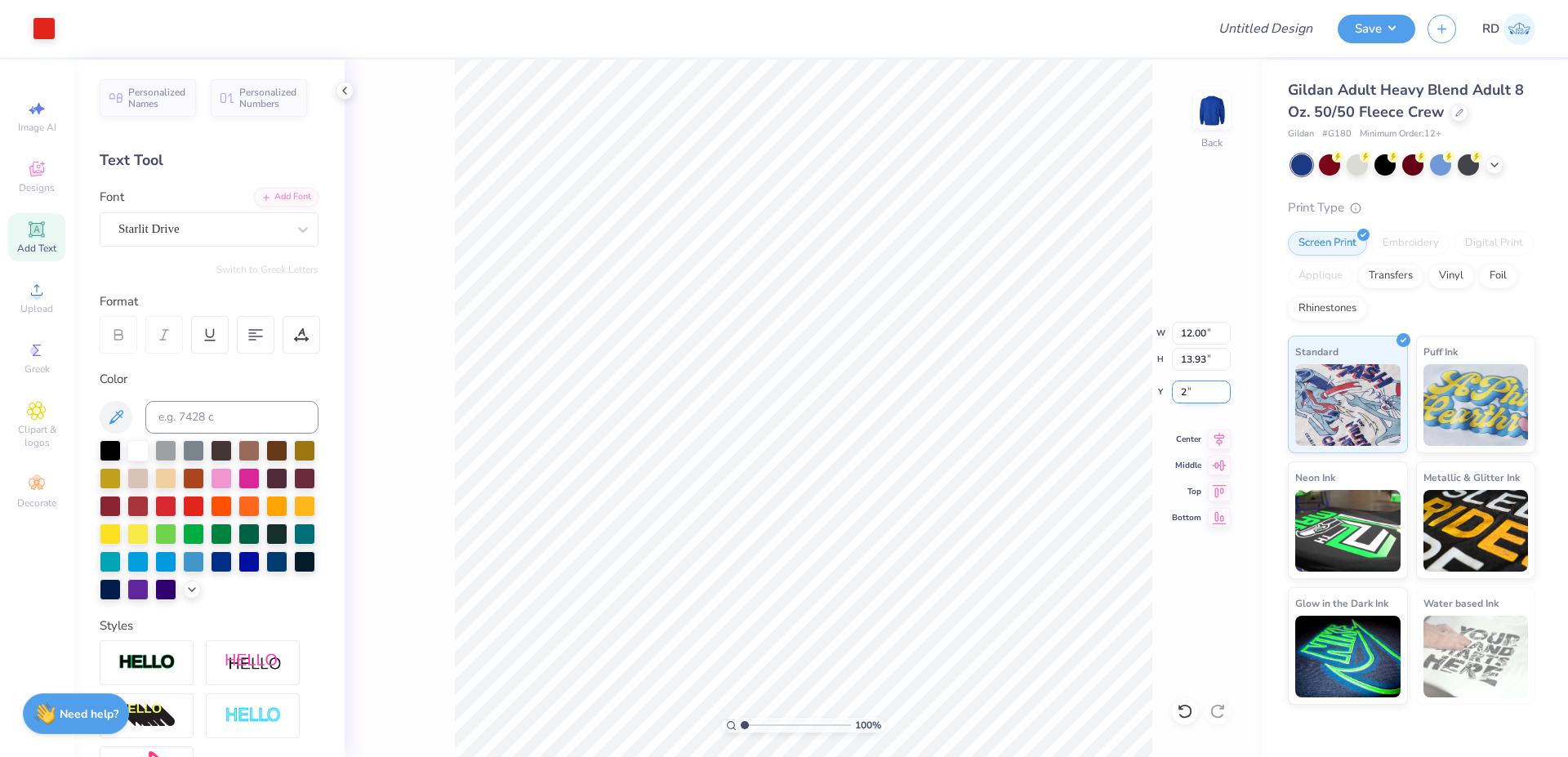 type on "2.00" 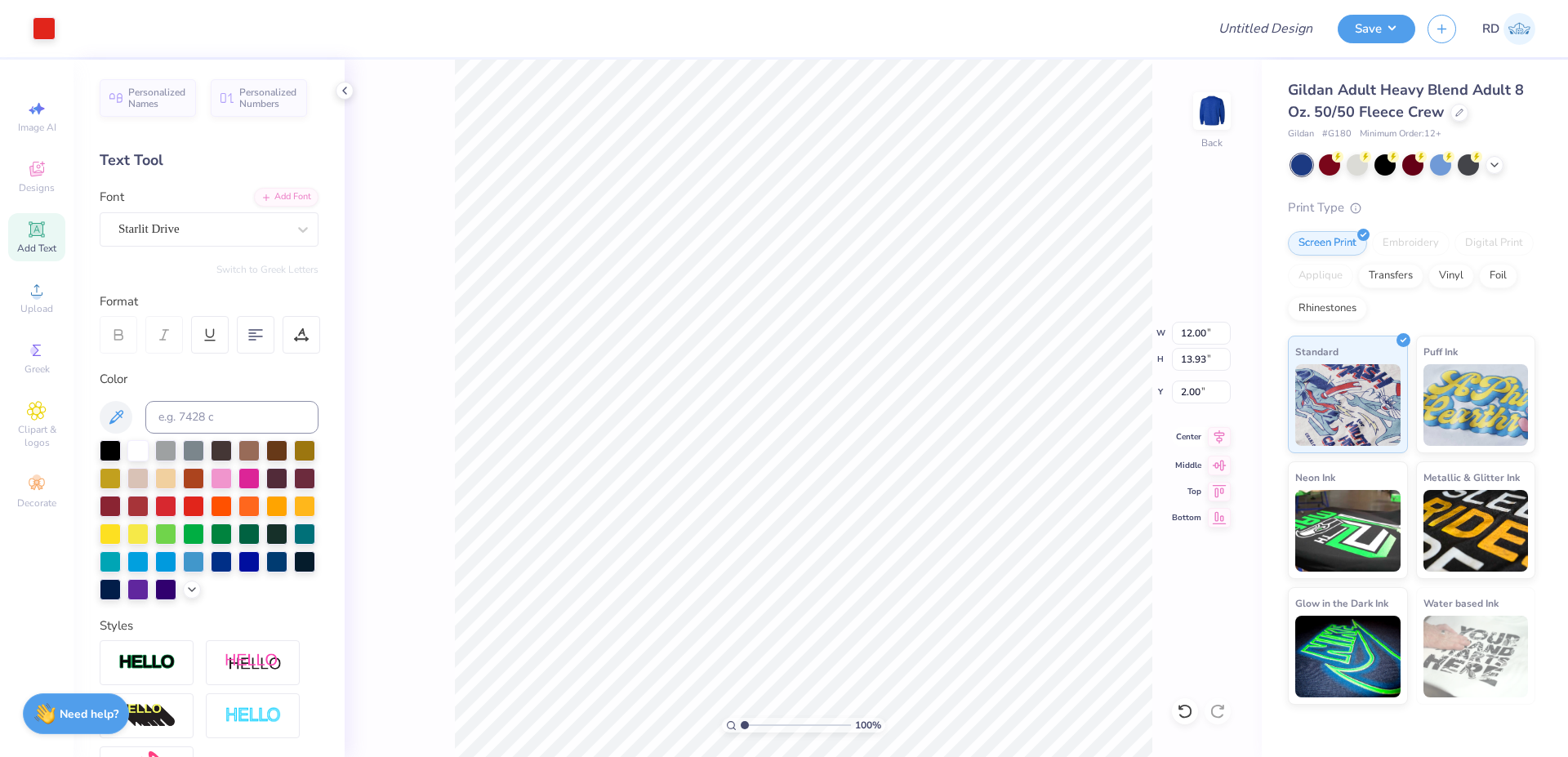 click 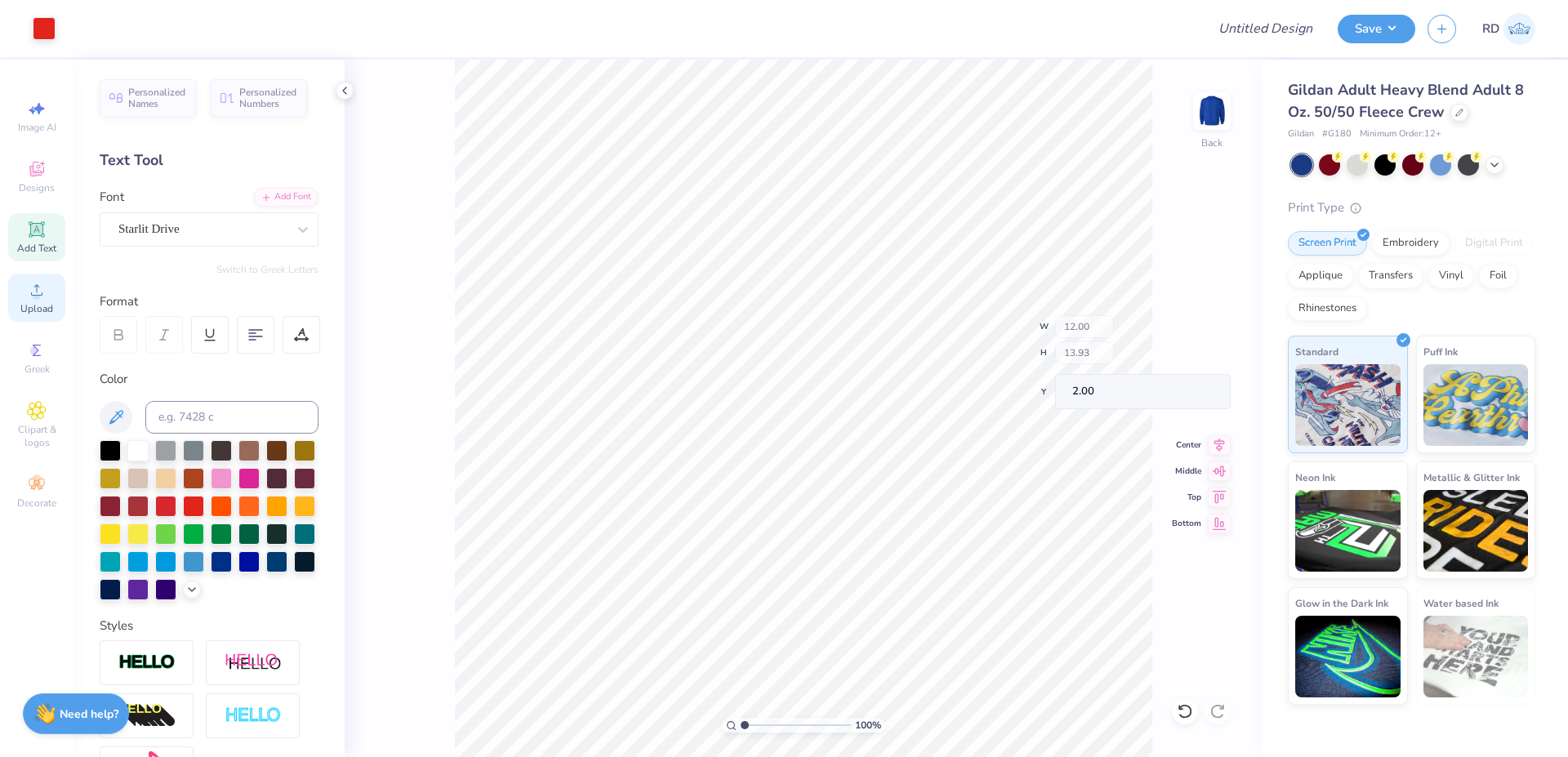 click 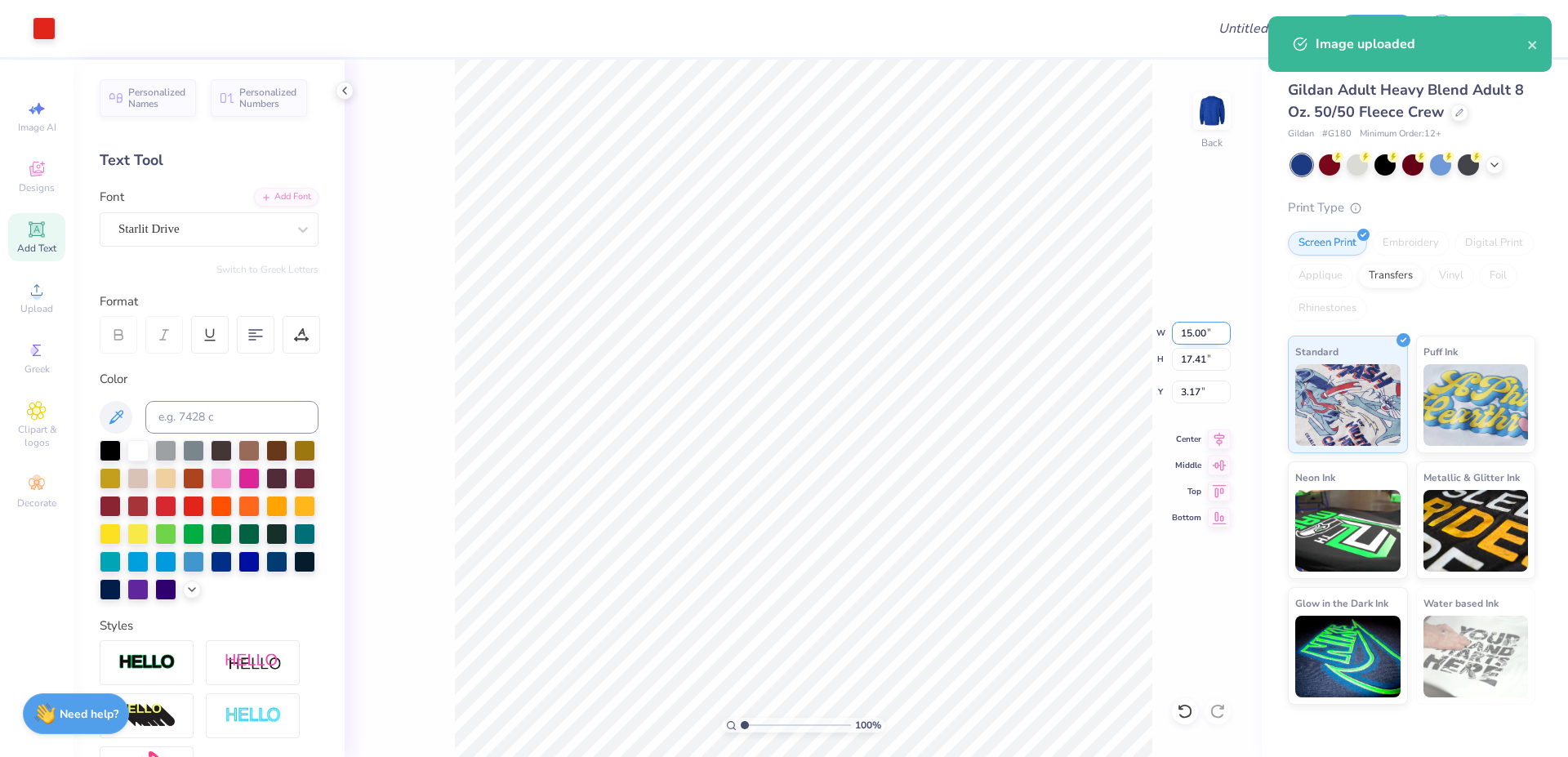 click on "15.00" at bounding box center (1201, 333) 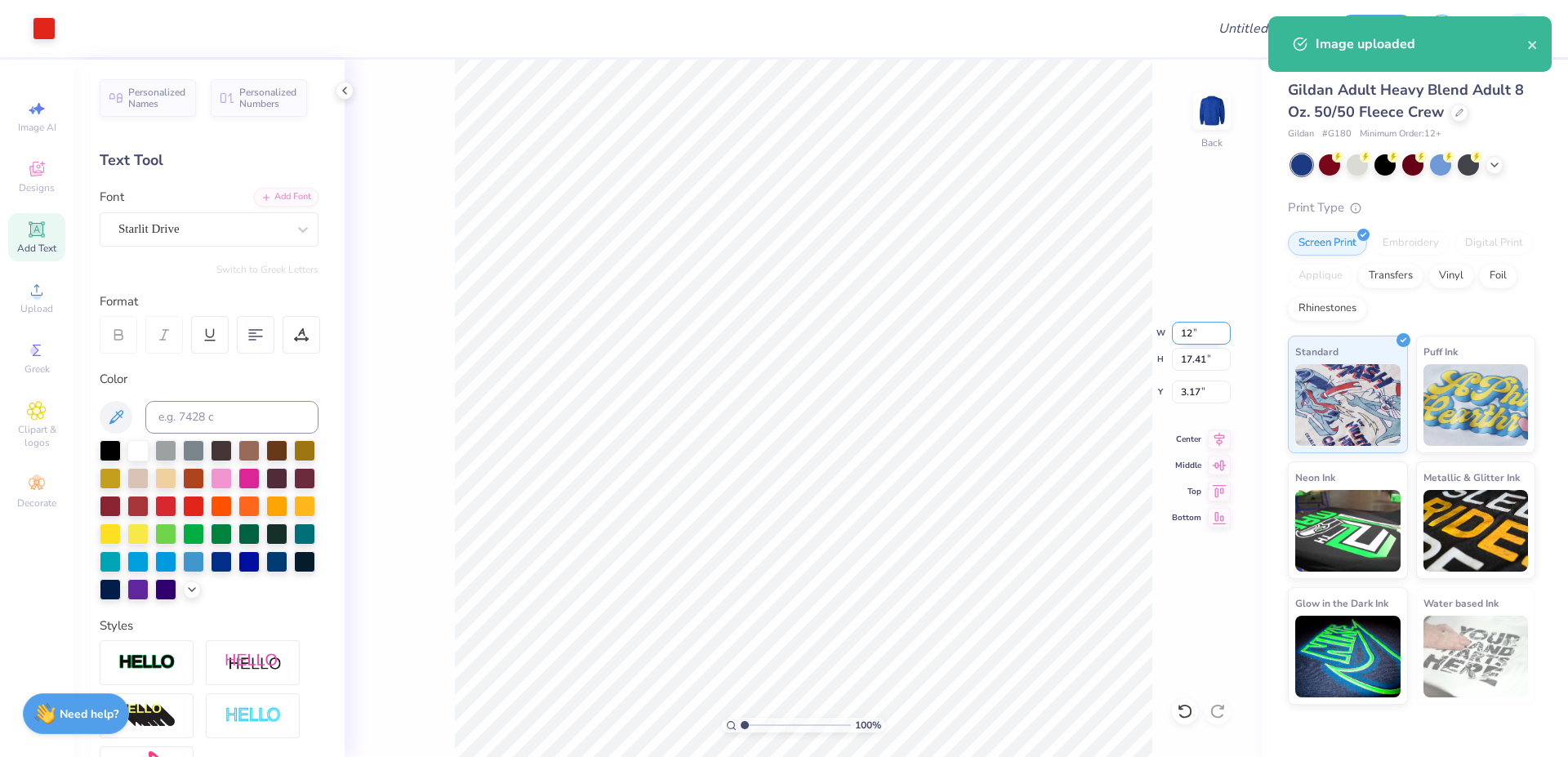 type on "12.00" 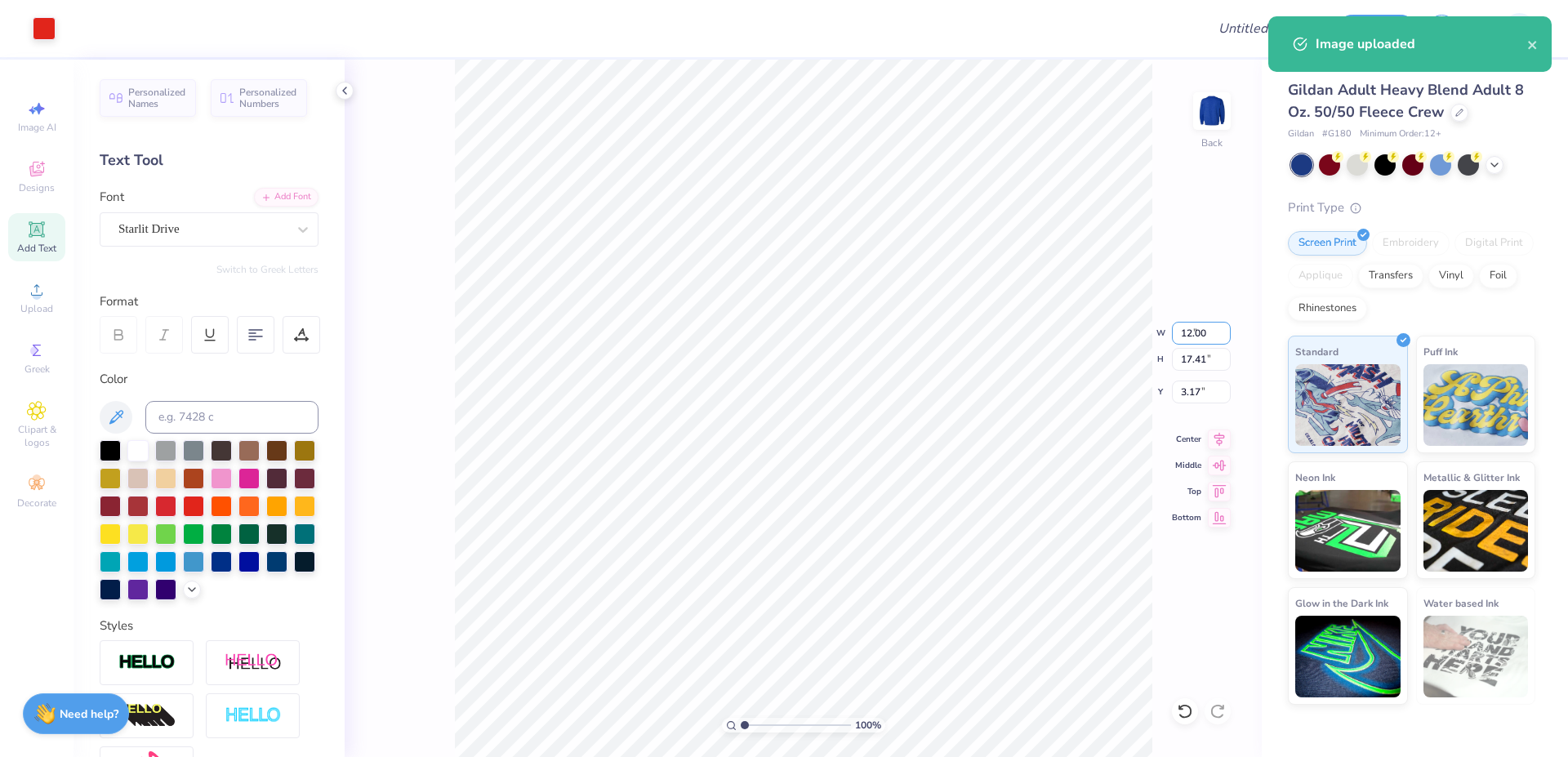 type on "13.93" 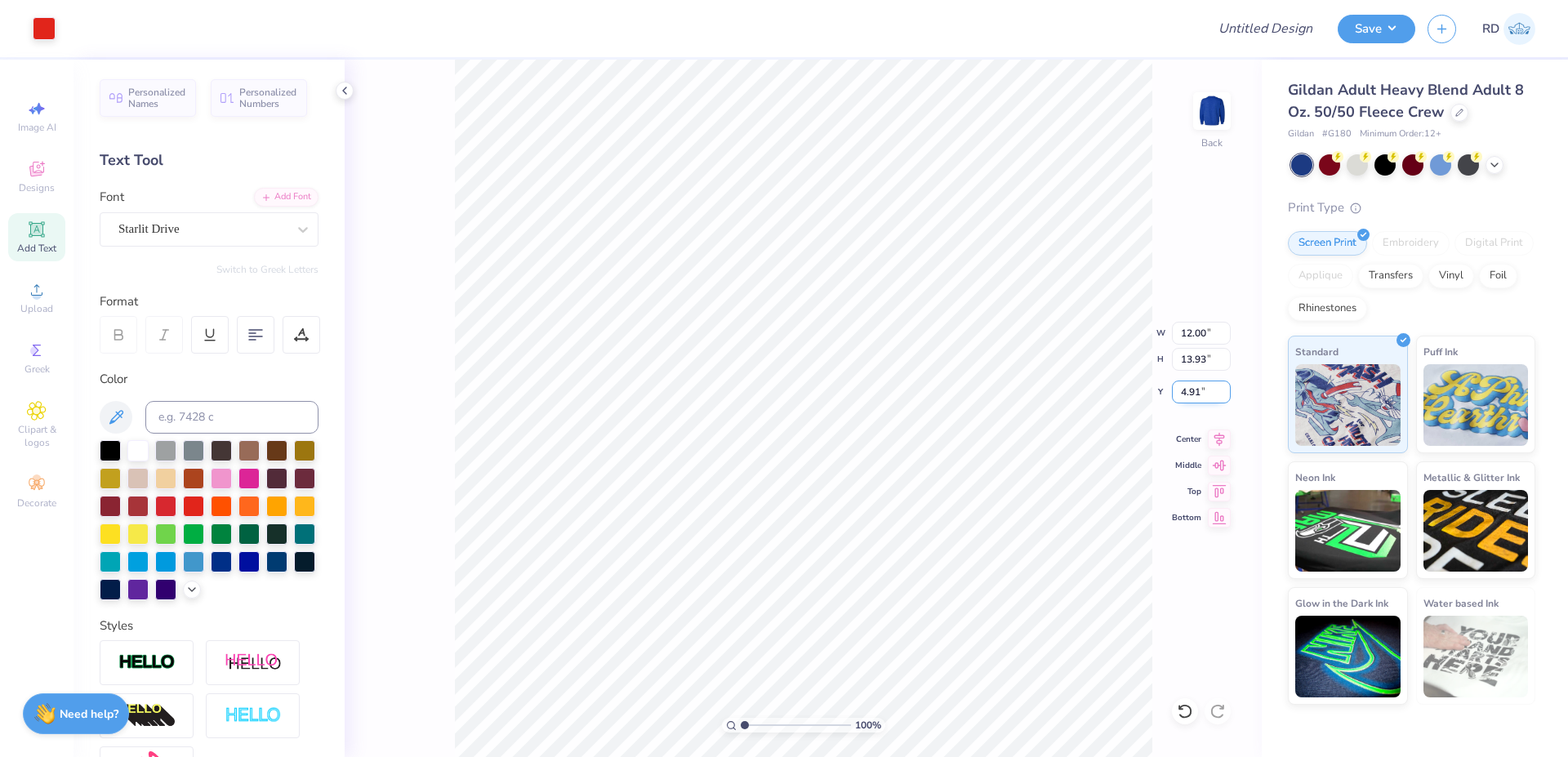 click on "4.91" at bounding box center [1201, 392] 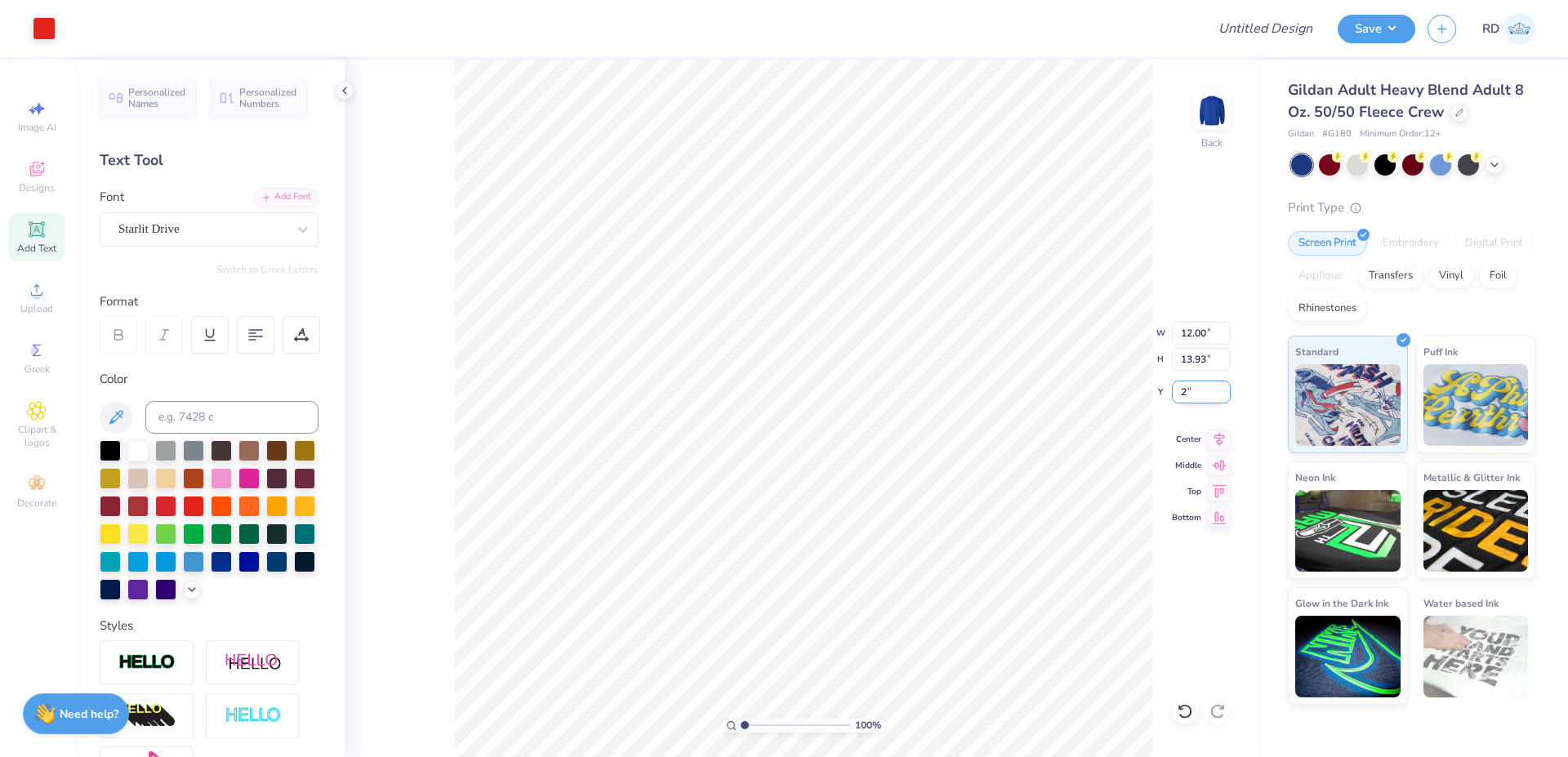 type on "2.00" 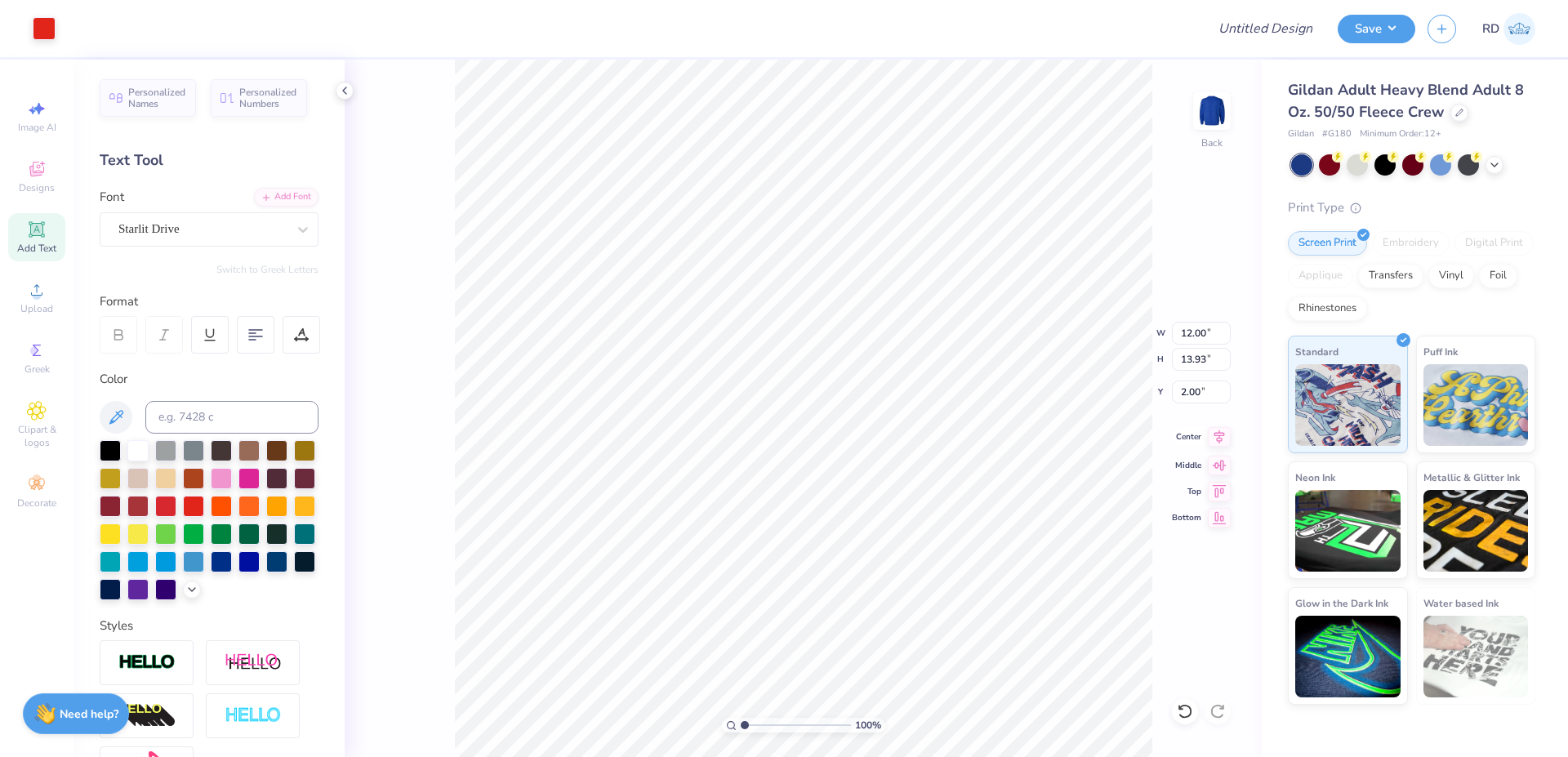 click 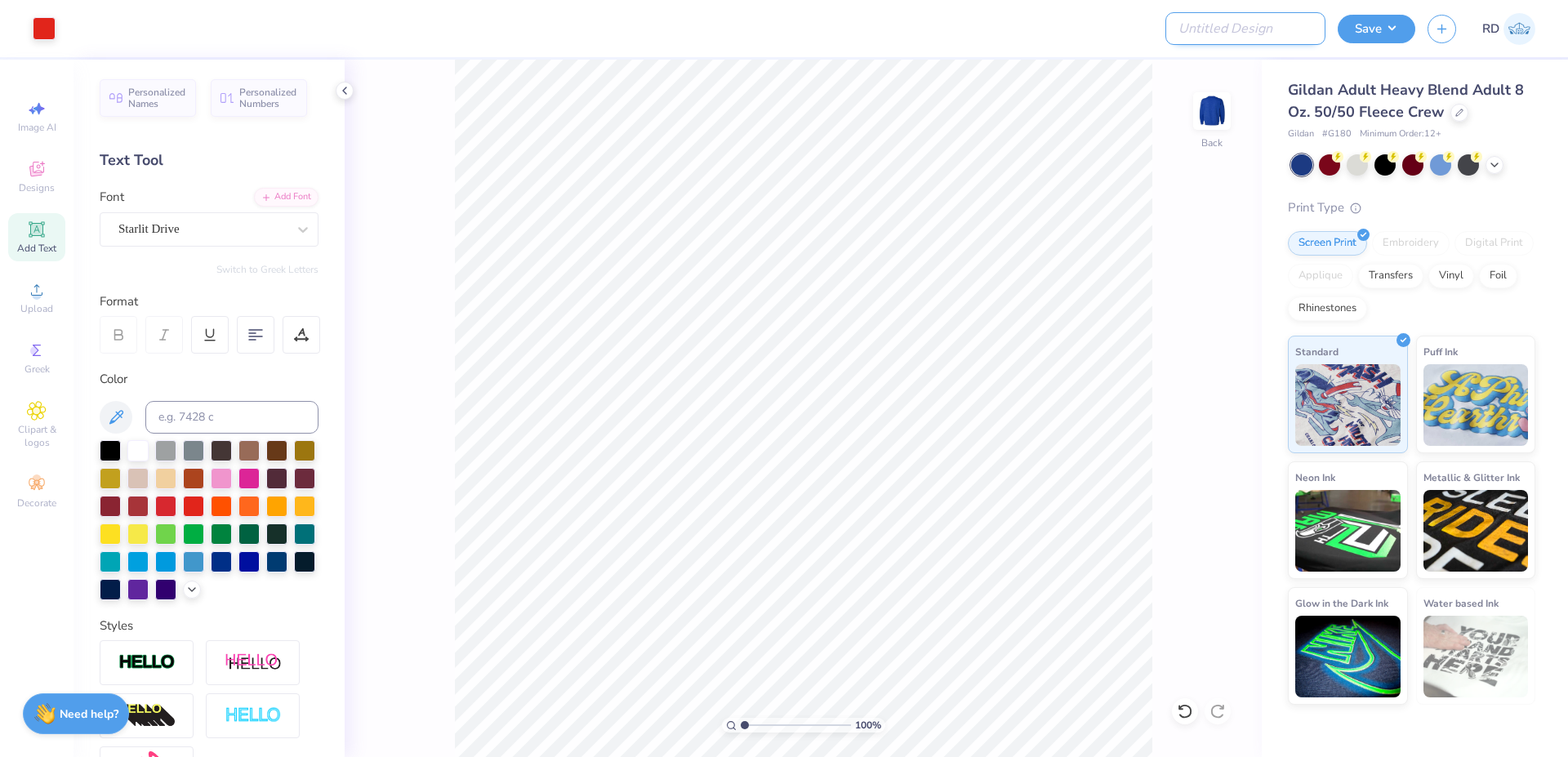 click on "Design Title" at bounding box center [1245, 29] 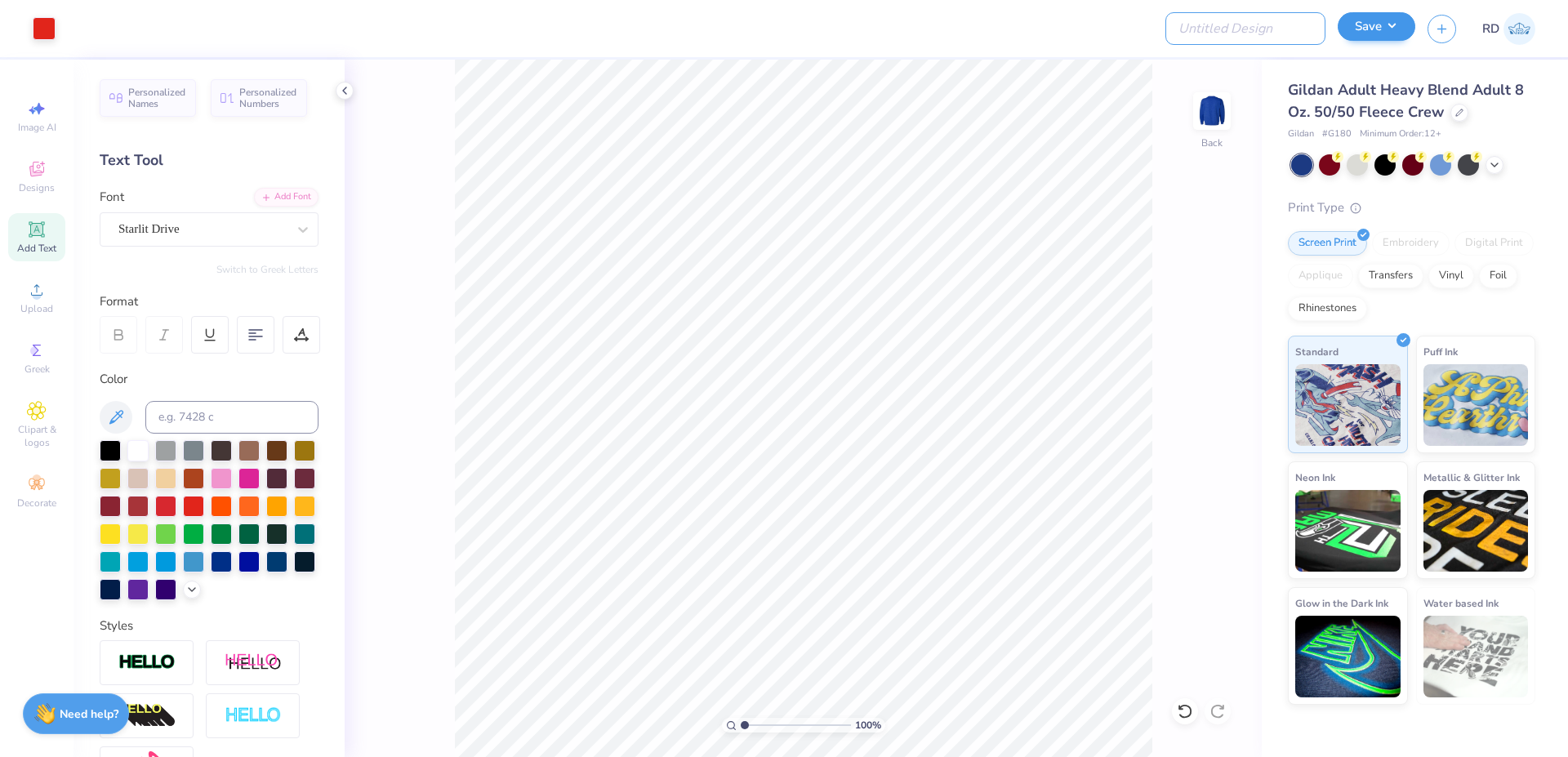 paste on "FPS238873" 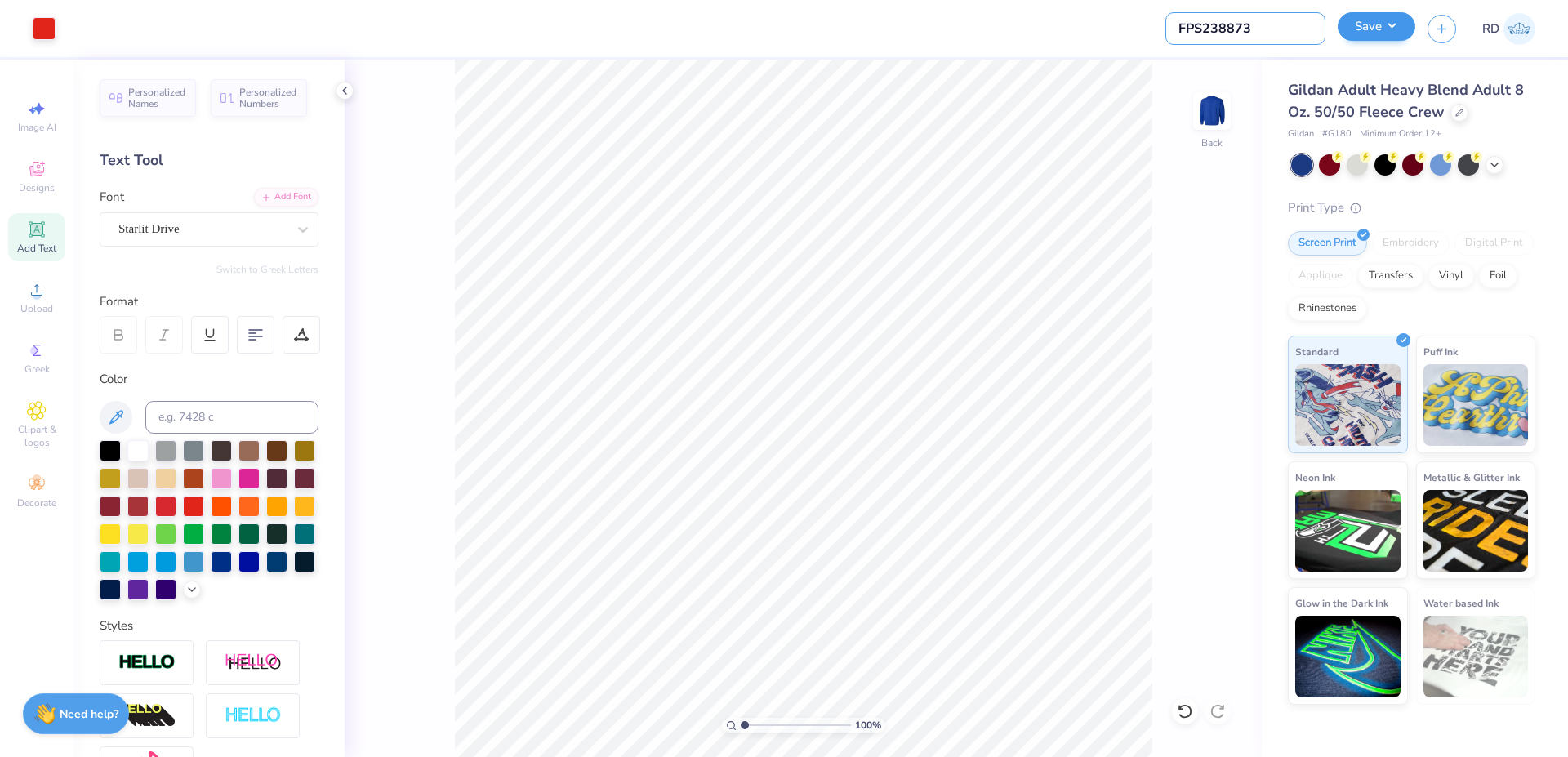 type on "FPS238873" 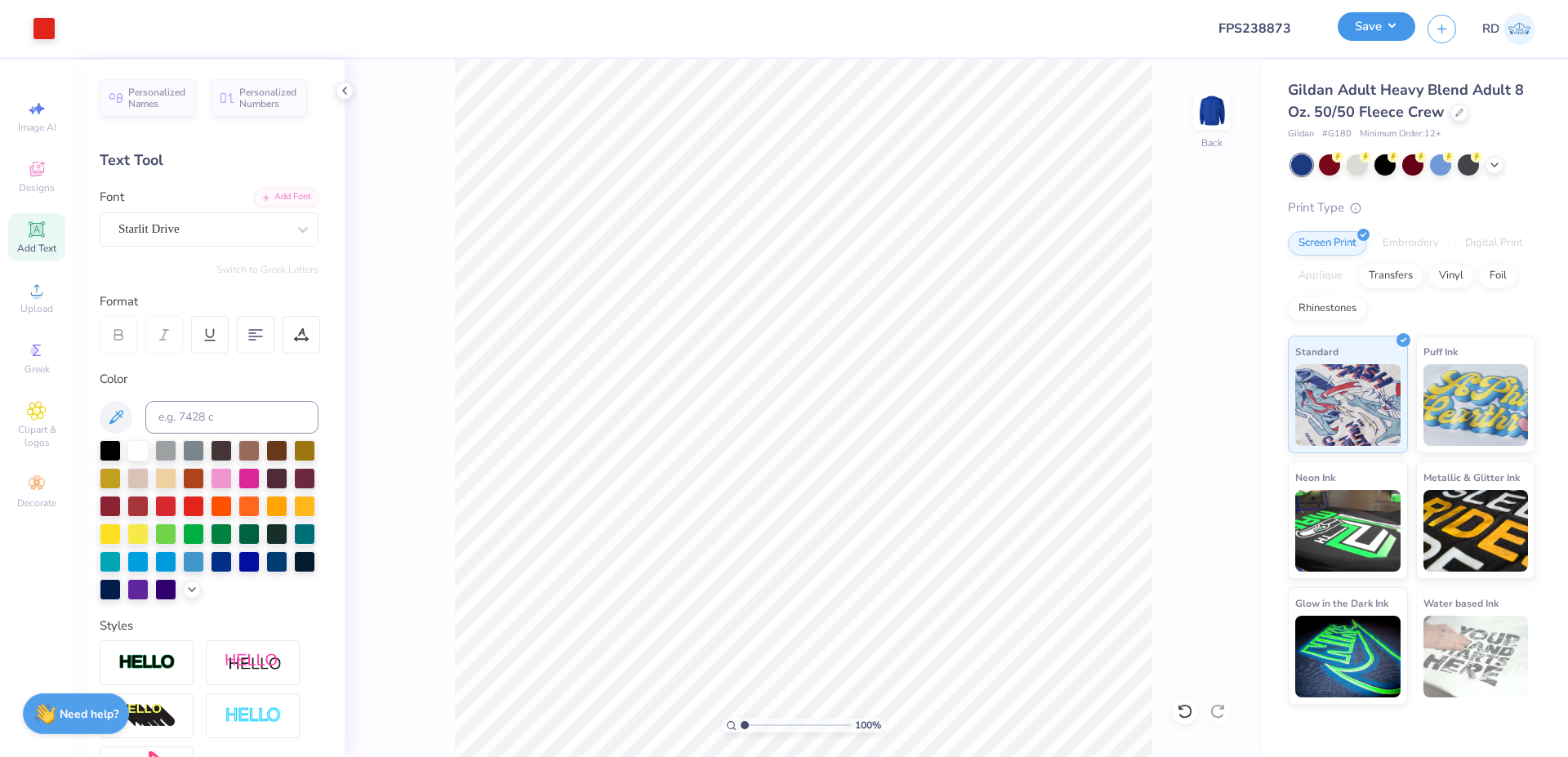 drag, startPoint x: 1361, startPoint y: 29, endPoint x: 1348, endPoint y: 29, distance: 13 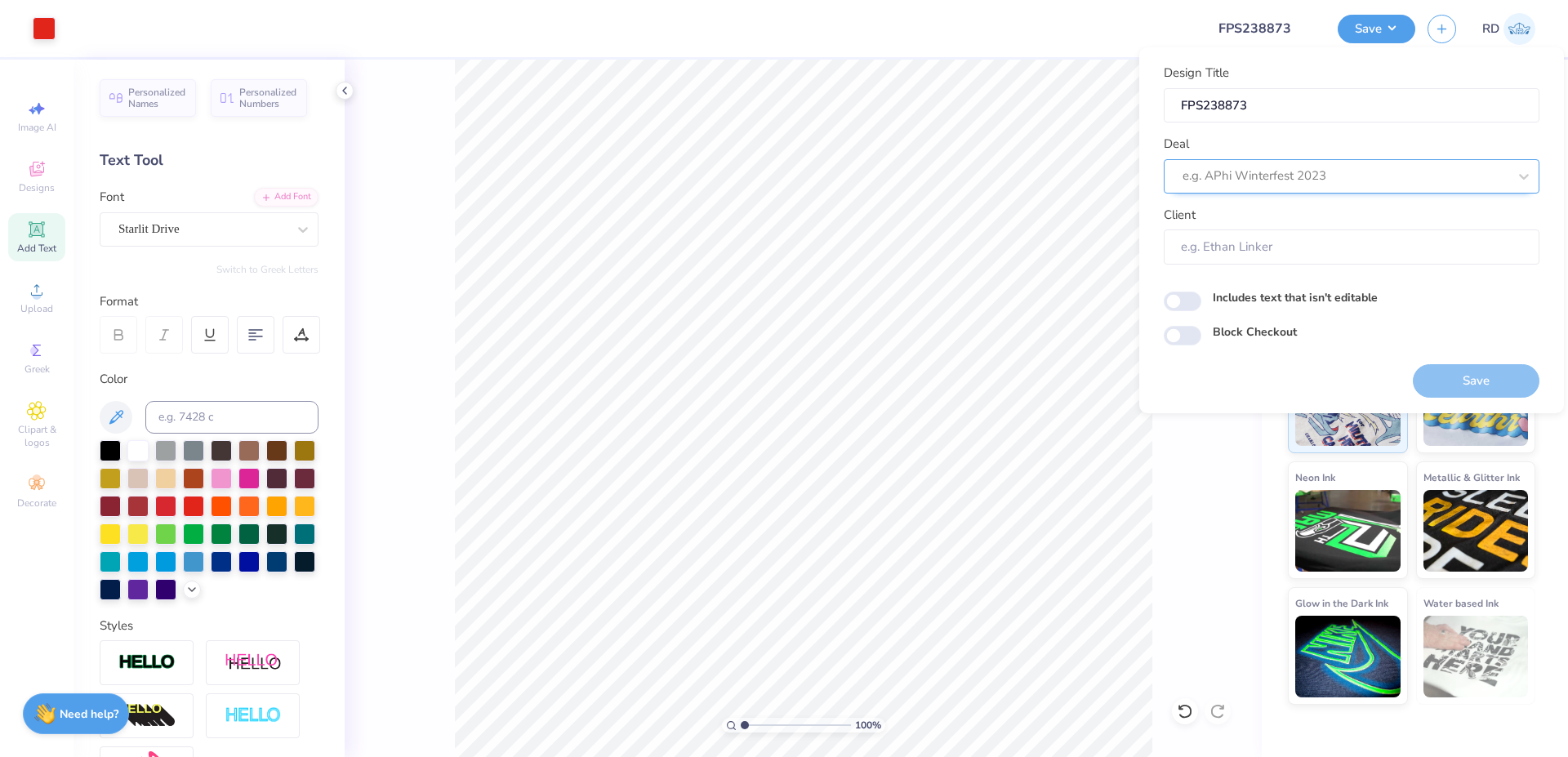 click at bounding box center (1345, 176) 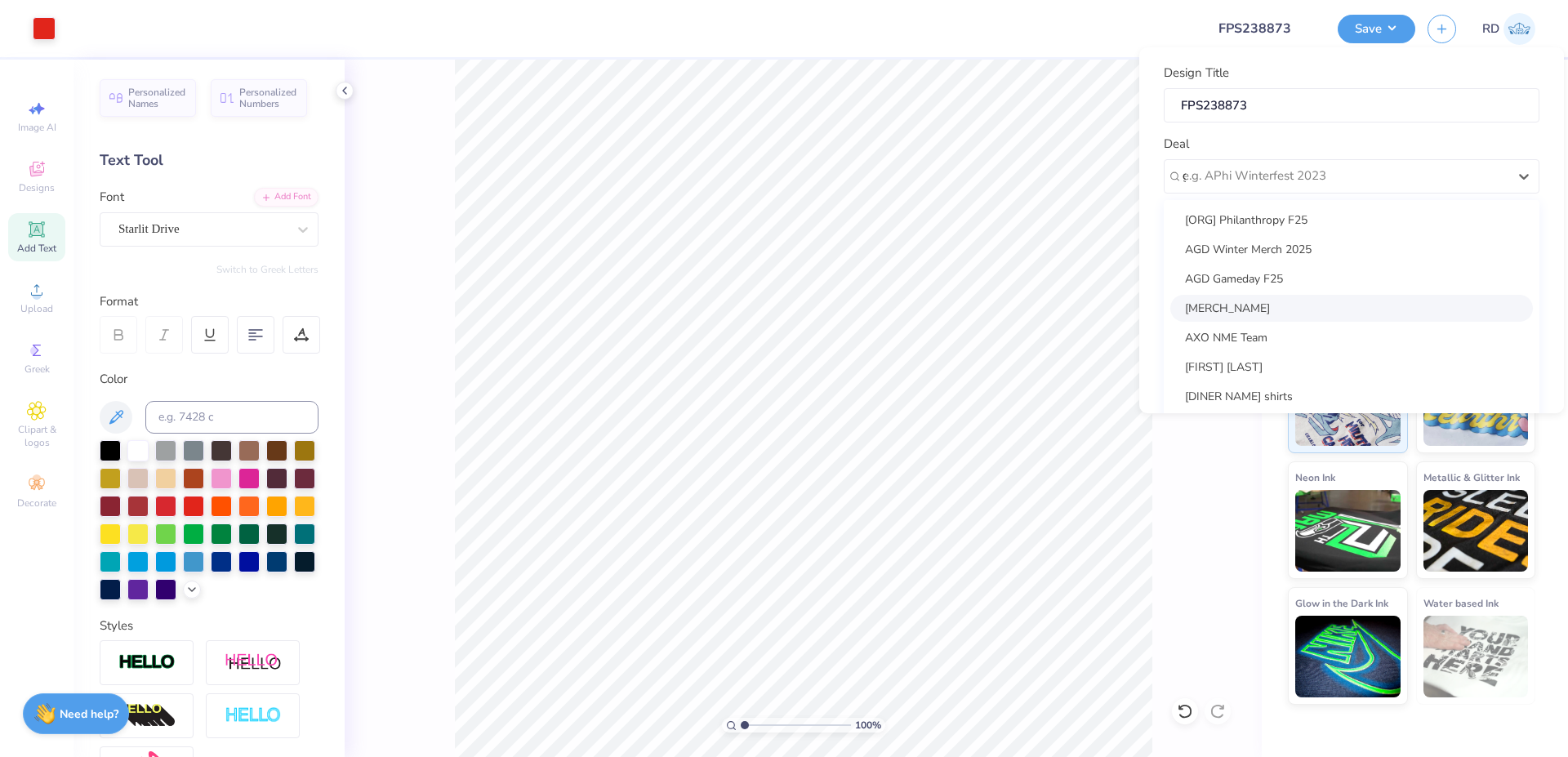 scroll, scrollTop: 0, scrollLeft: 0, axis: both 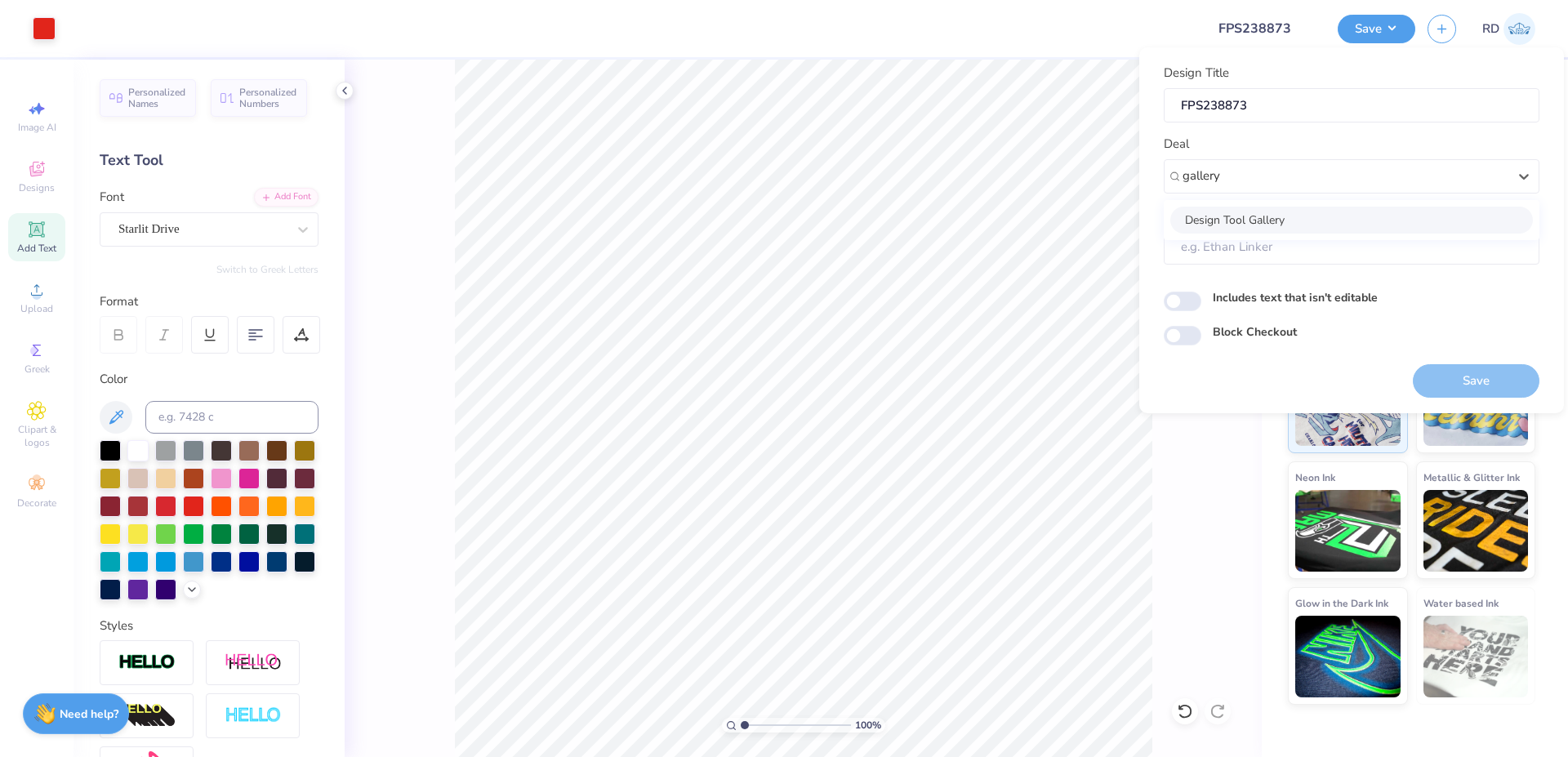 click on "Design Tool Gallery" at bounding box center (1352, 220) 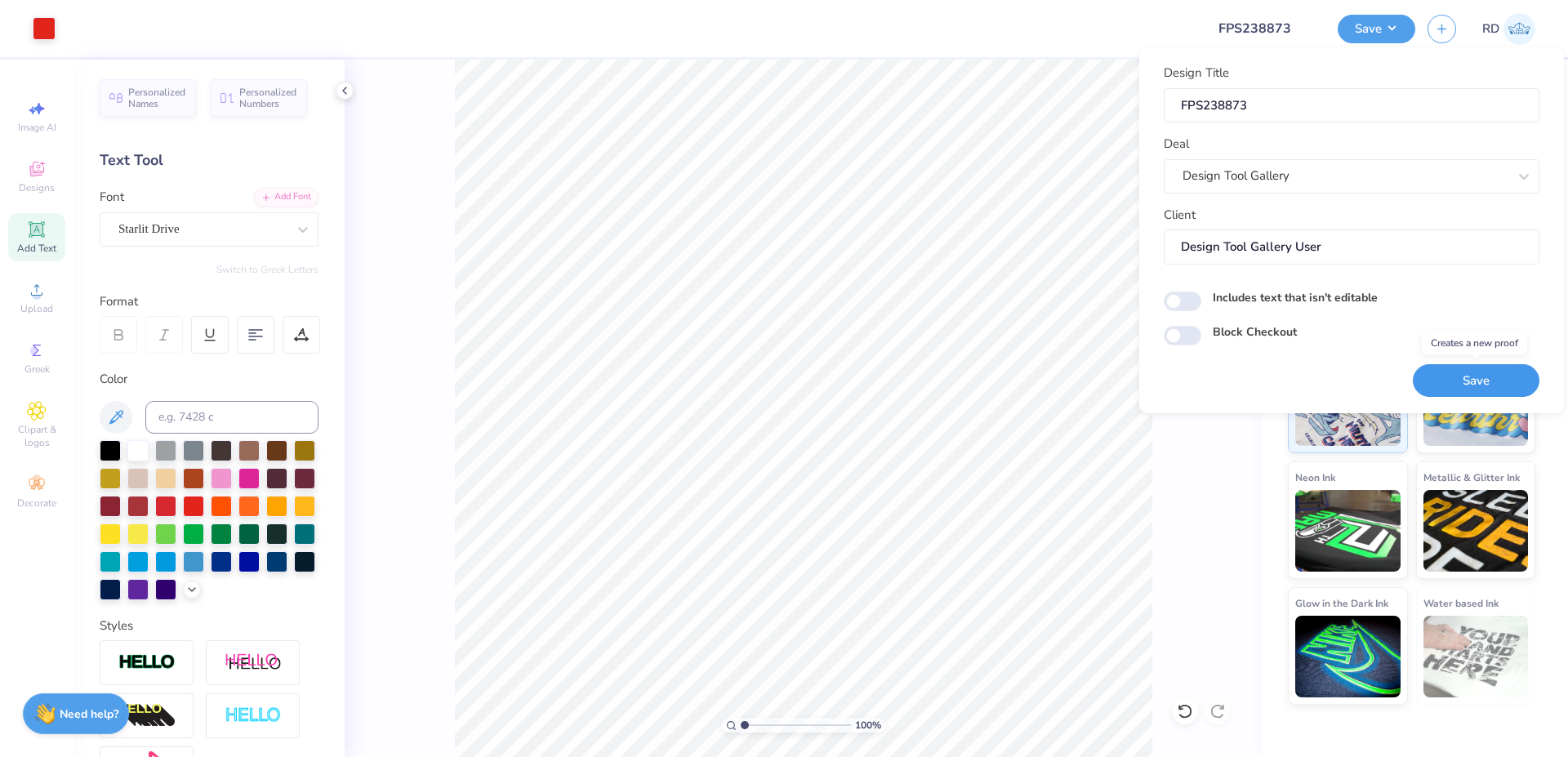click on "Save" at bounding box center (1476, 381) 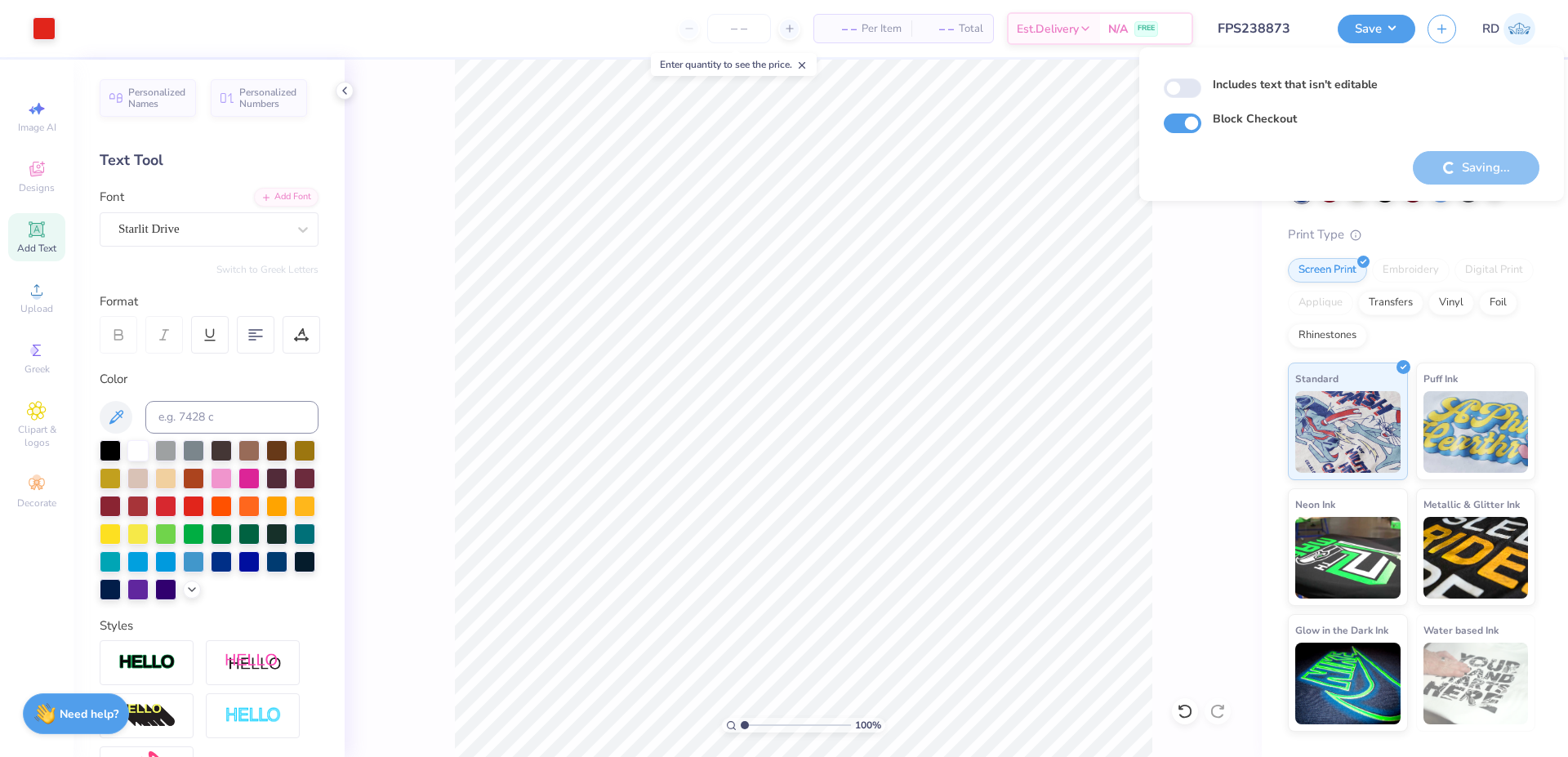 checkbox on "true" 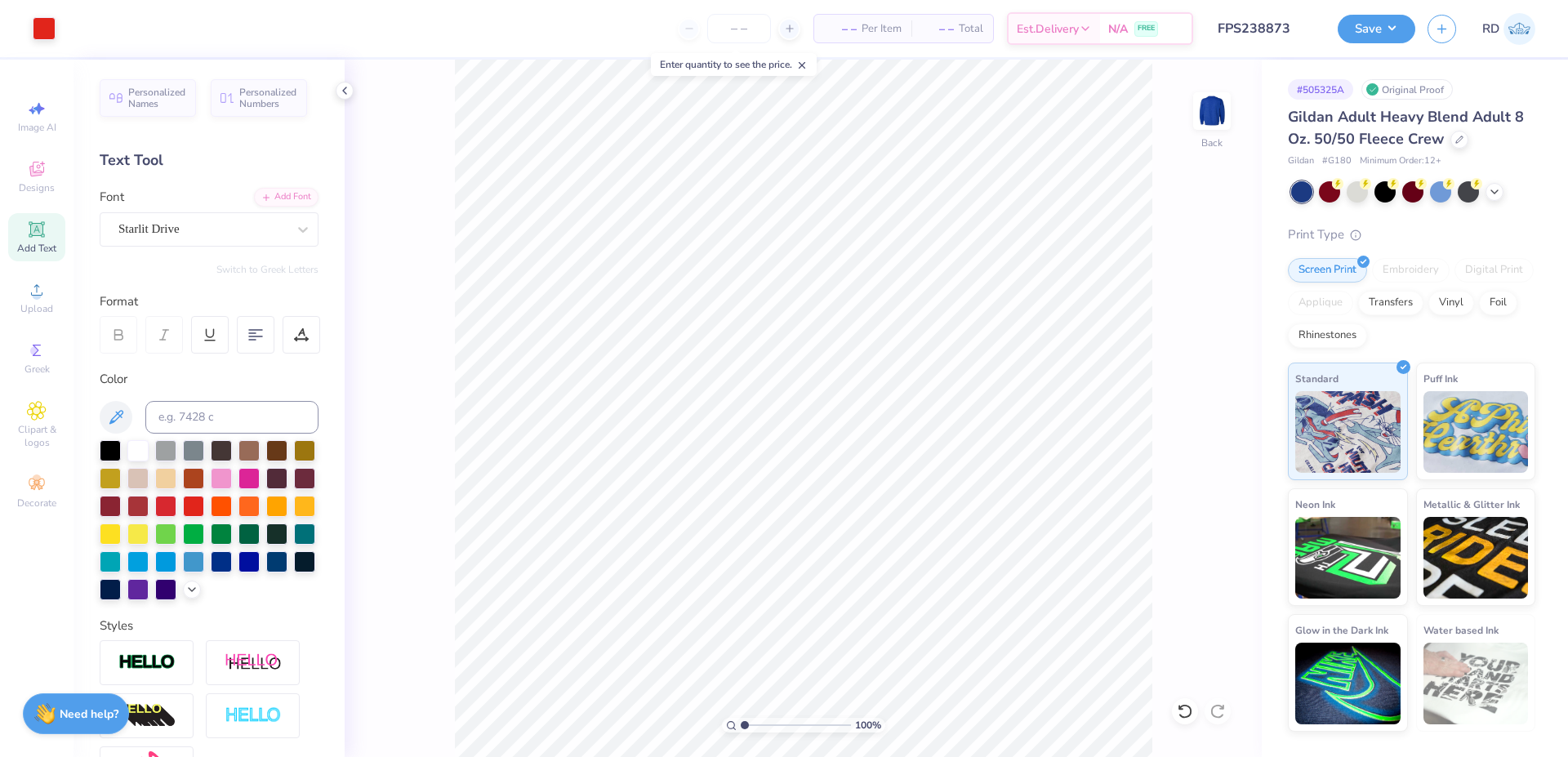 click on "Design Saved" at bounding box center (1410, 50) 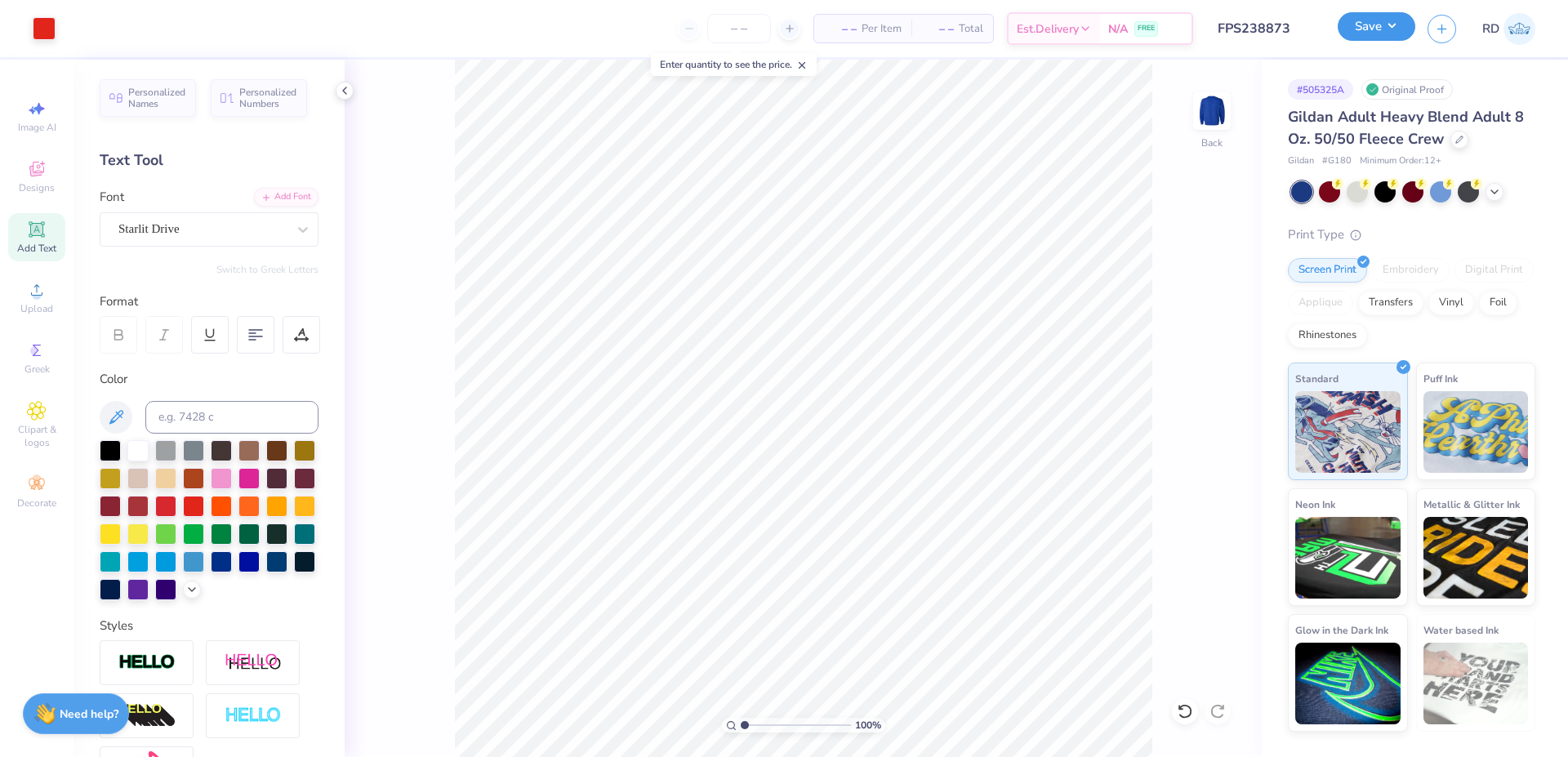 click on "Save" at bounding box center [1376, 26] 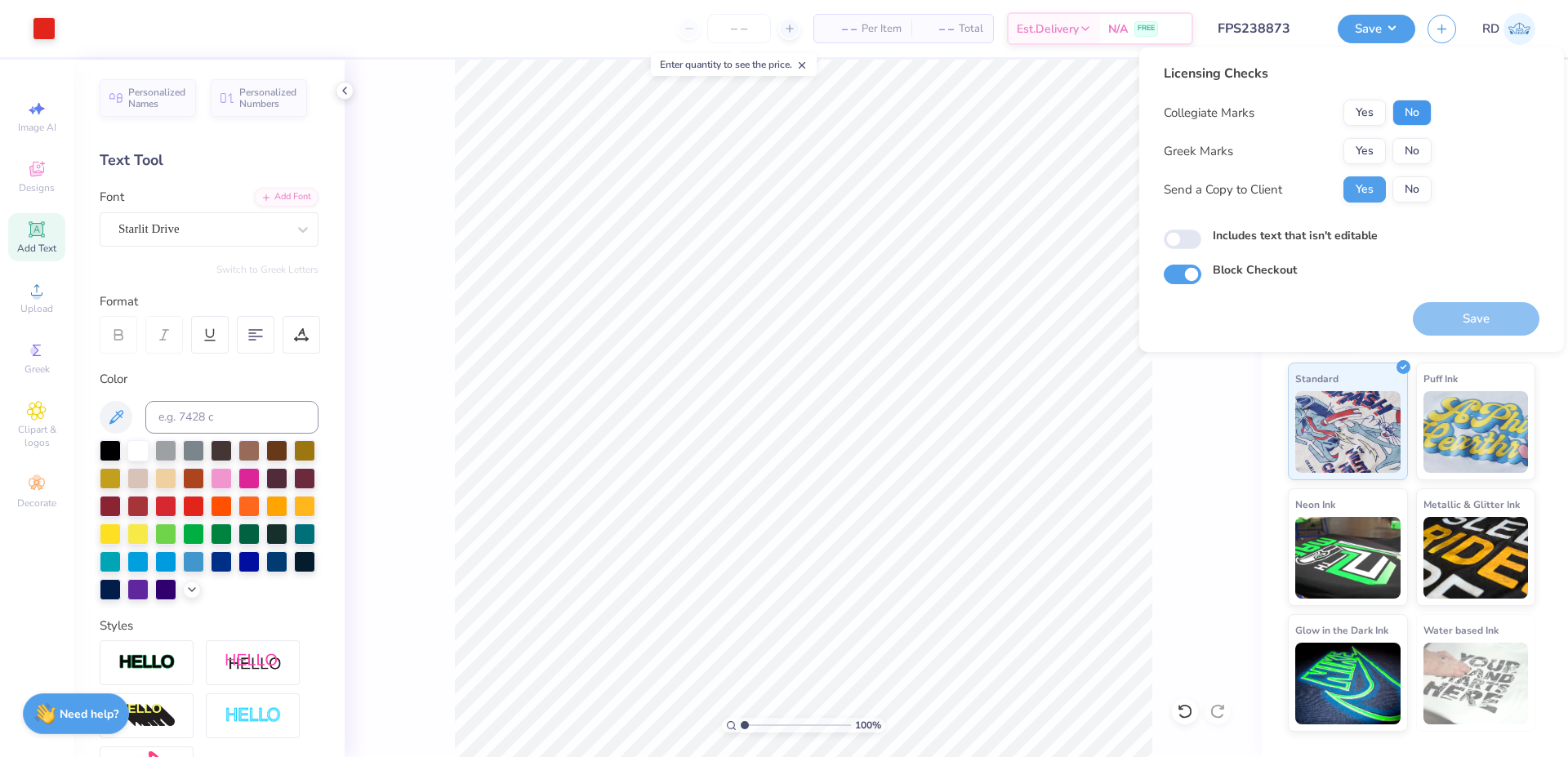 click on "No" at bounding box center [1412, 113] 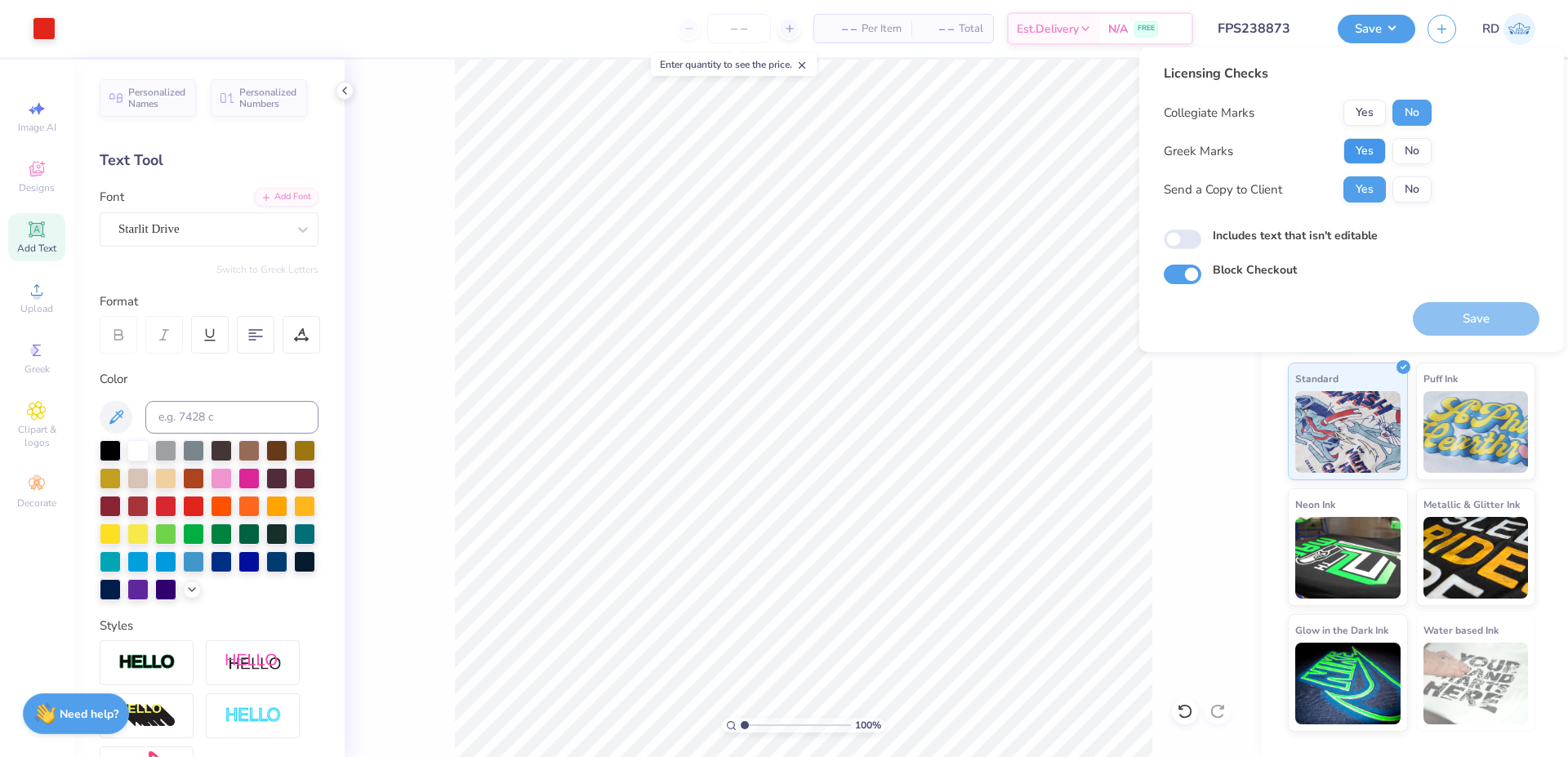 click on "Yes" at bounding box center (1365, 151) 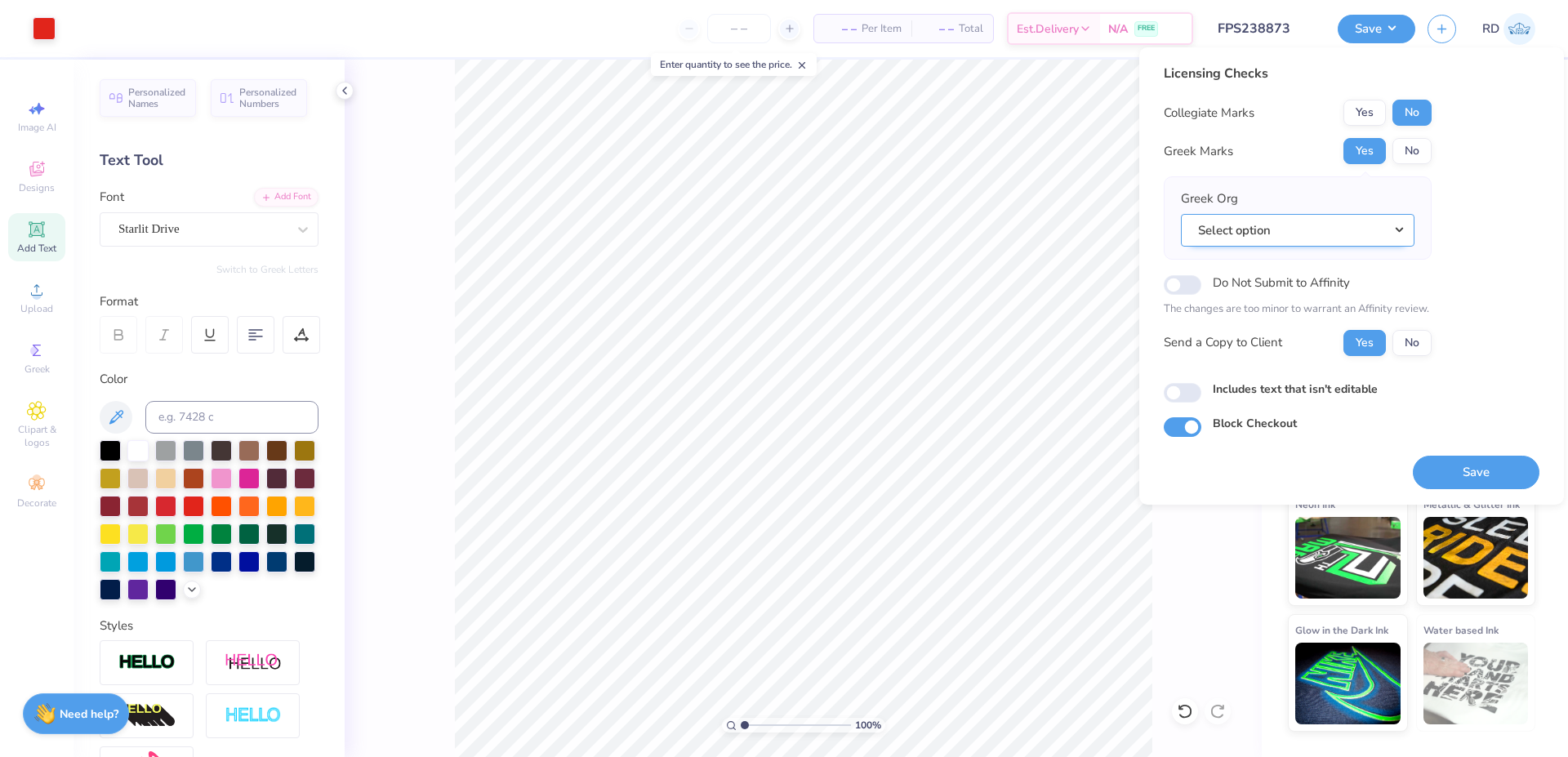drag, startPoint x: 1330, startPoint y: 217, endPoint x: 1337, endPoint y: 226, distance: 11.401754 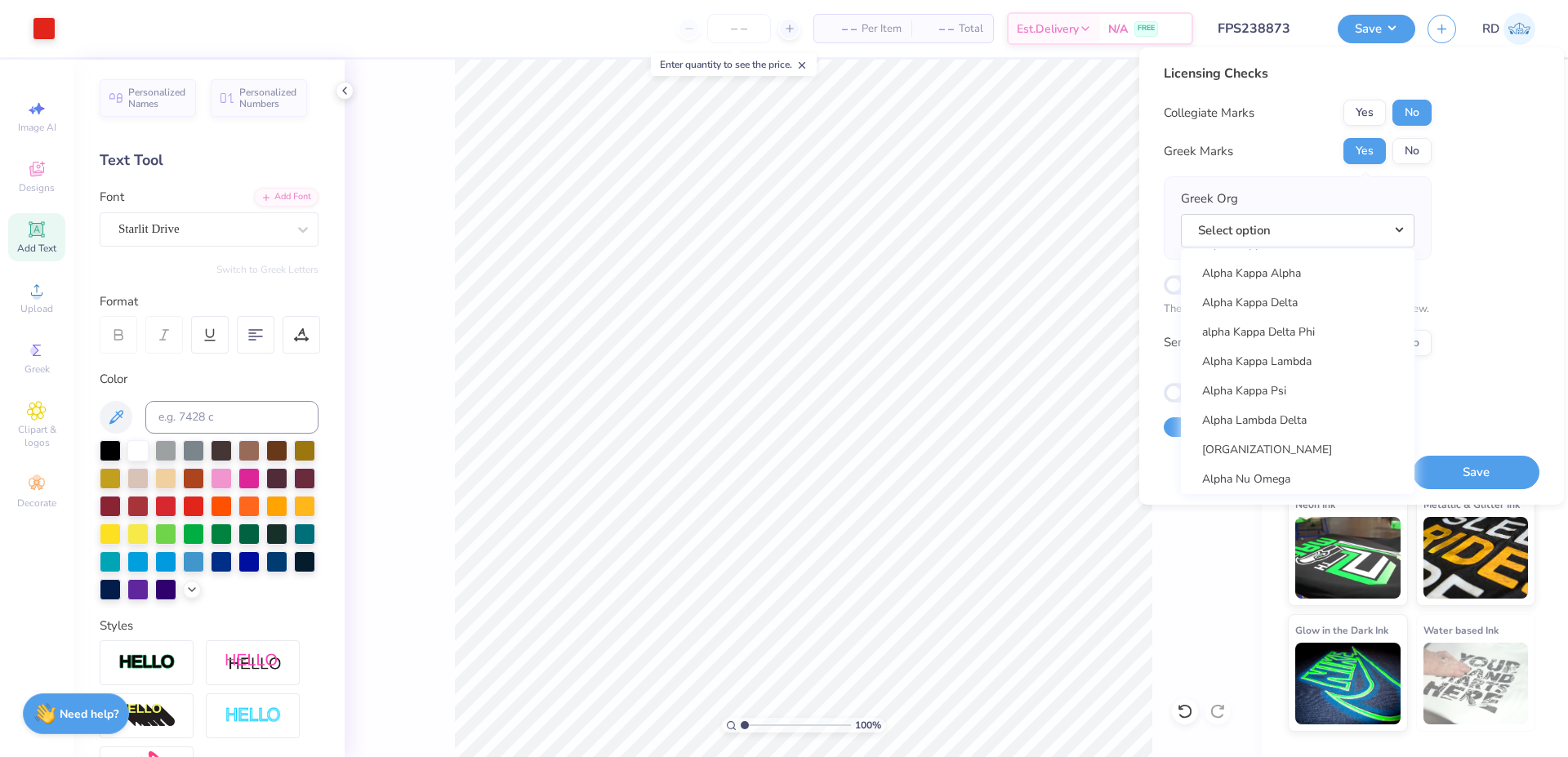 scroll, scrollTop: 588, scrollLeft: 0, axis: vertical 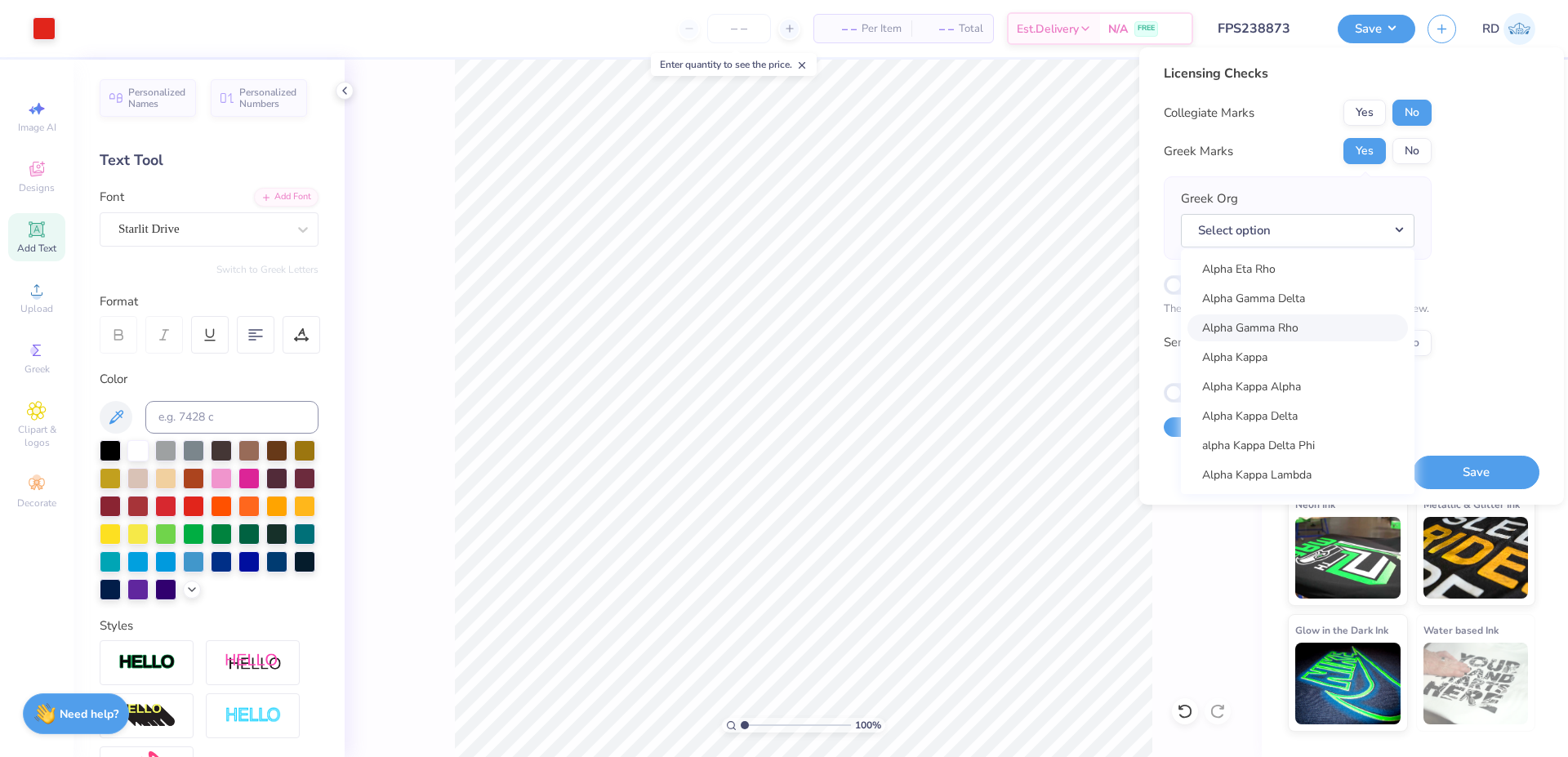 click on "Alpha Gamma Rho" at bounding box center (1298, 327) 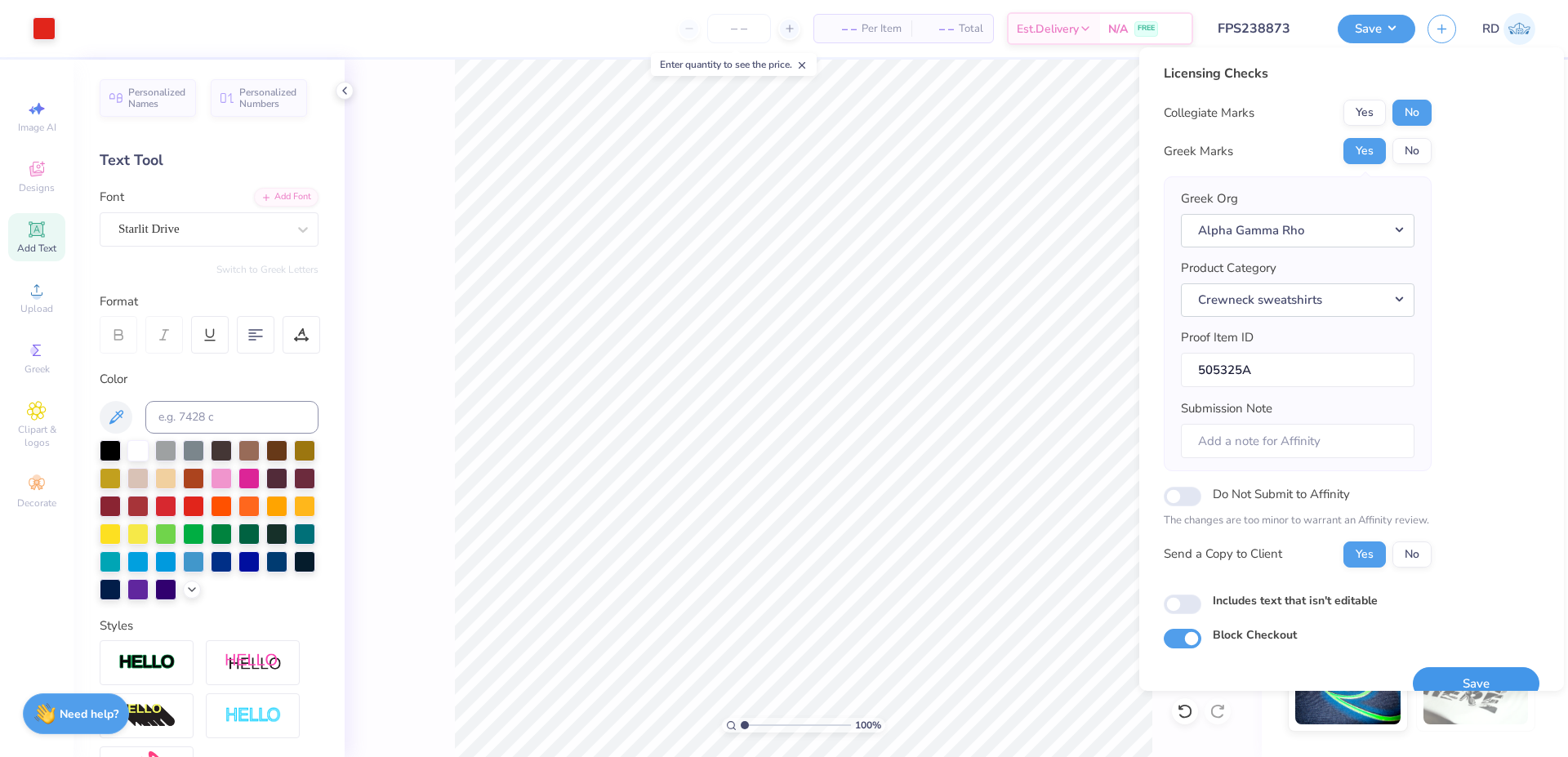 click on "Save" at bounding box center [1476, 684] 